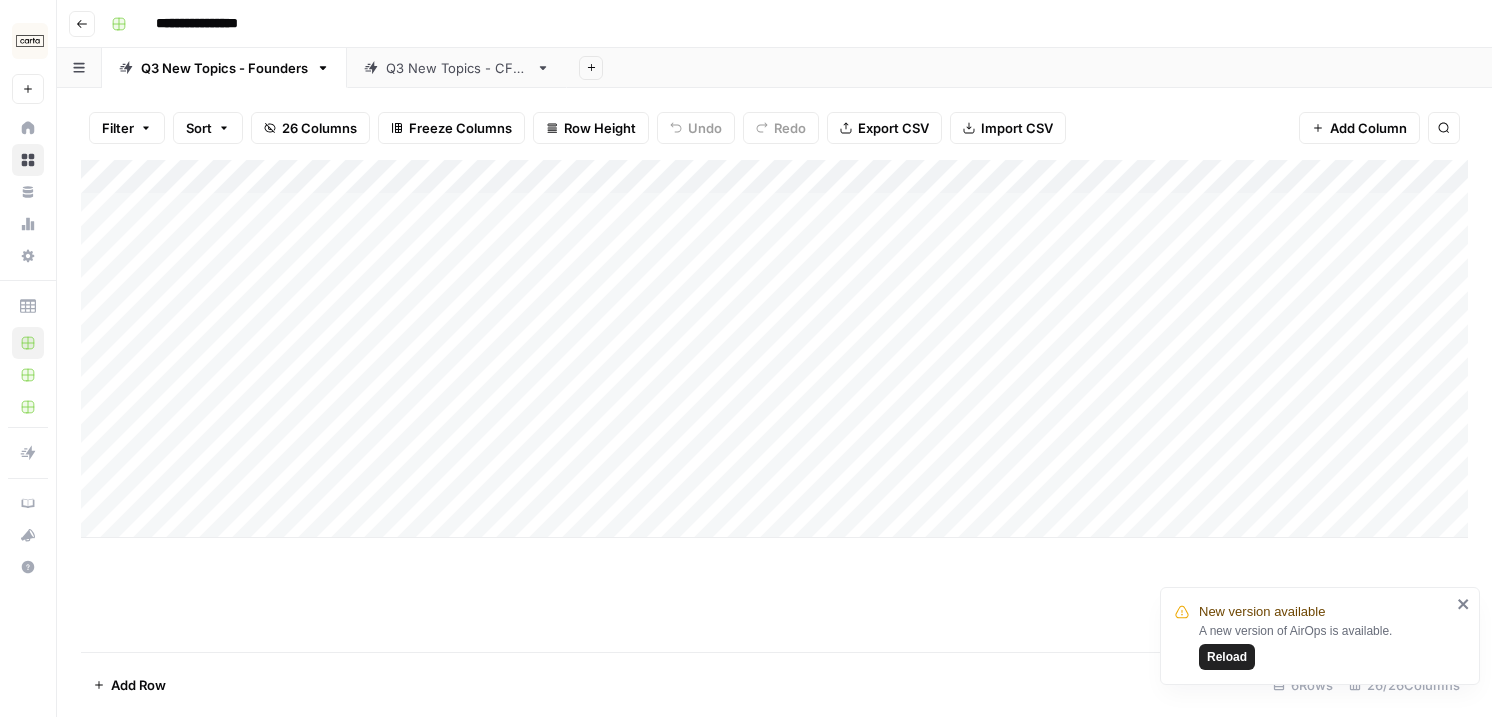 scroll, scrollTop: 0, scrollLeft: 0, axis: both 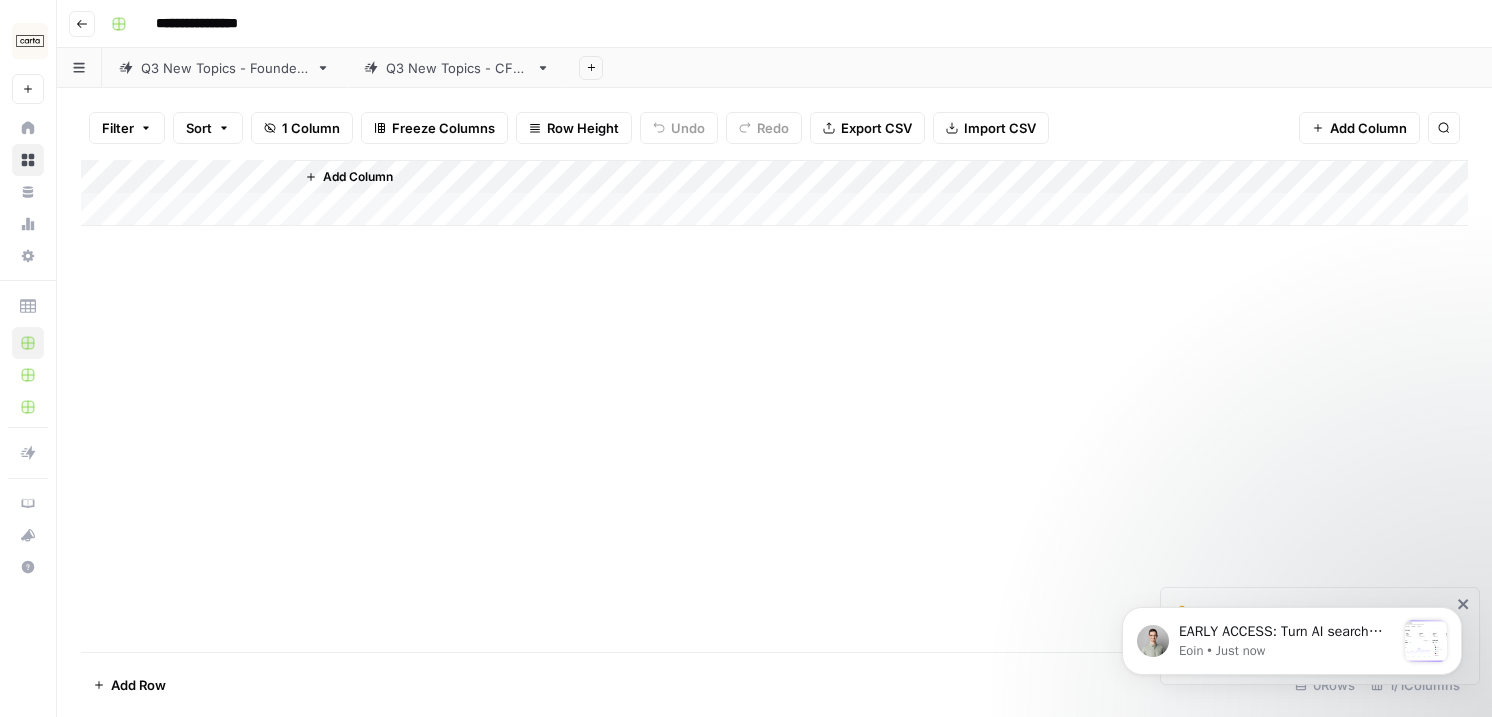 click on "Q3 New Topics - CFOs" at bounding box center (457, 68) 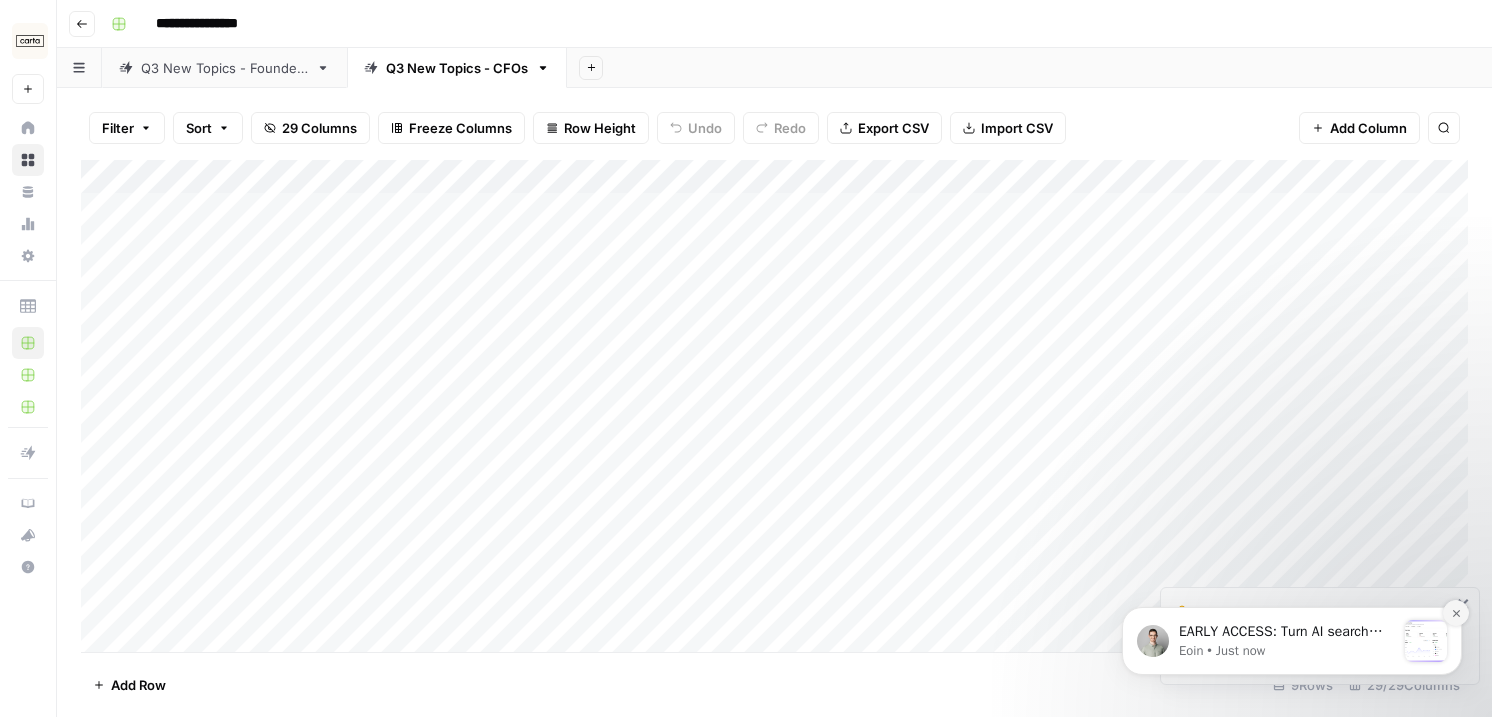 click at bounding box center [1456, 613] 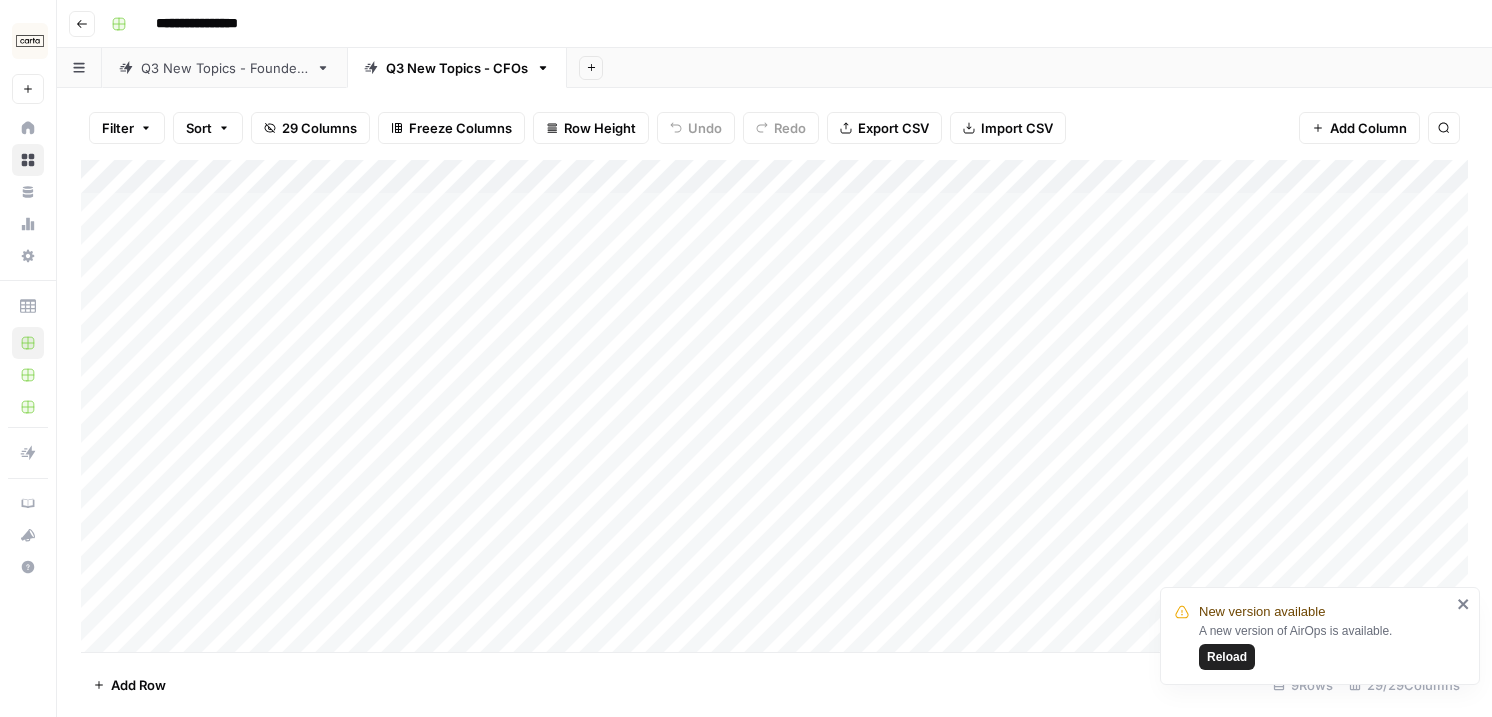 click 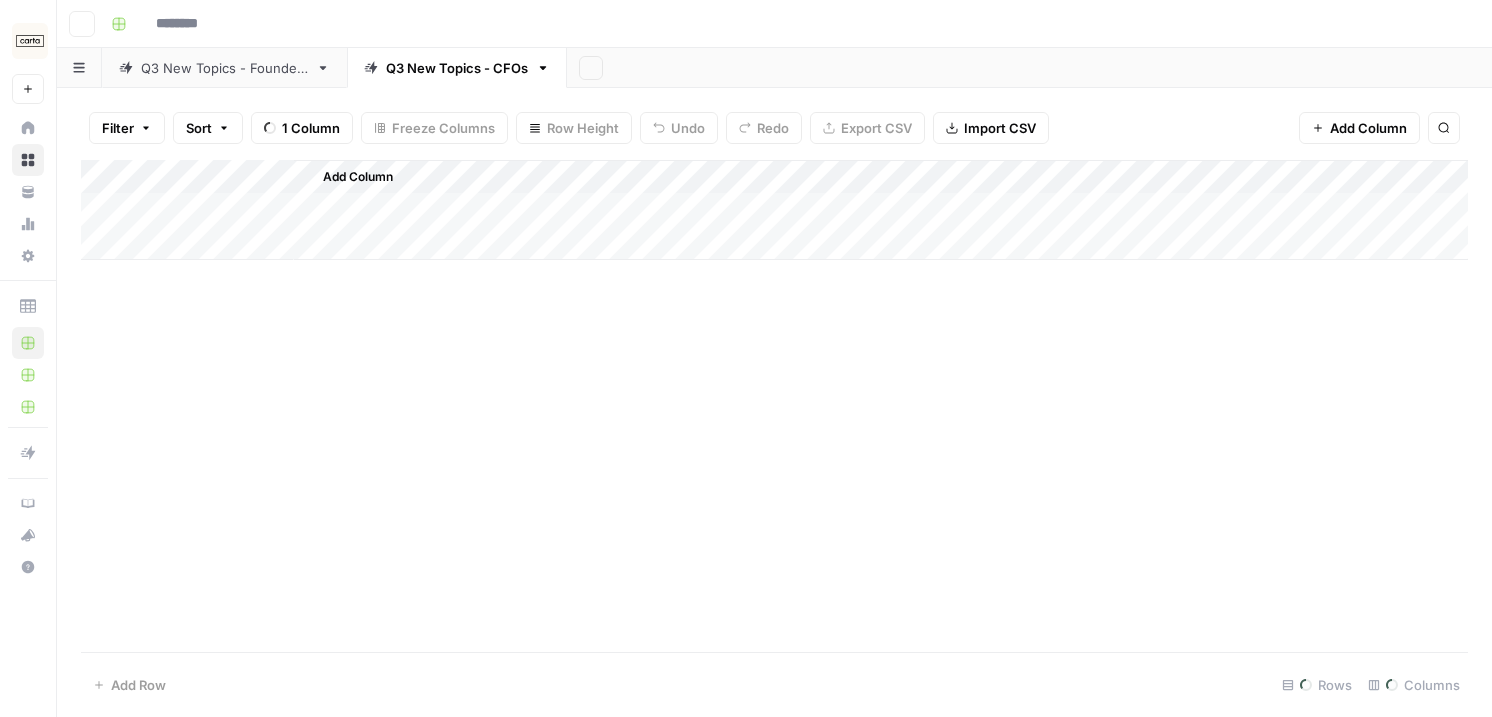 type on "**********" 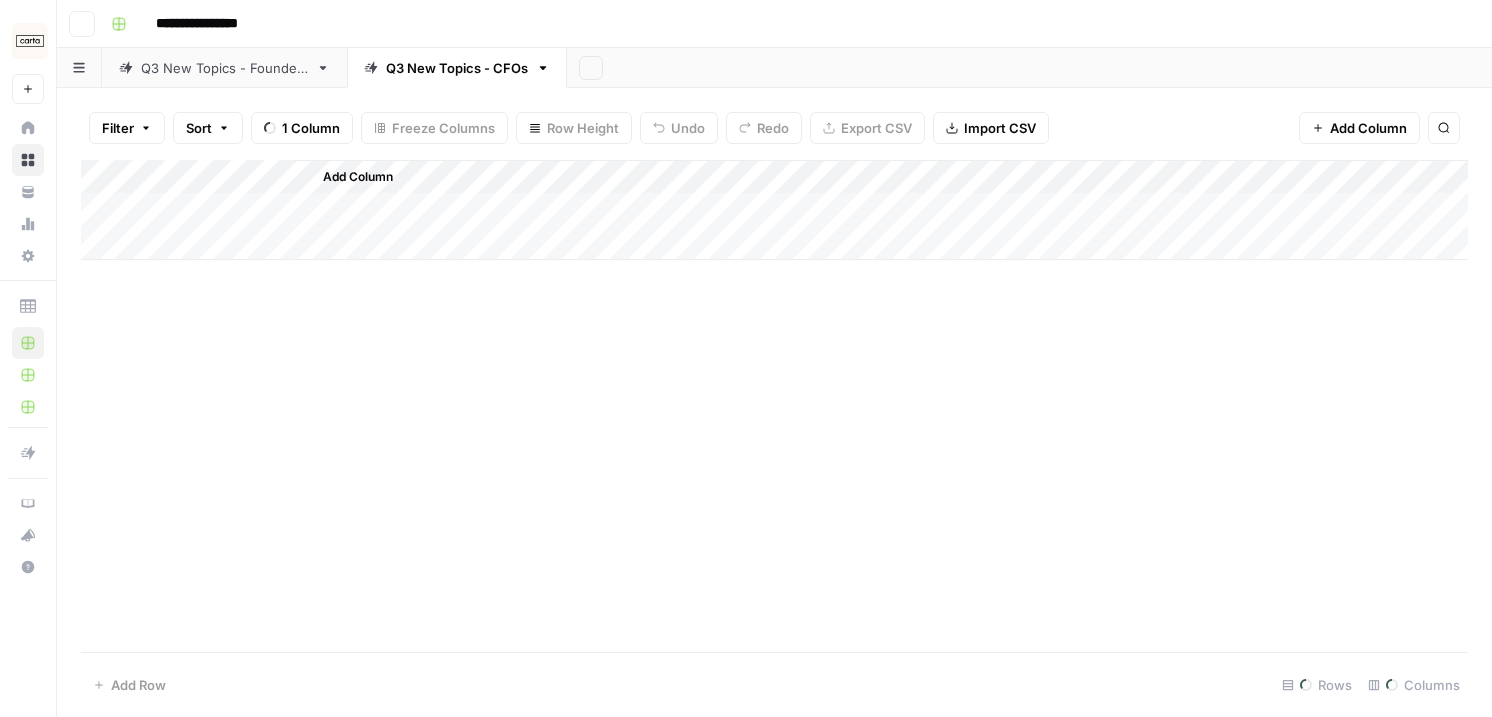 scroll, scrollTop: 0, scrollLeft: 0, axis: both 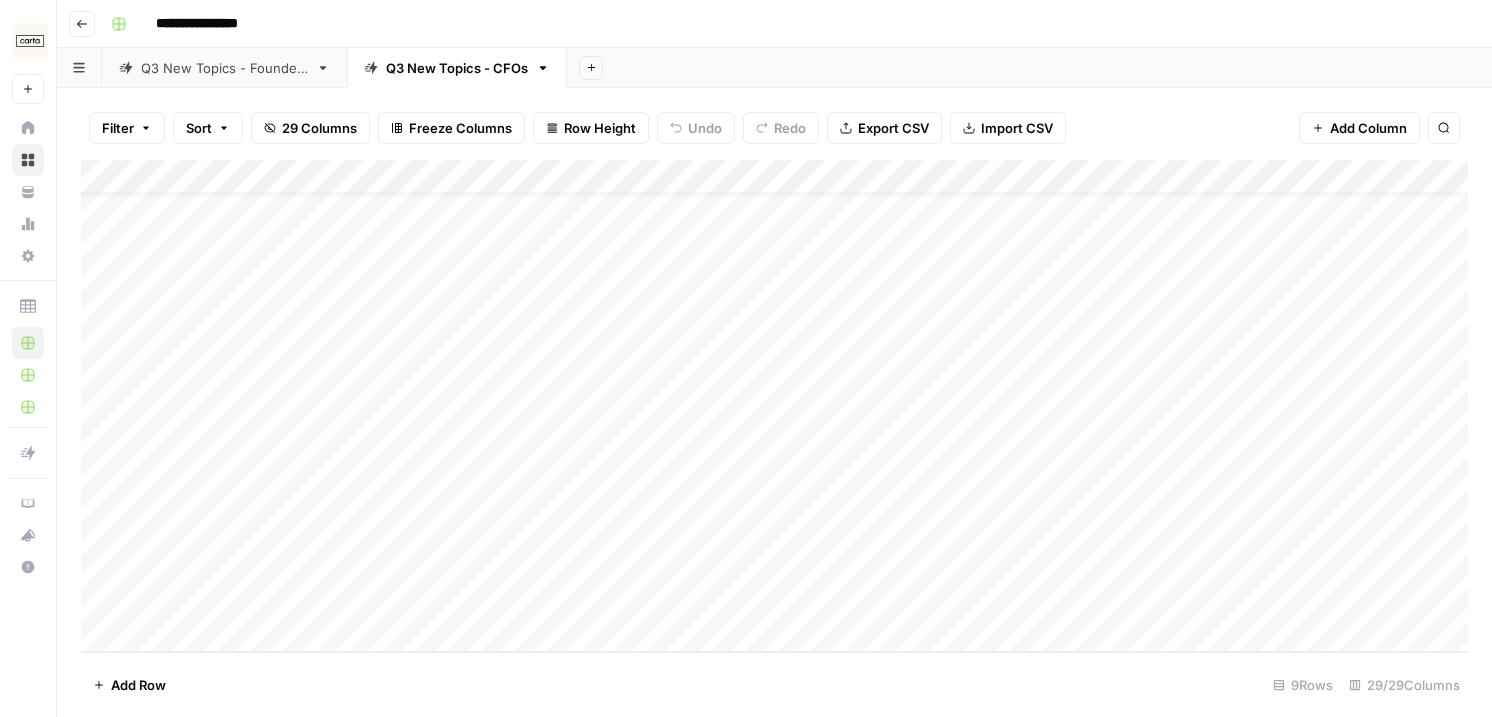 click on "Add Column" at bounding box center (774, 406) 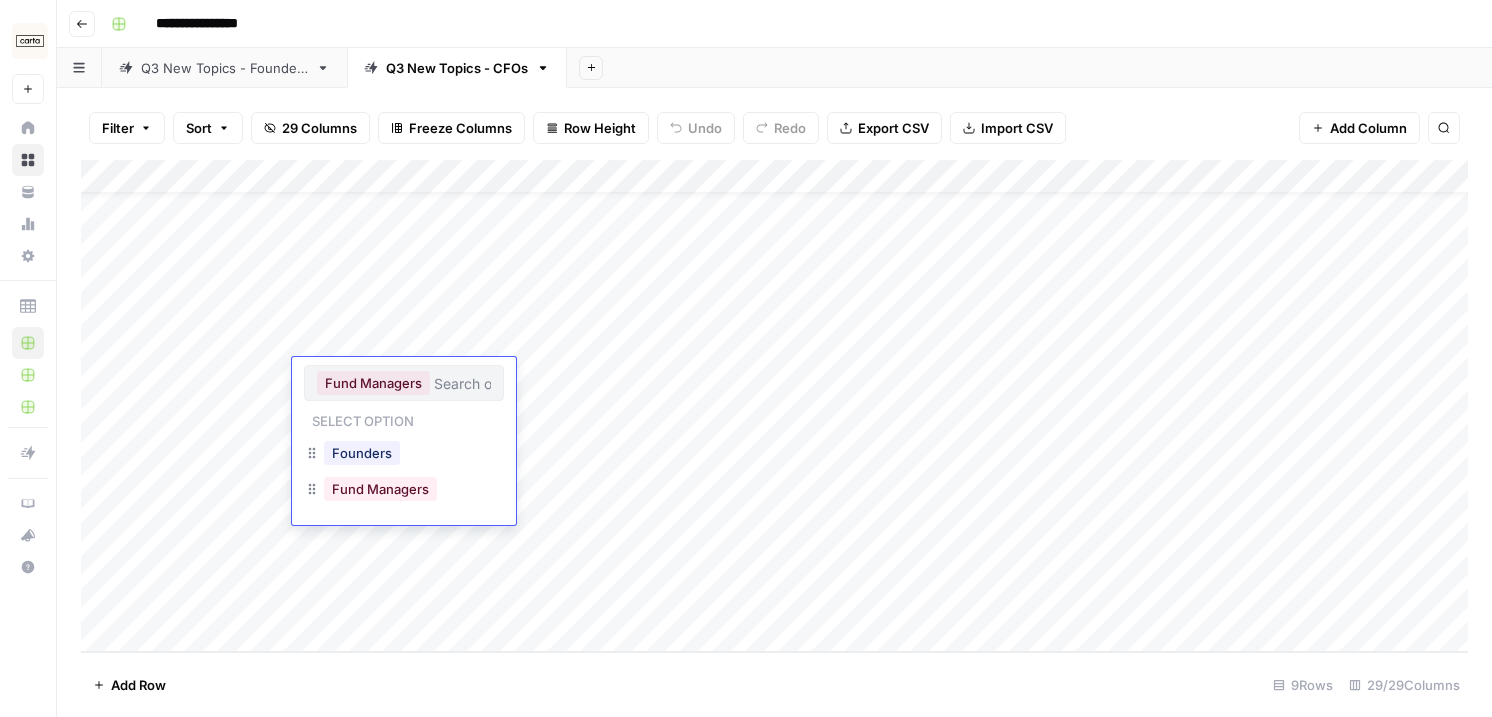 click on "Add Column" at bounding box center [774, 406] 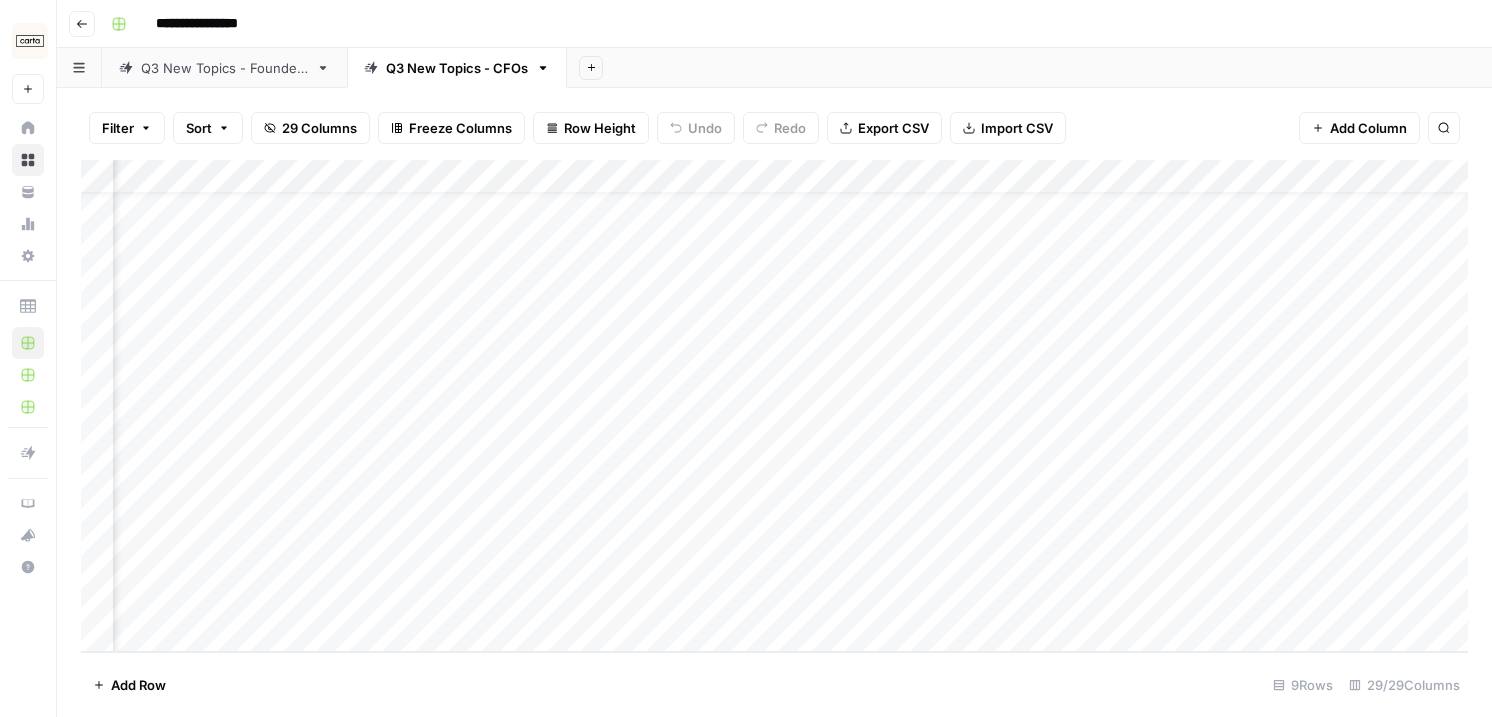 scroll, scrollTop: 42, scrollLeft: 235, axis: both 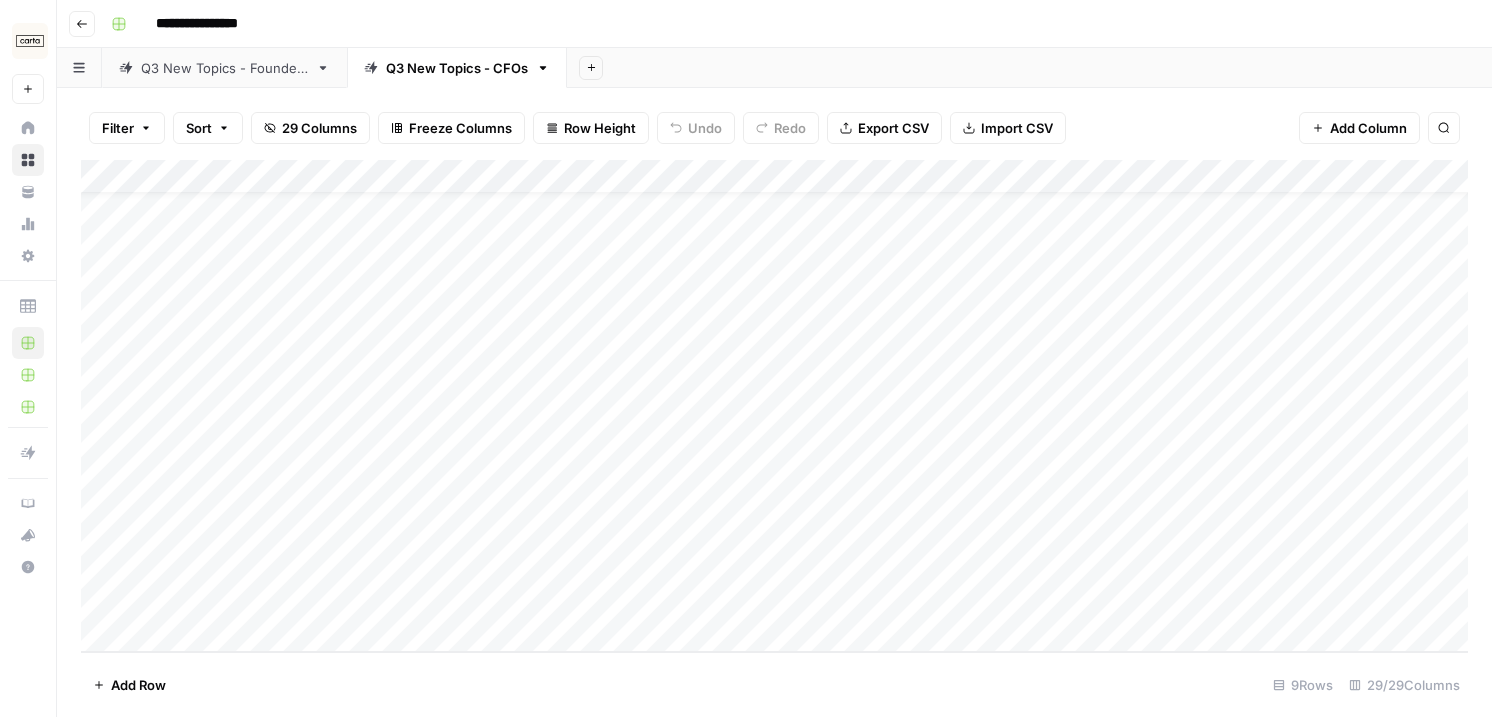 click on "Add Column" at bounding box center (774, 406) 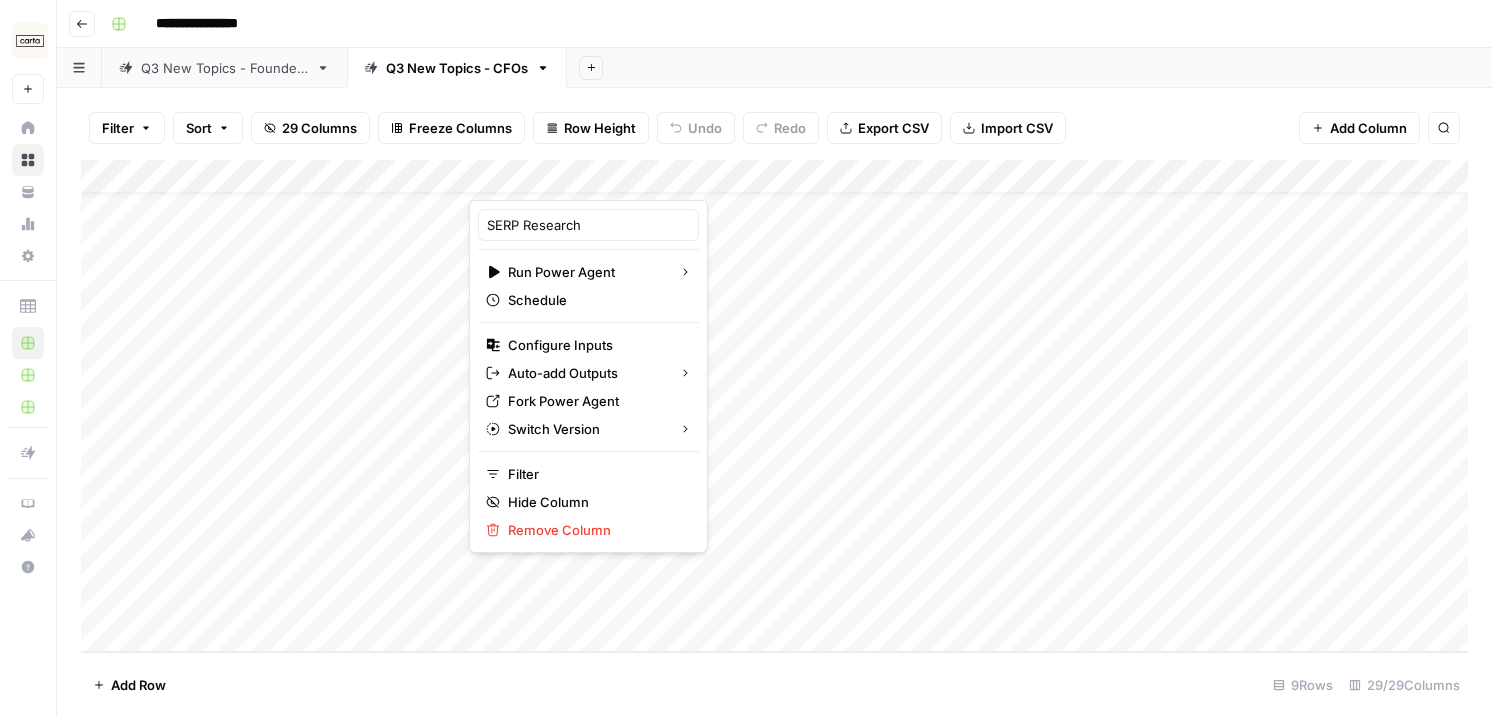 click on "**********" at bounding box center [787, 24] 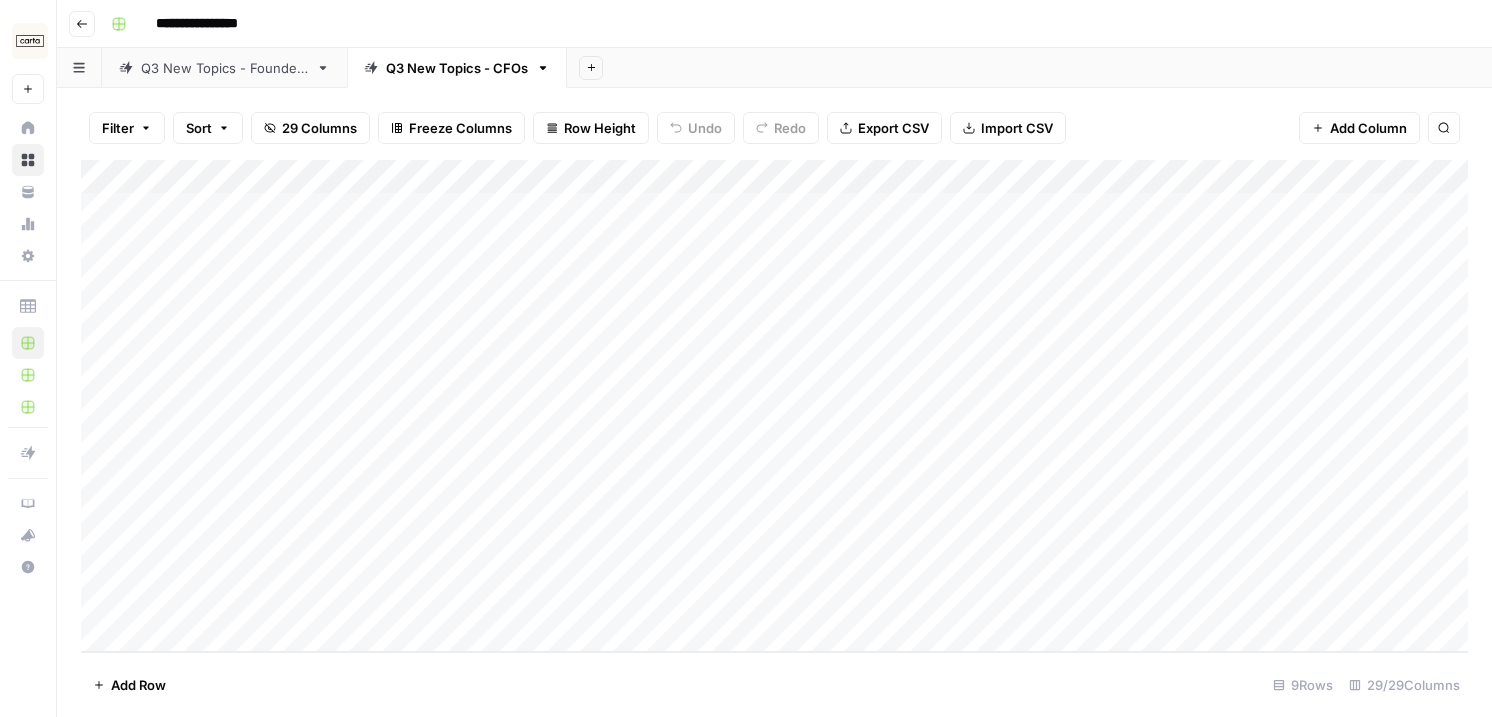 scroll, scrollTop: 0, scrollLeft: 0, axis: both 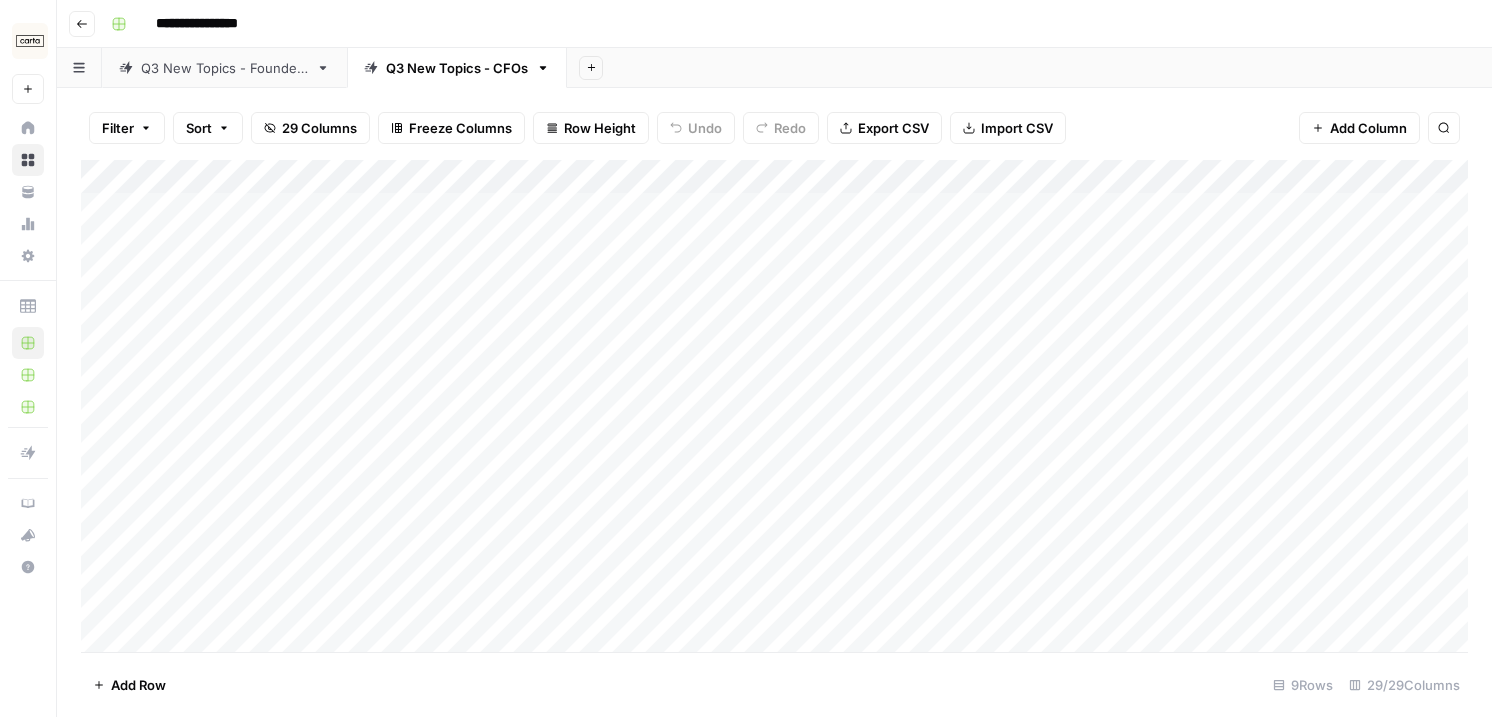 click on "Add Column" at bounding box center [774, 406] 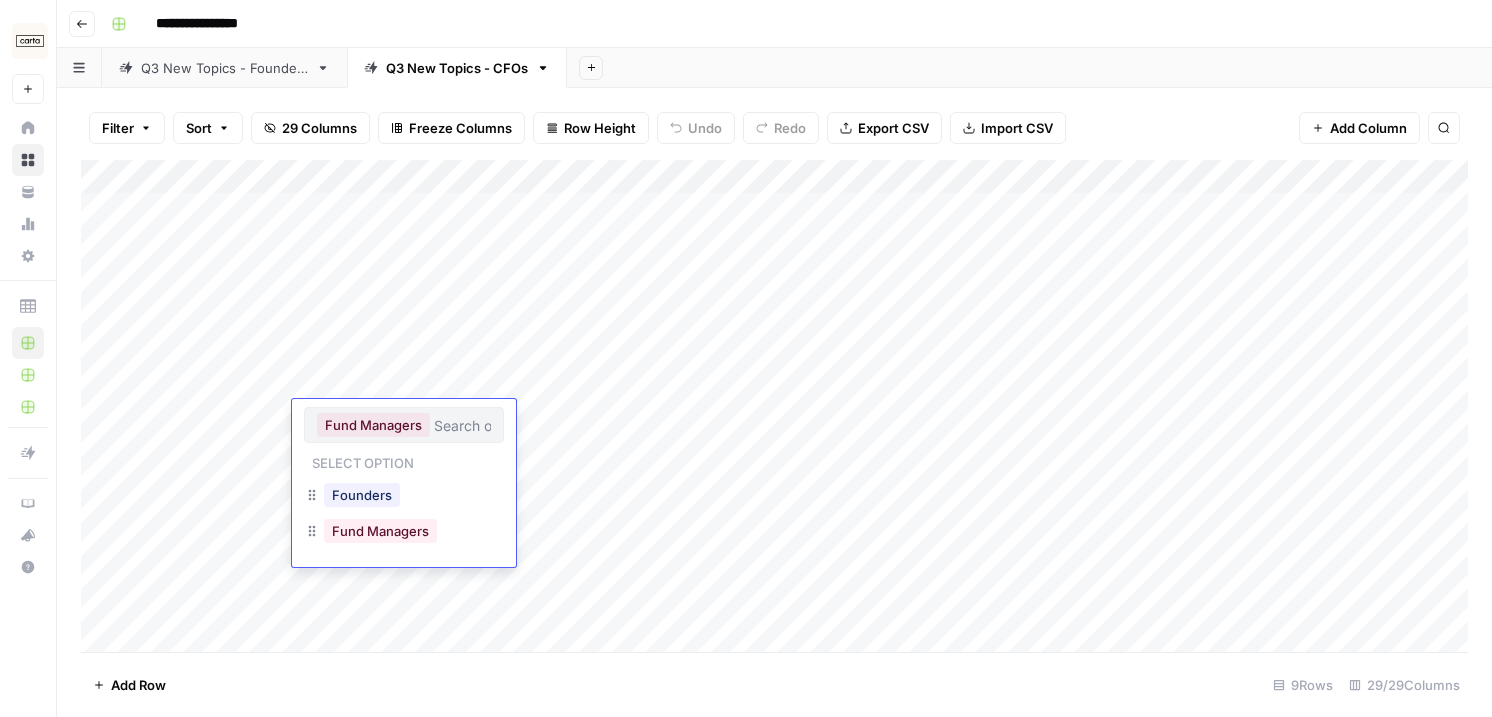 click on "Add Column" at bounding box center [774, 406] 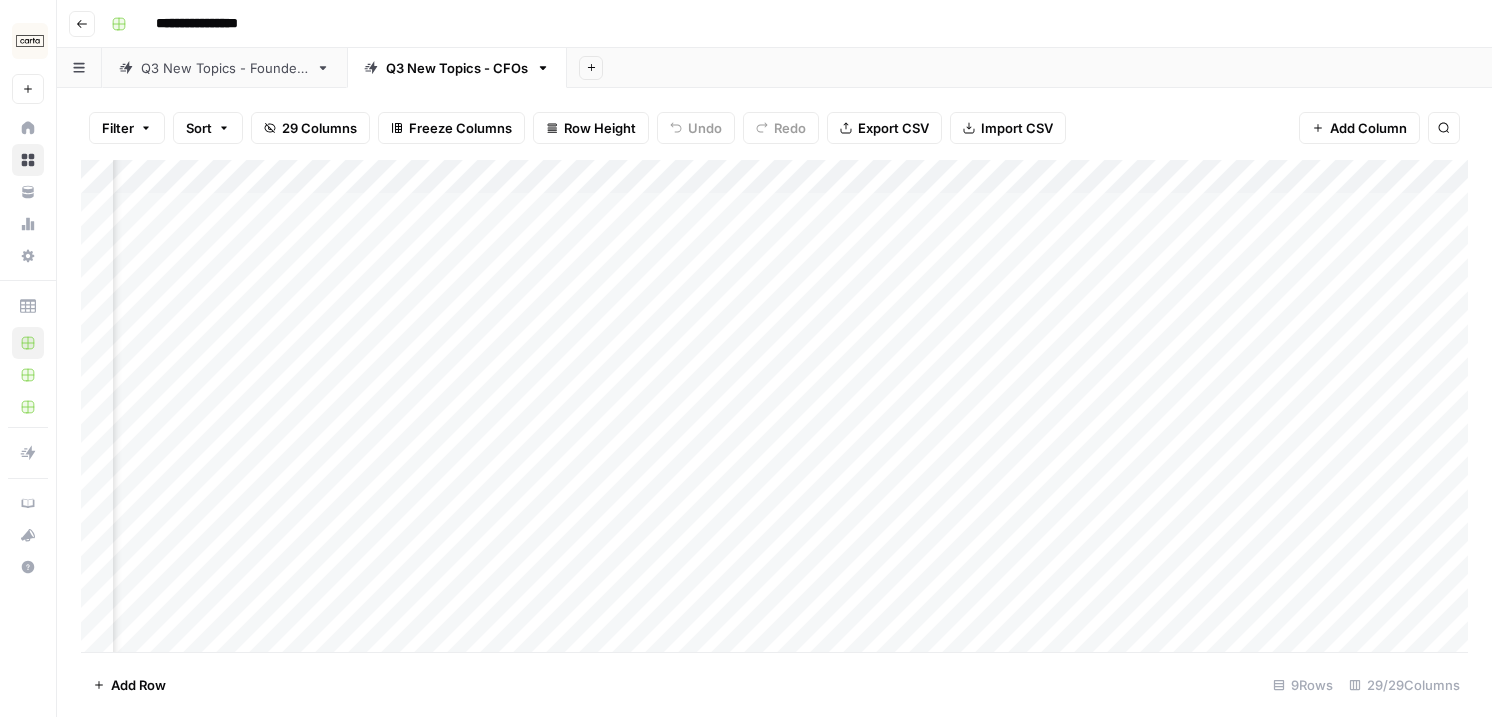 scroll, scrollTop: 0, scrollLeft: 342, axis: horizontal 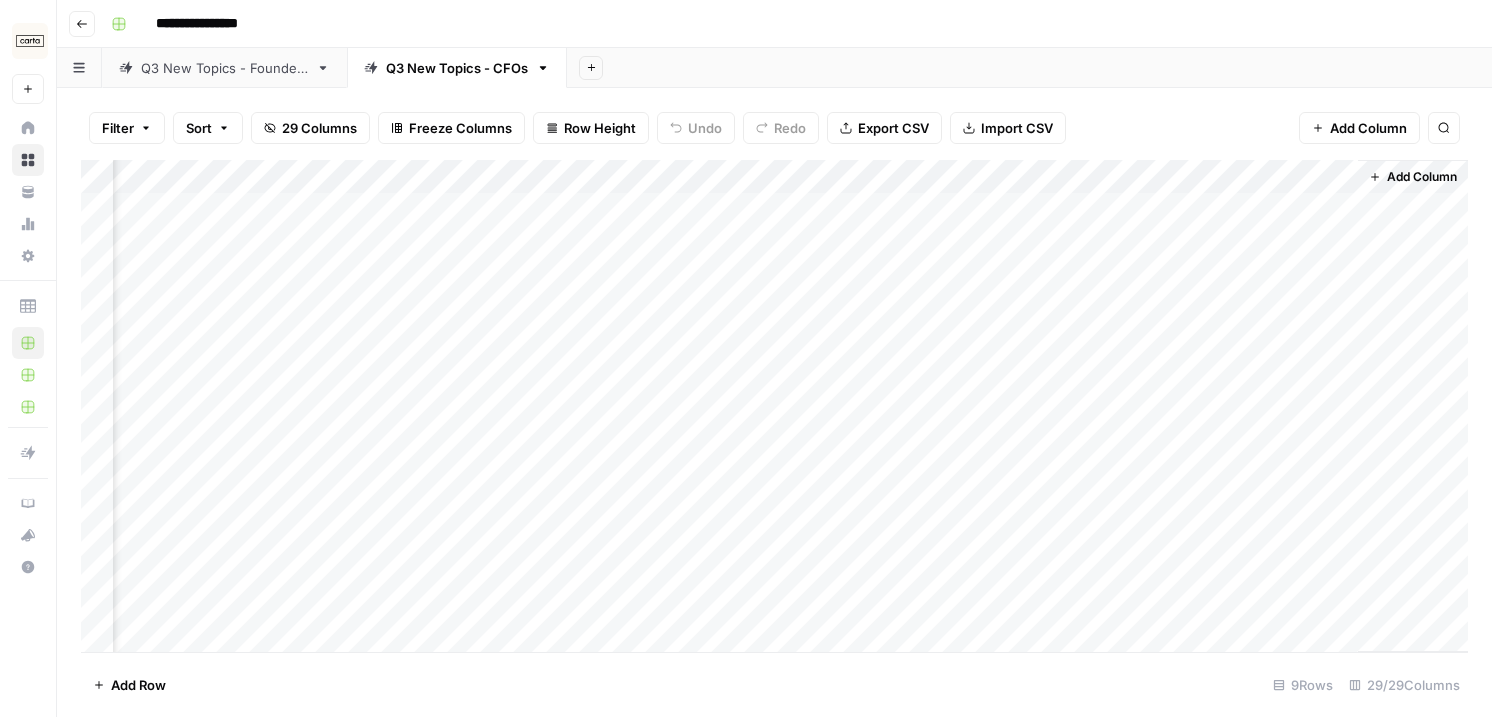 click on "Add Column" at bounding box center [774, 406] 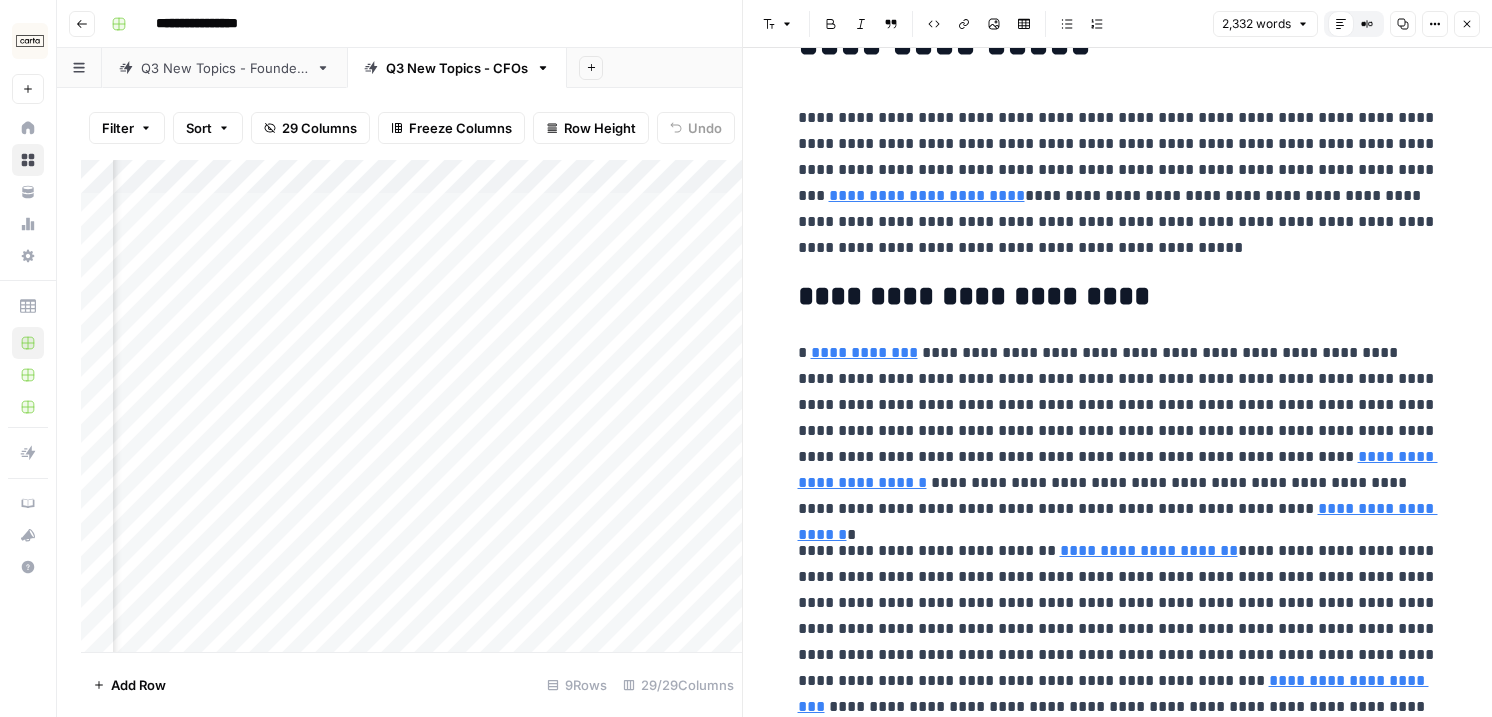 scroll, scrollTop: 0, scrollLeft: 0, axis: both 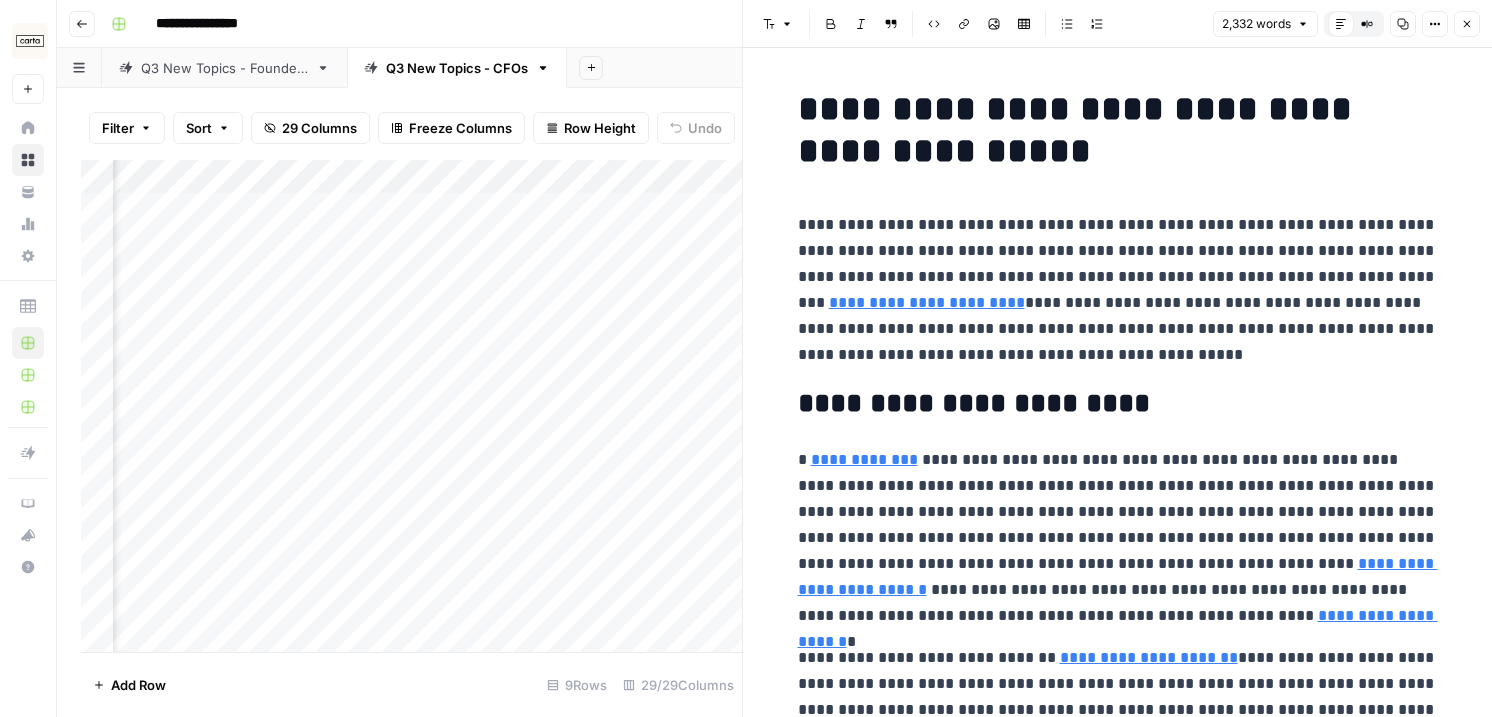 click 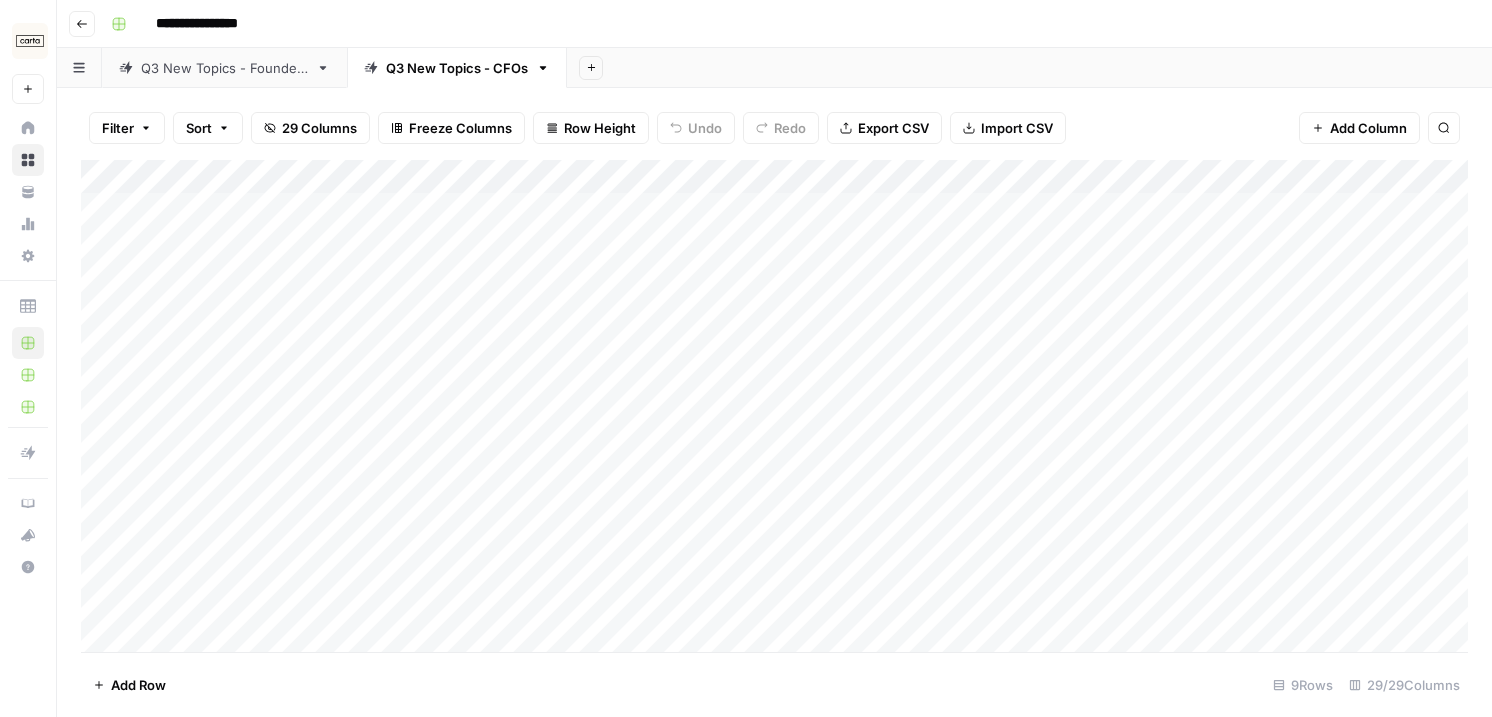 scroll, scrollTop: 0, scrollLeft: 0, axis: both 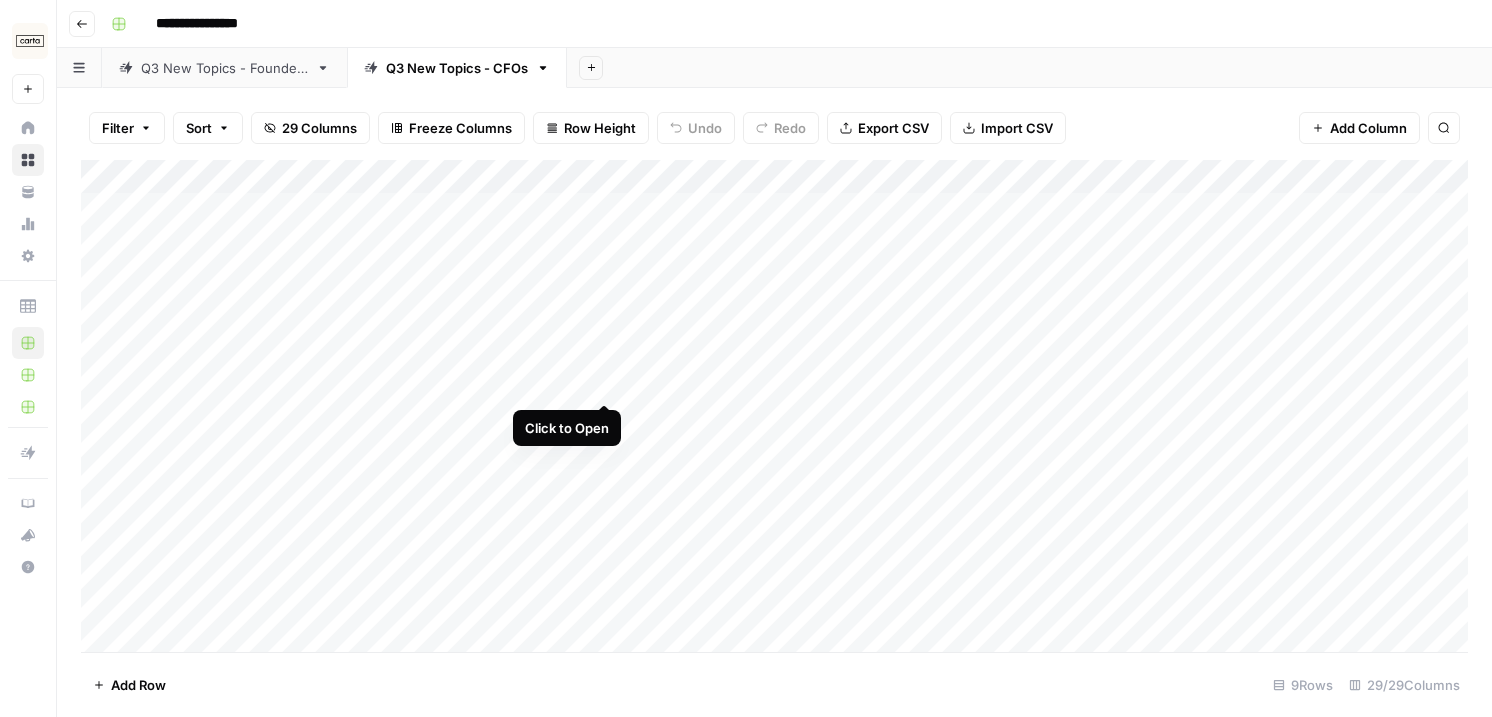 click on "Add Column" at bounding box center [774, 406] 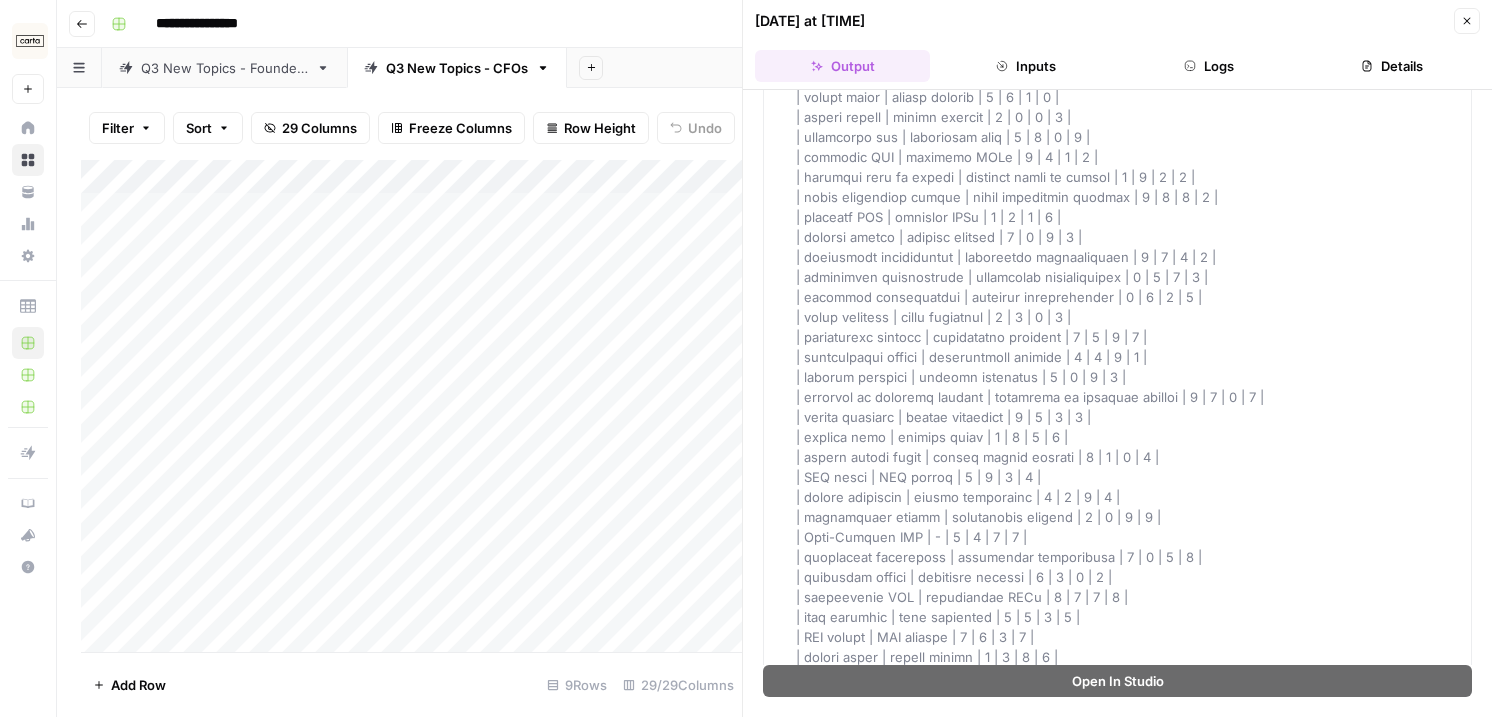 scroll, scrollTop: 0, scrollLeft: 0, axis: both 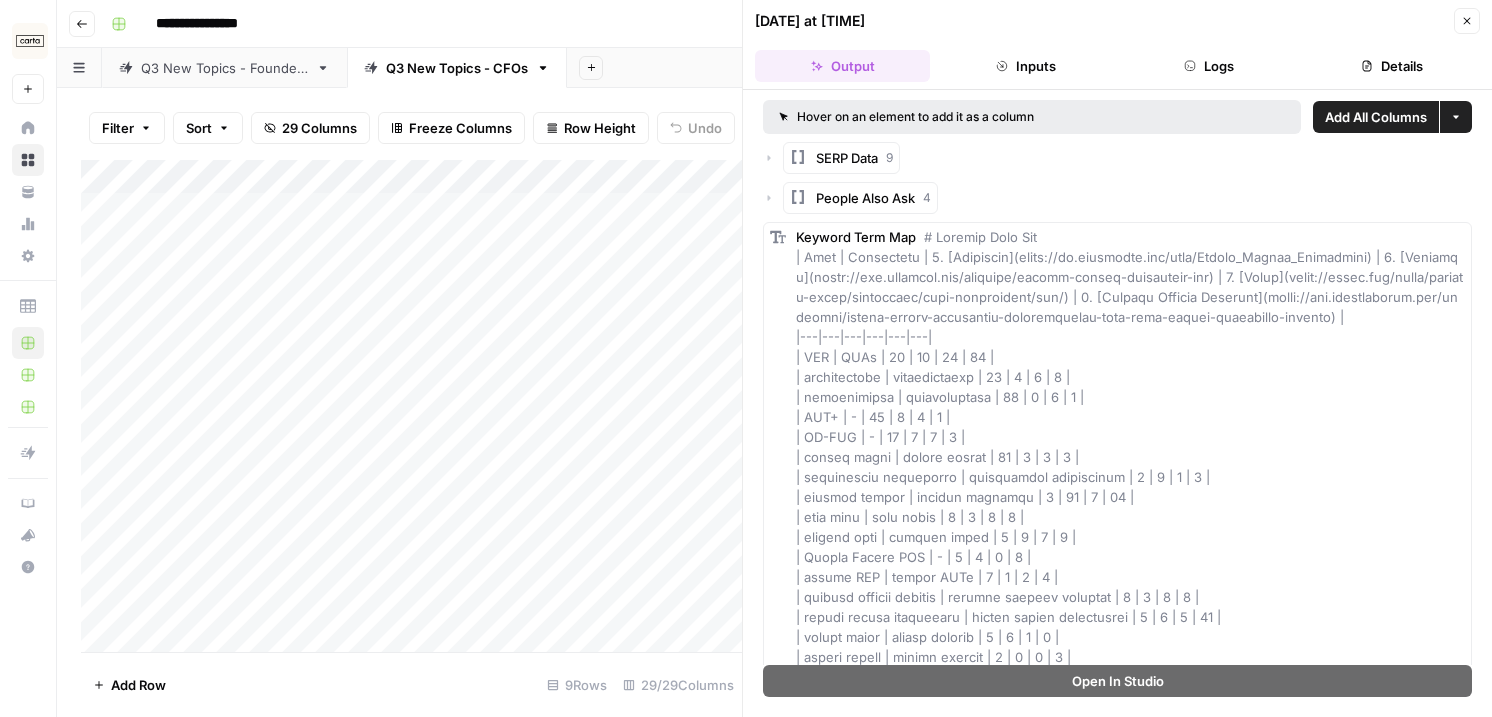 click 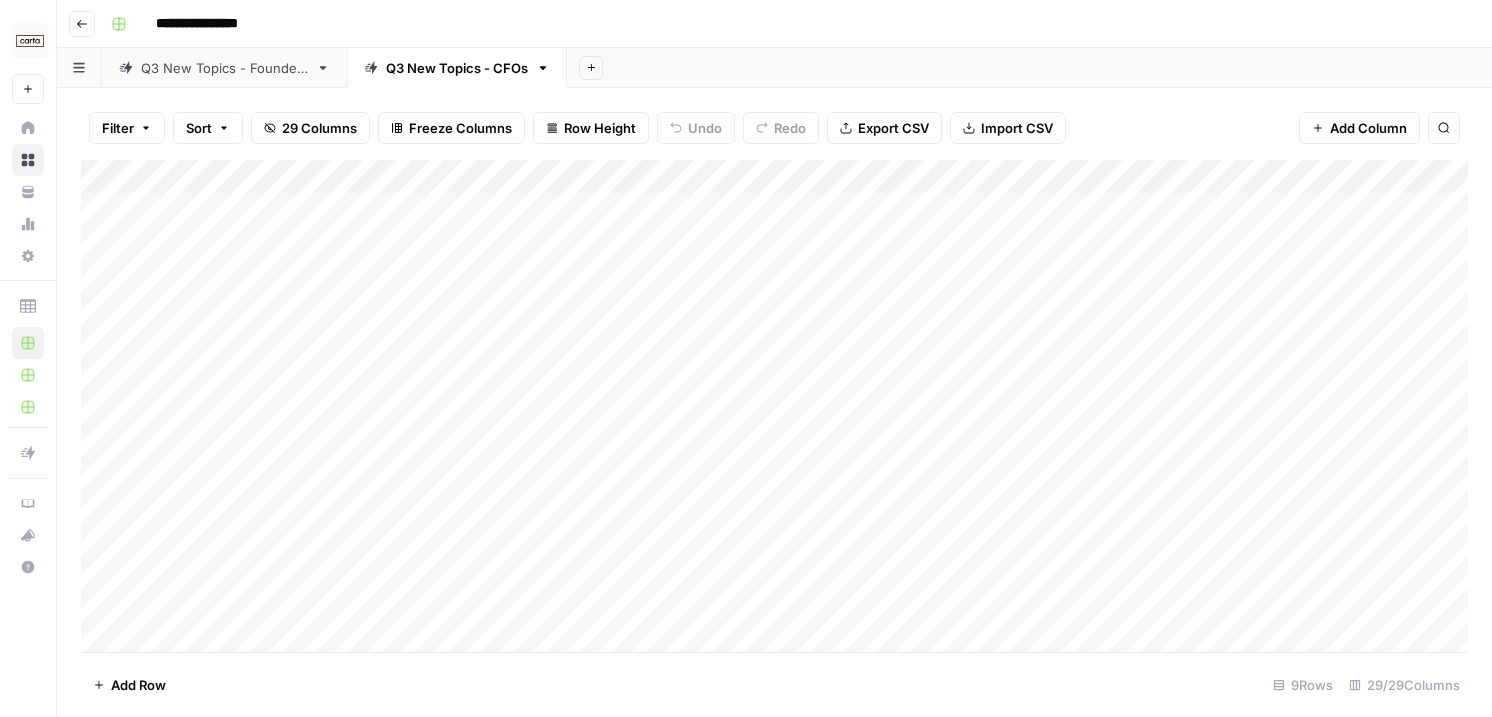 click on "Add Column" at bounding box center (774, 406) 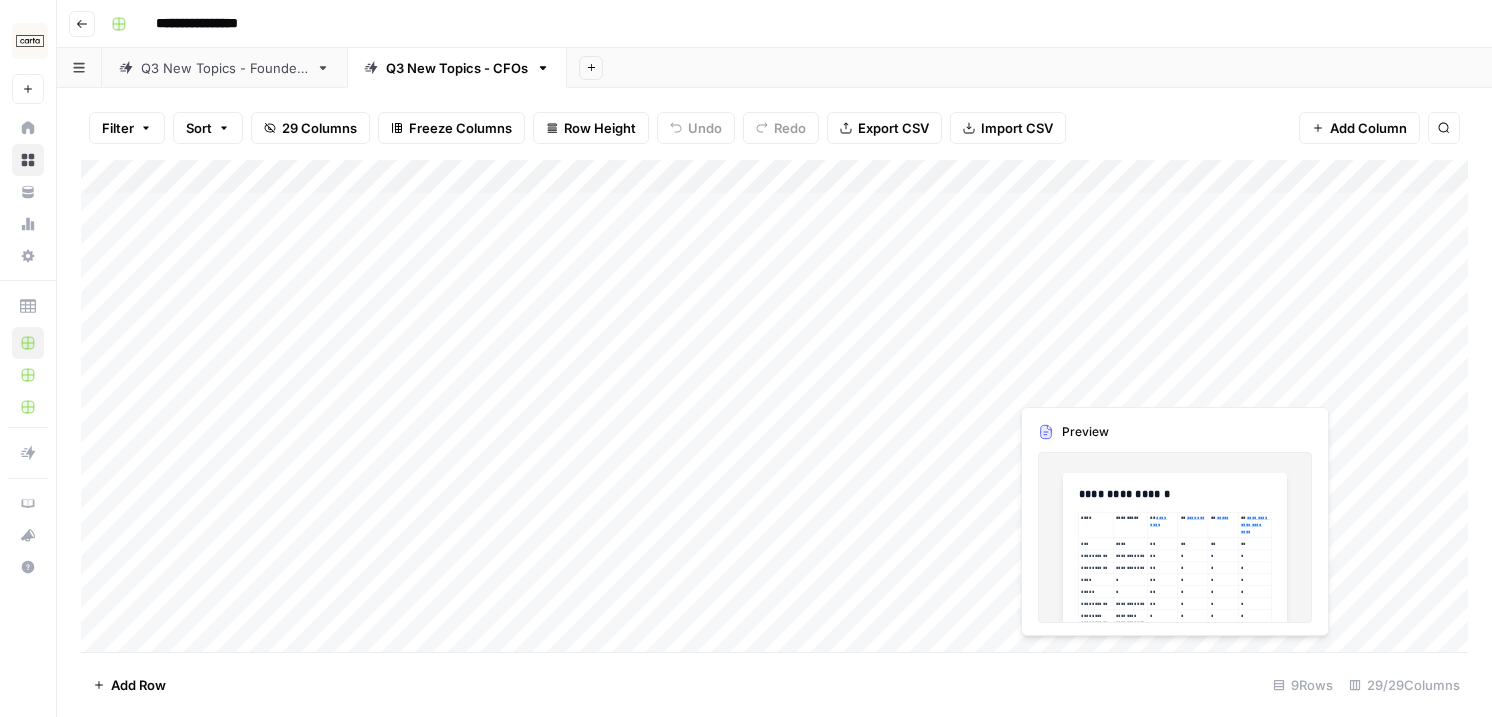 click on "Add Column" at bounding box center [774, 406] 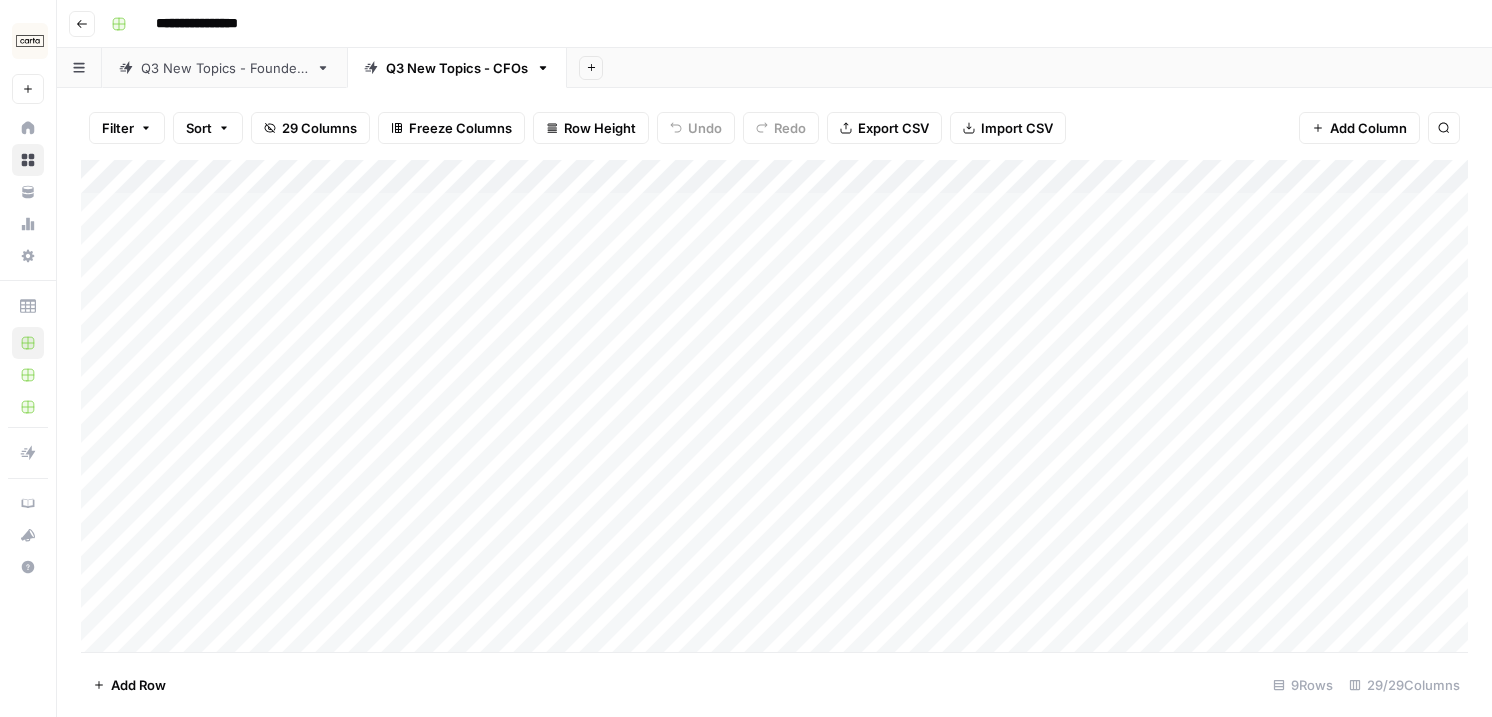 click on "Add Column" at bounding box center [774, 406] 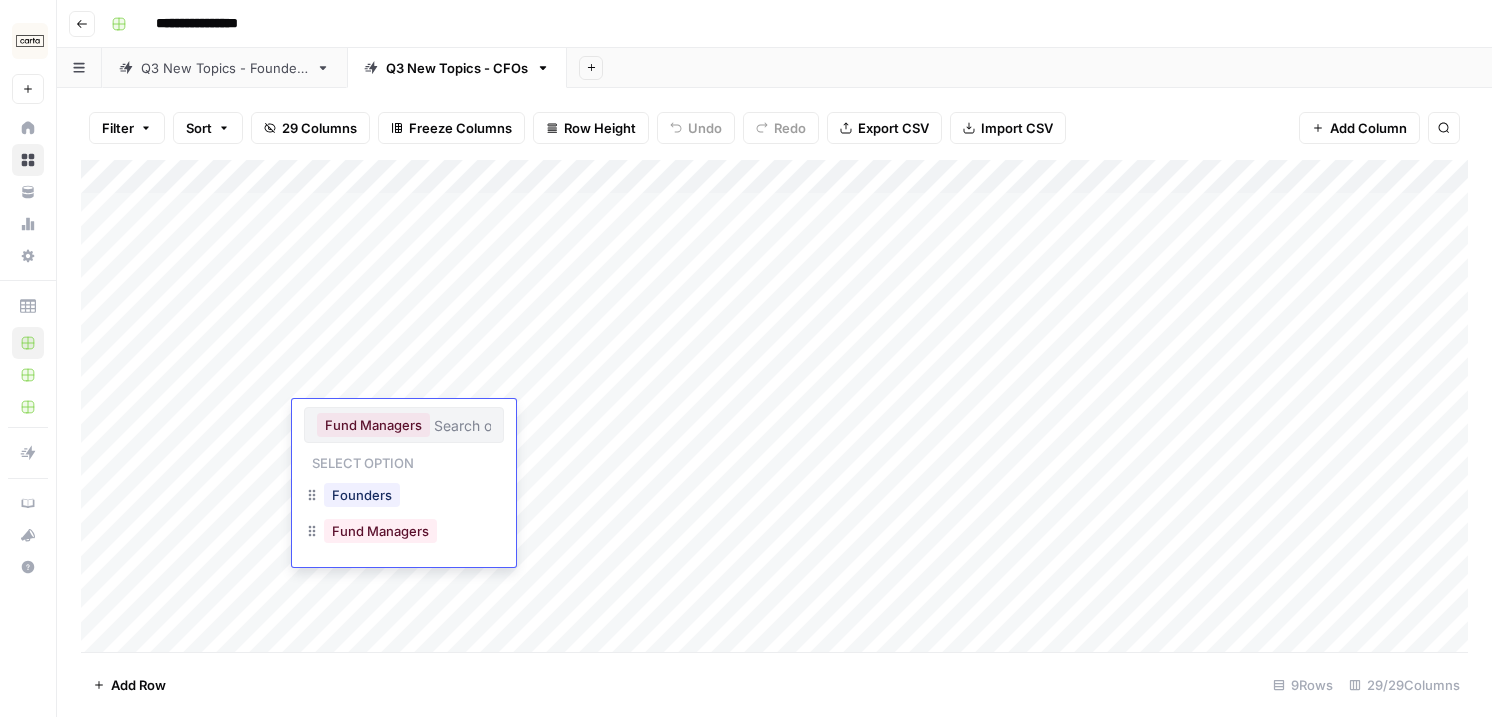 click on "Add Column" at bounding box center [774, 406] 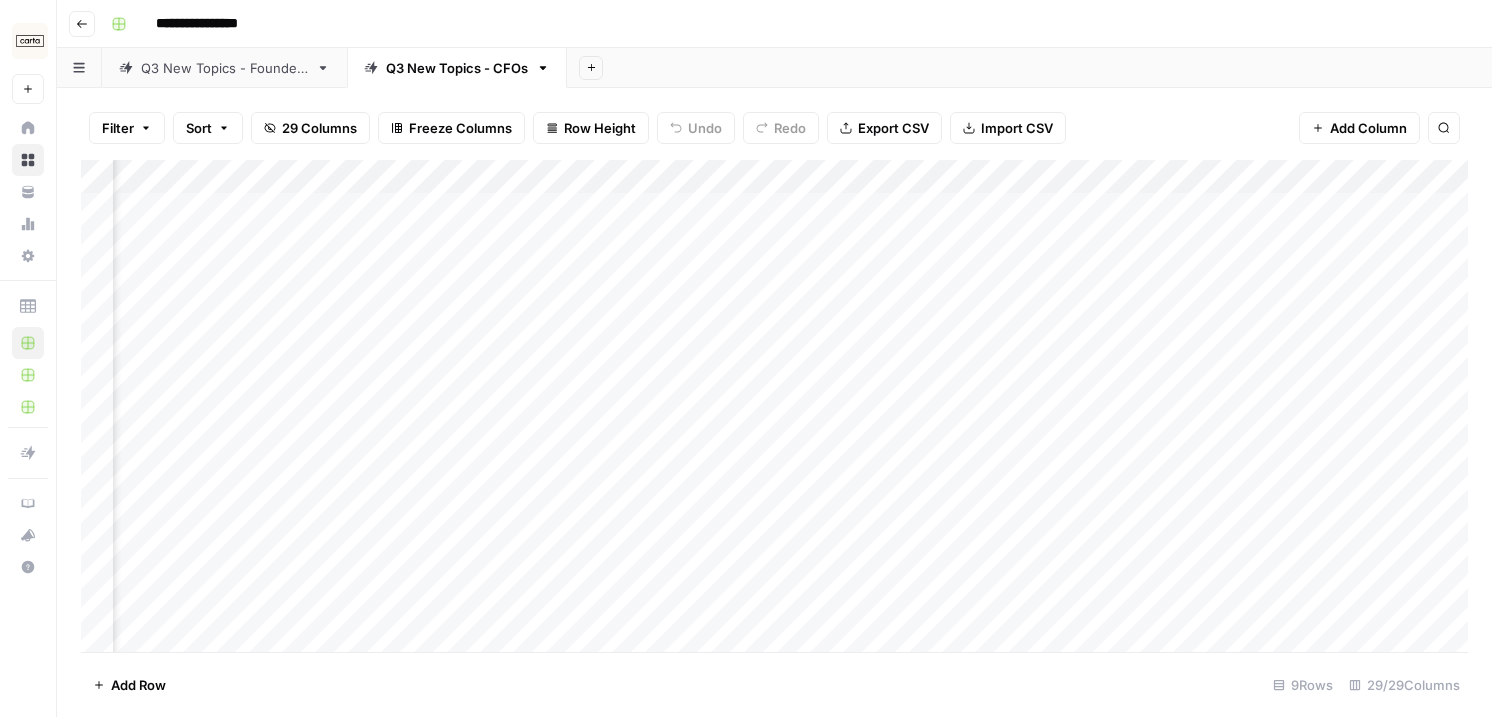 scroll, scrollTop: 0, scrollLeft: 481, axis: horizontal 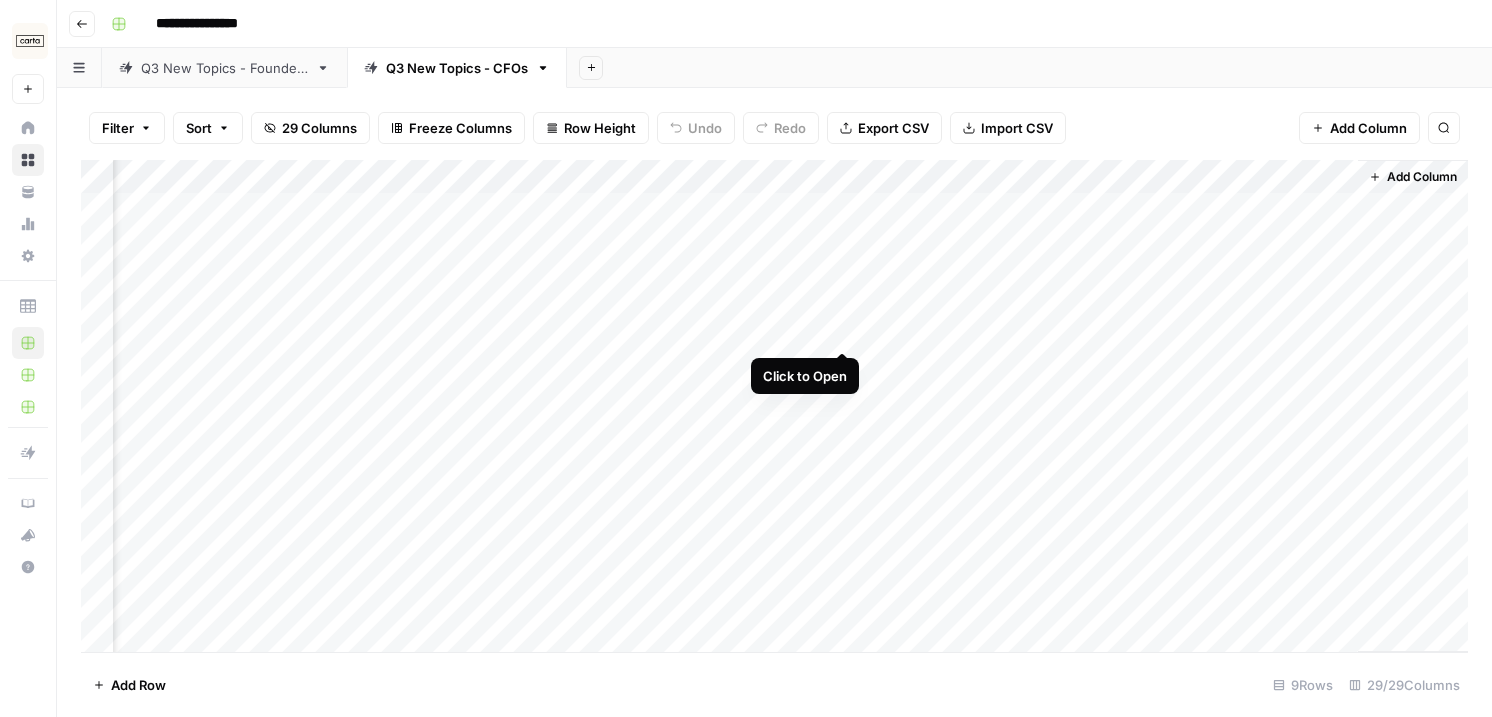 click on "Add Column" at bounding box center [774, 406] 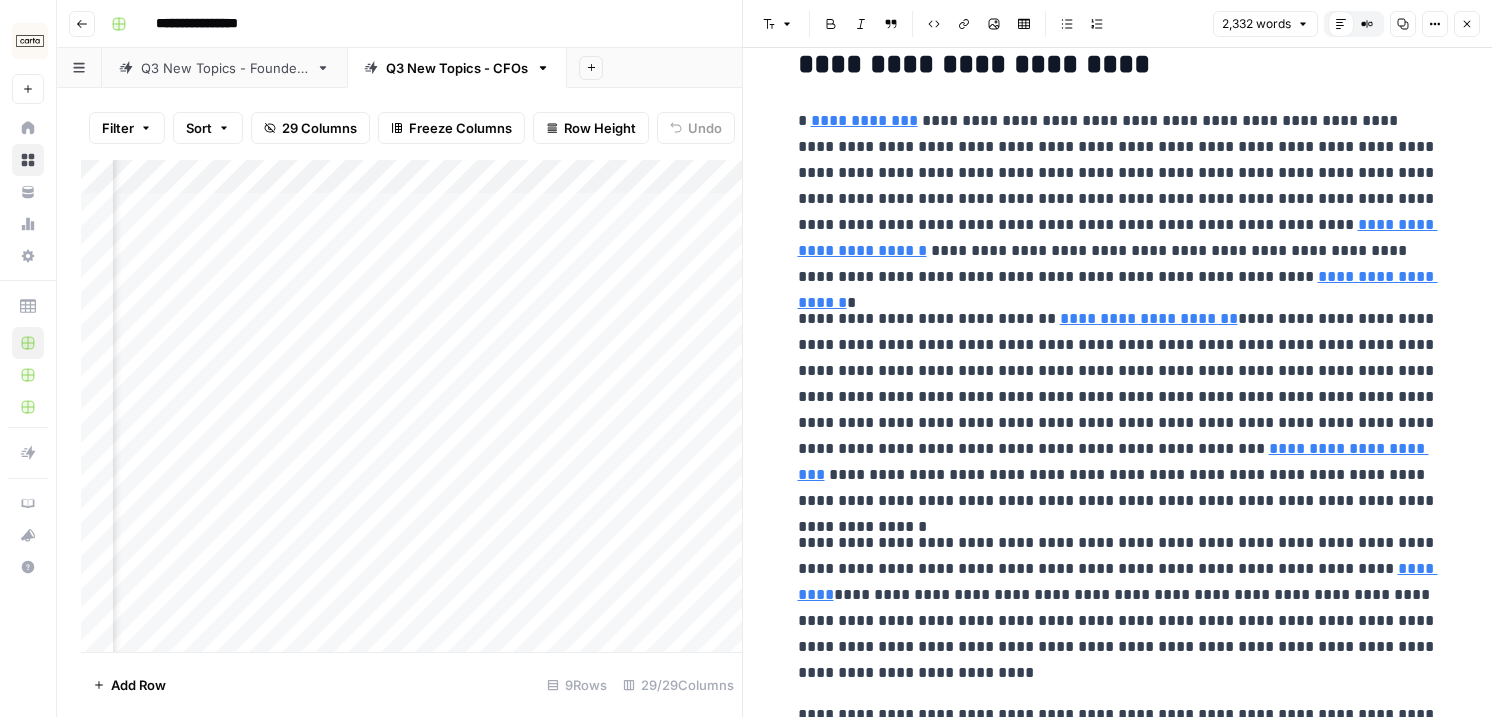 scroll, scrollTop: 351, scrollLeft: 0, axis: vertical 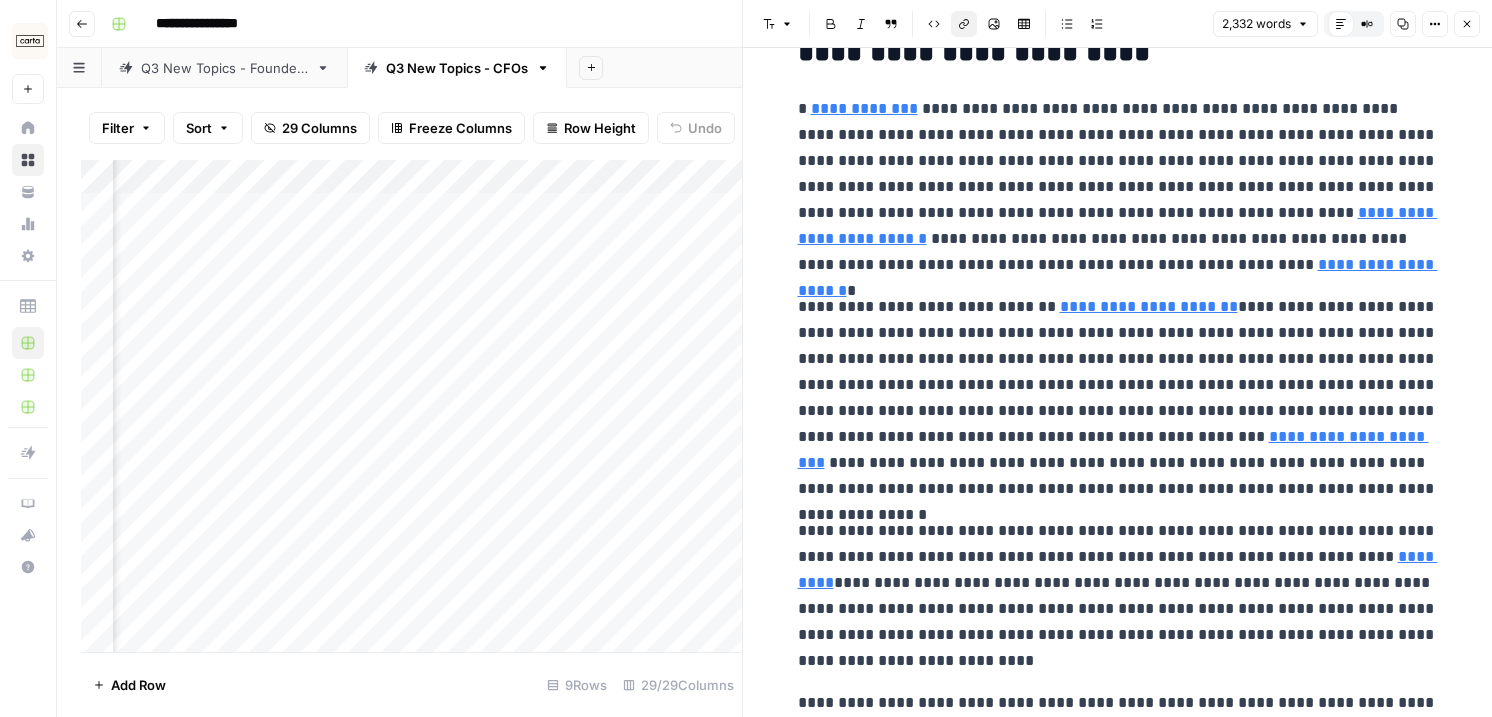 click on "**********" at bounding box center [864, 108] 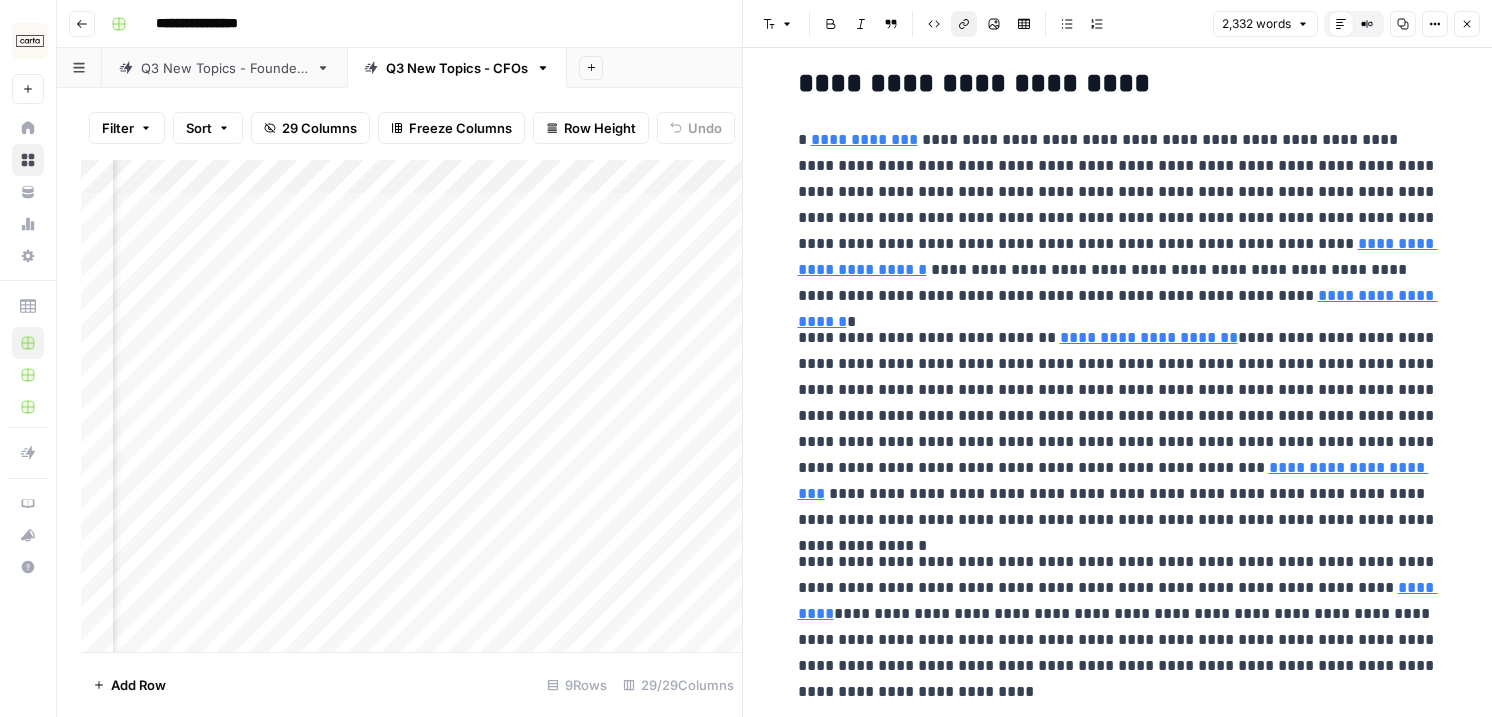 scroll, scrollTop: 0, scrollLeft: 0, axis: both 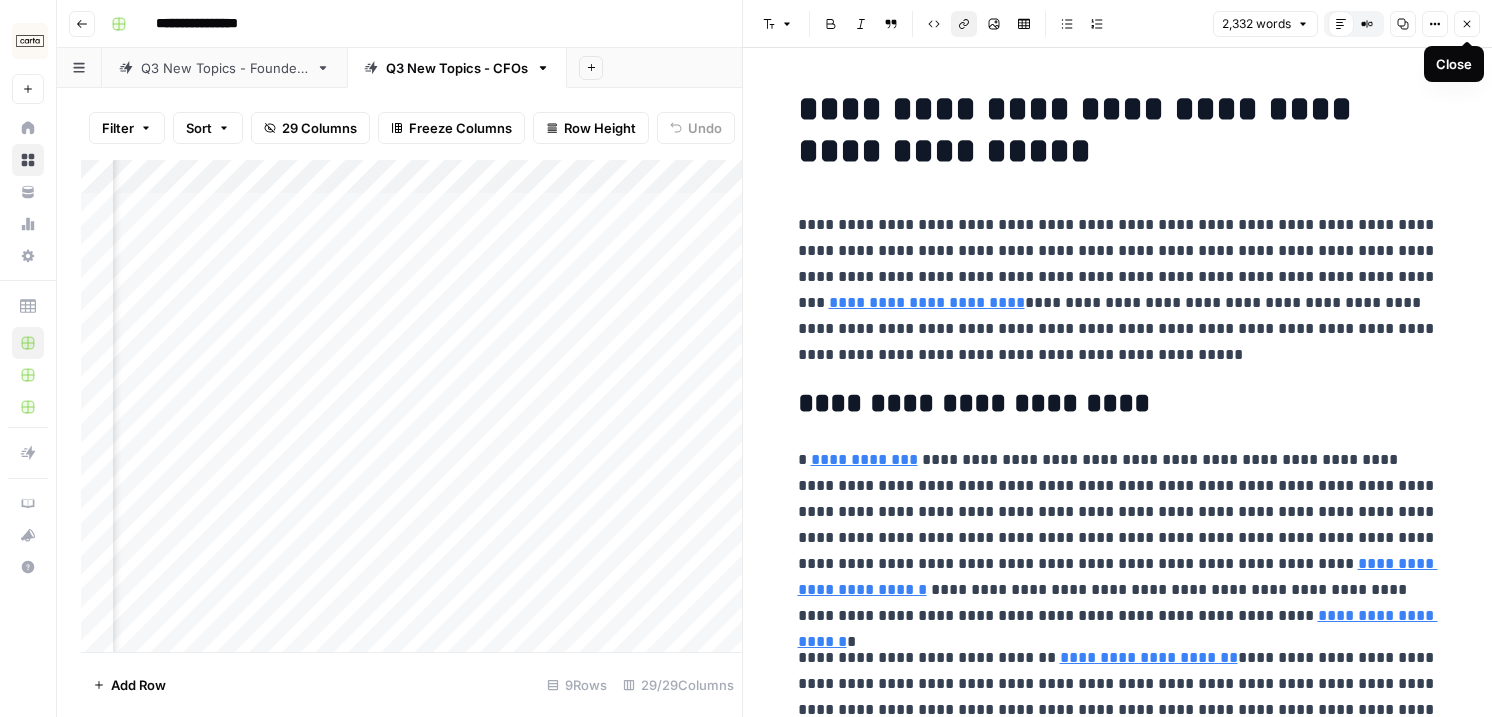 click on "Close" at bounding box center (1467, 24) 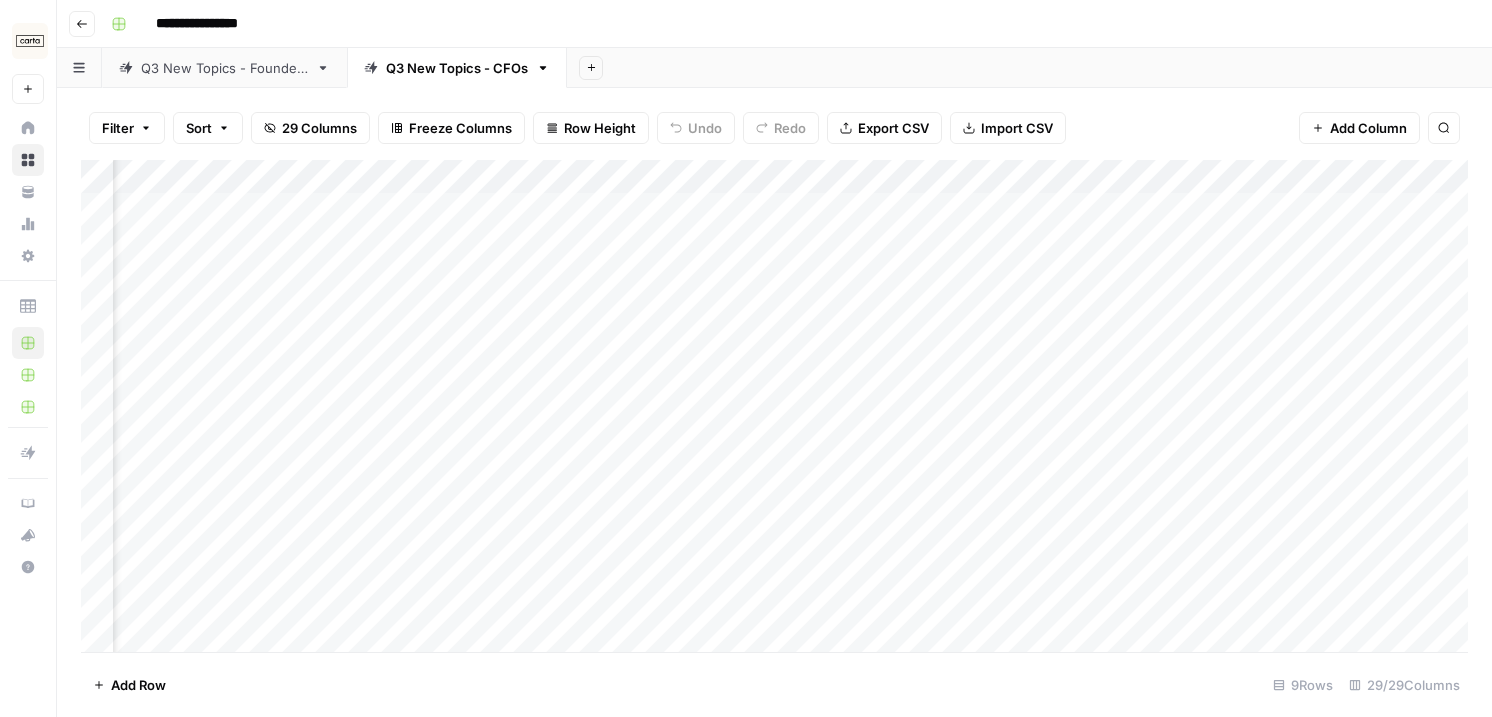 scroll, scrollTop: 0, scrollLeft: 0, axis: both 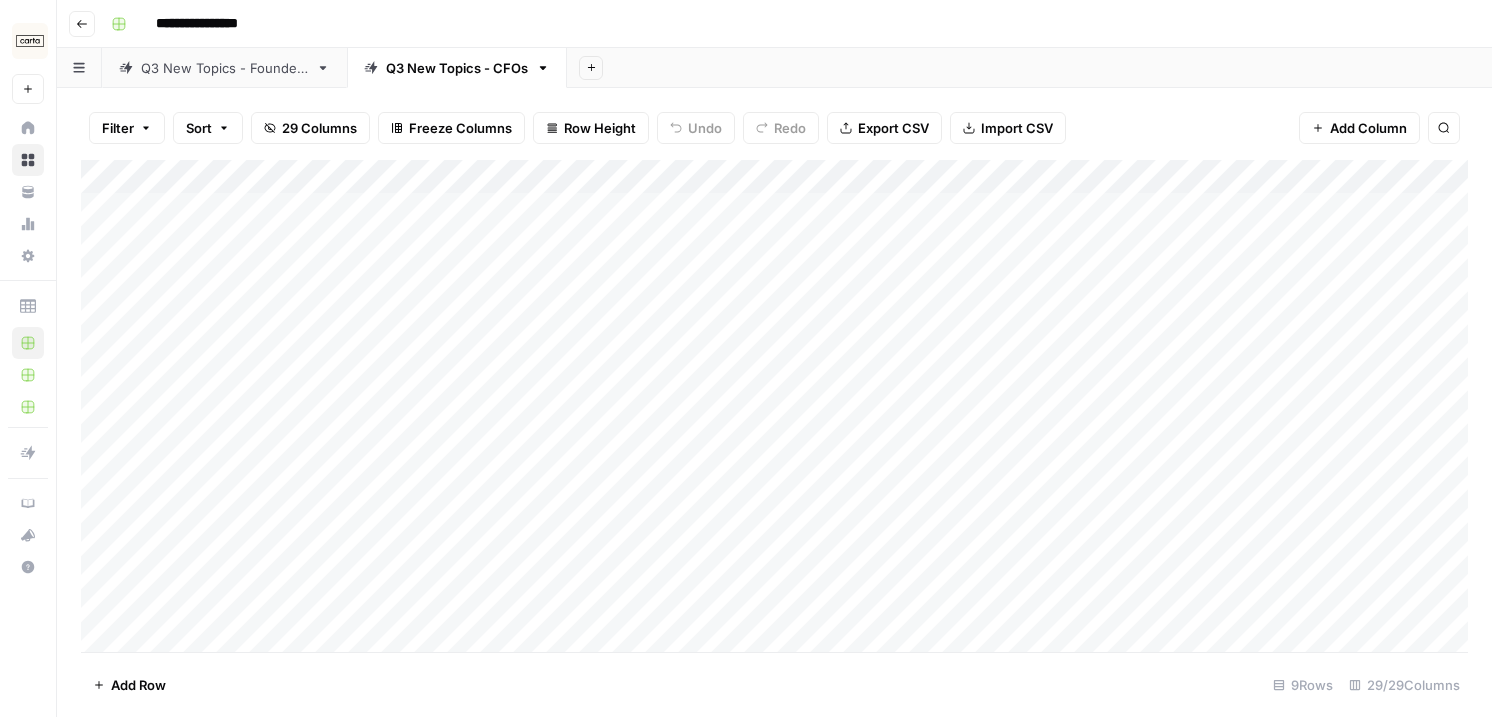 click on "Add Column" at bounding box center (774, 406) 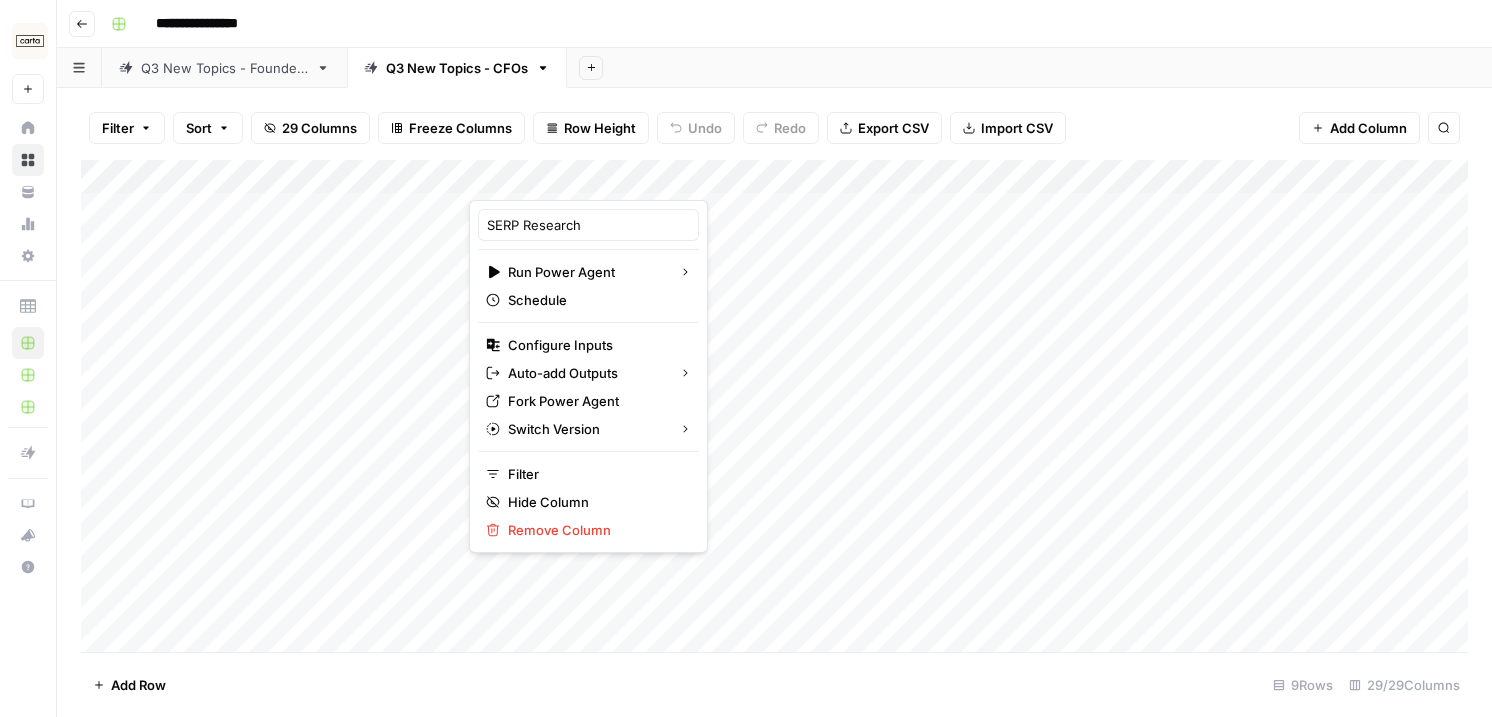 click on "**********" at bounding box center (787, 24) 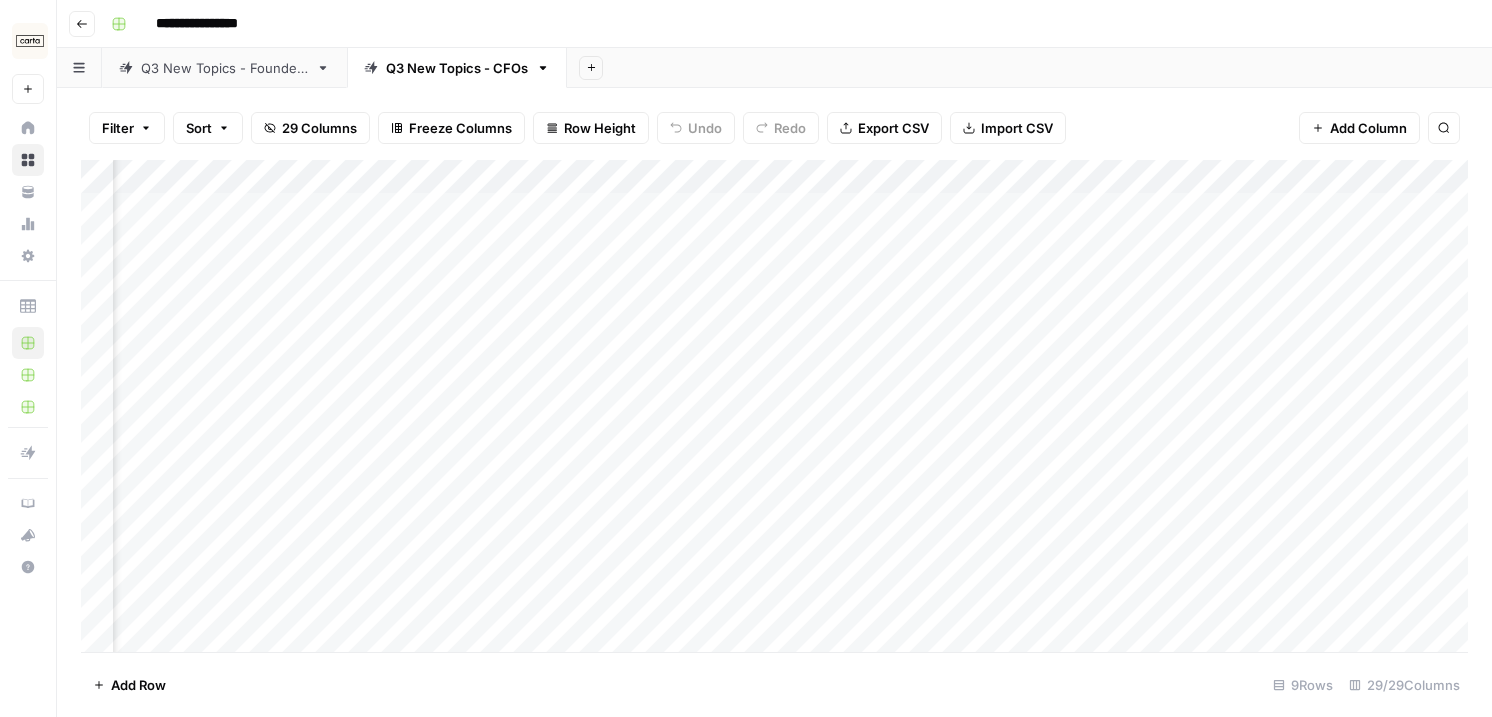 scroll, scrollTop: 0, scrollLeft: 0, axis: both 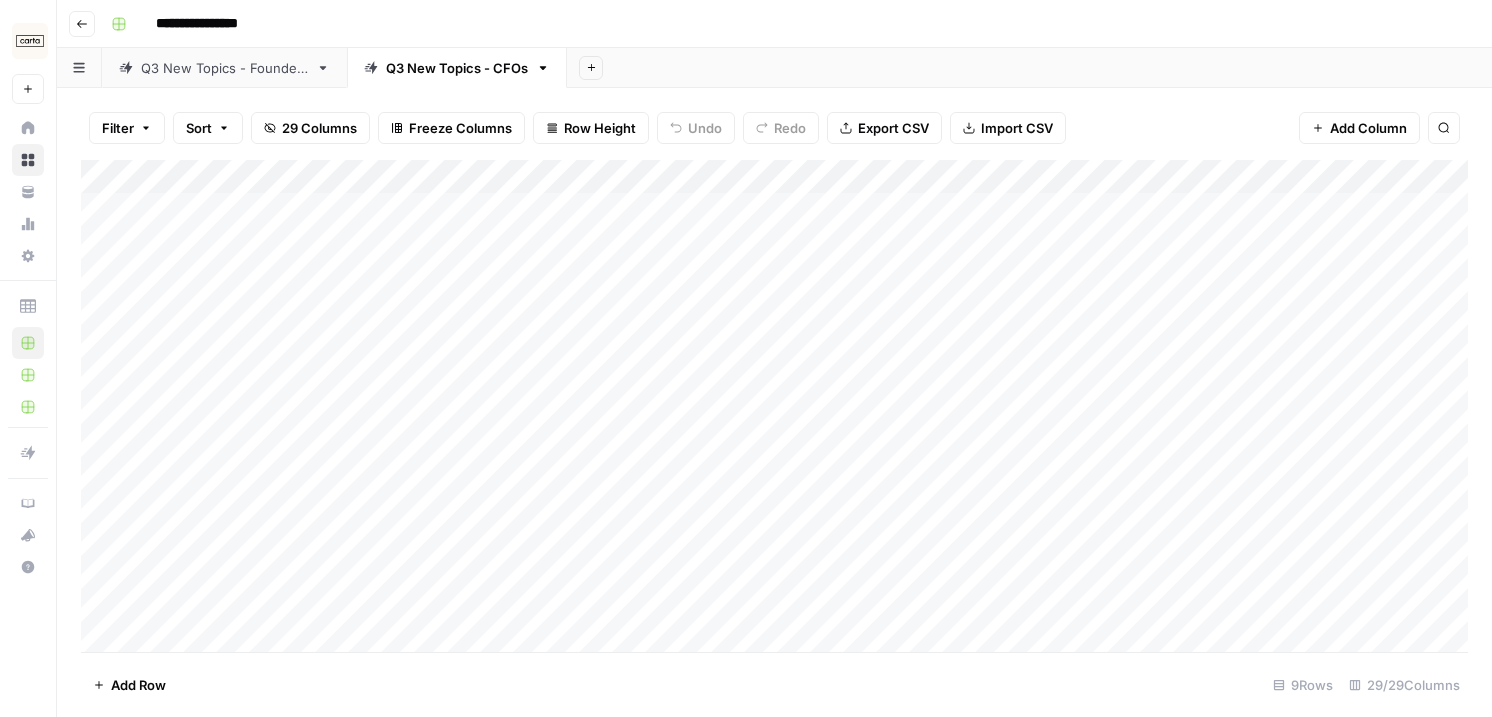click on "Add Column" at bounding box center (774, 406) 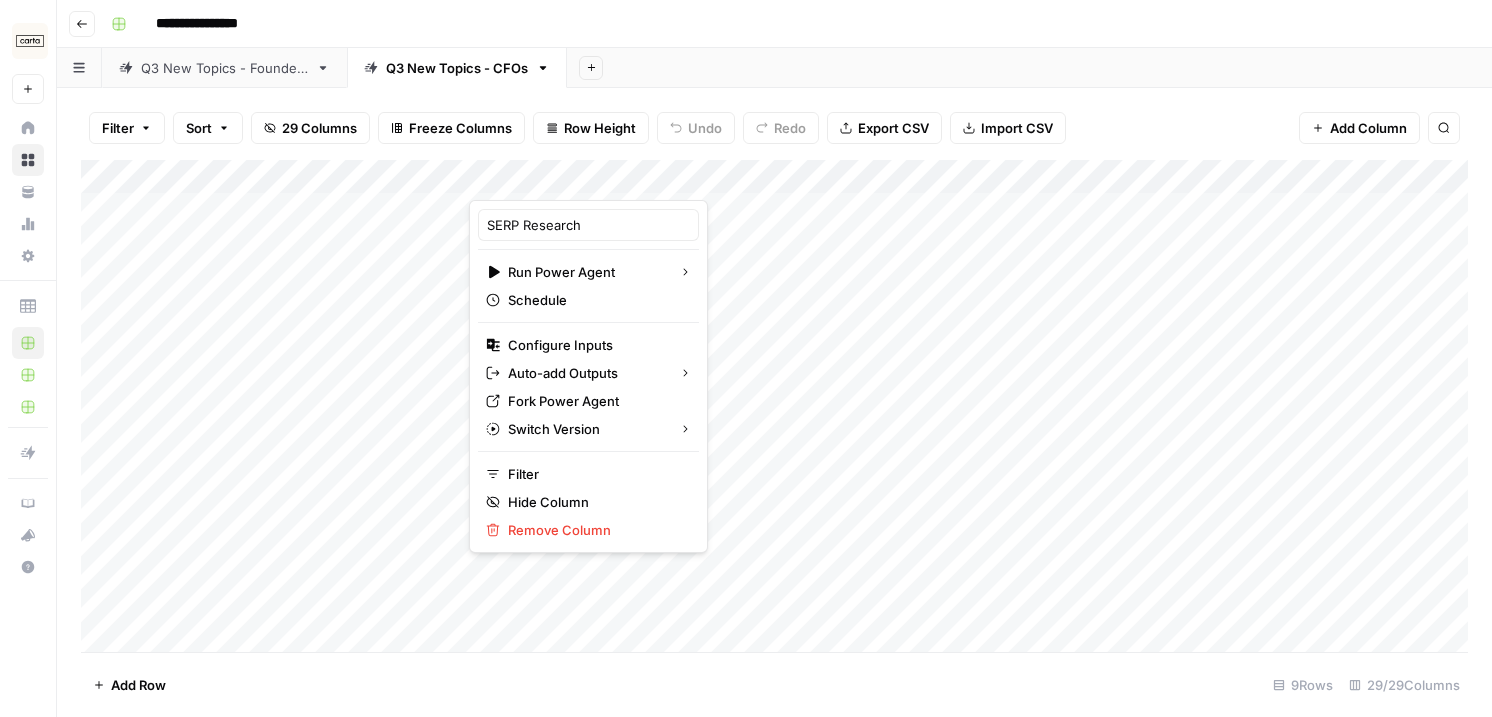 click on "**********" at bounding box center [787, 24] 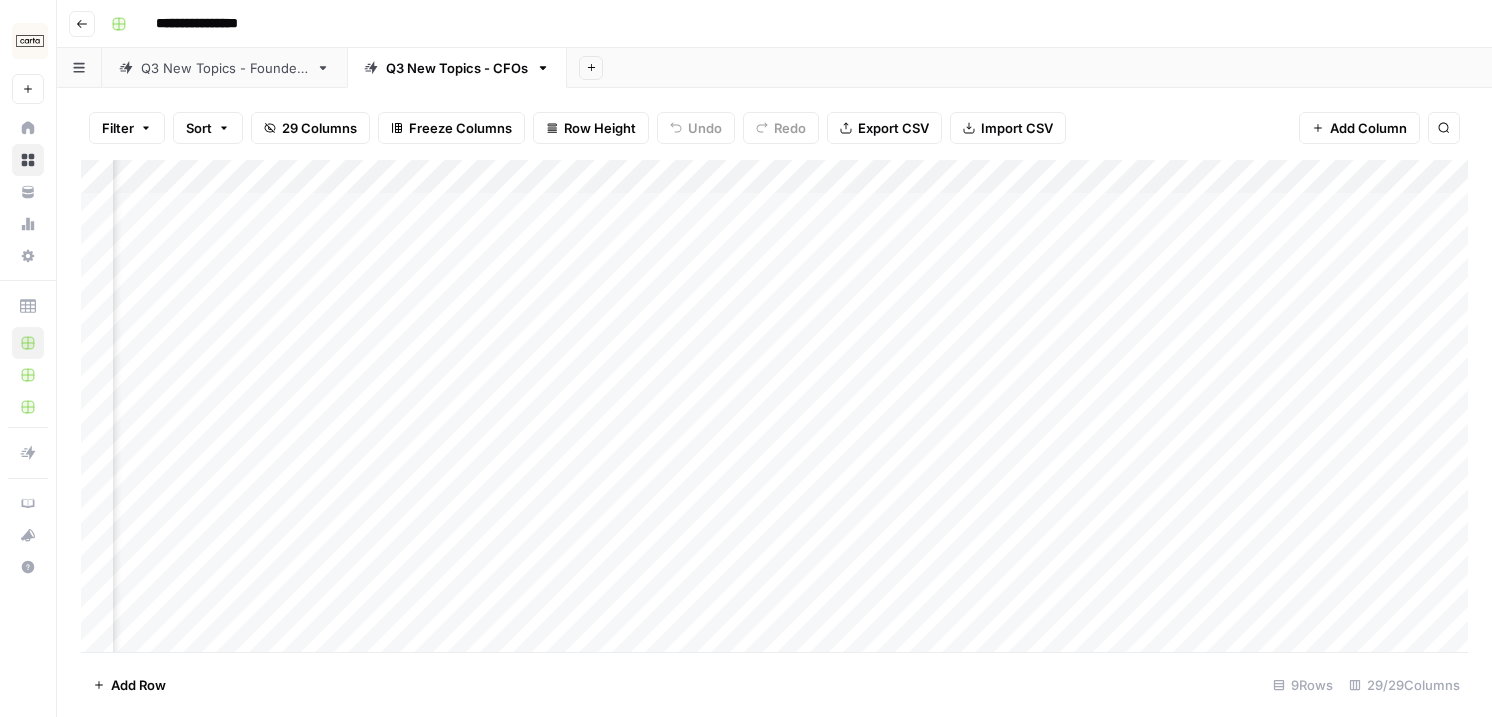scroll, scrollTop: 0, scrollLeft: 2886, axis: horizontal 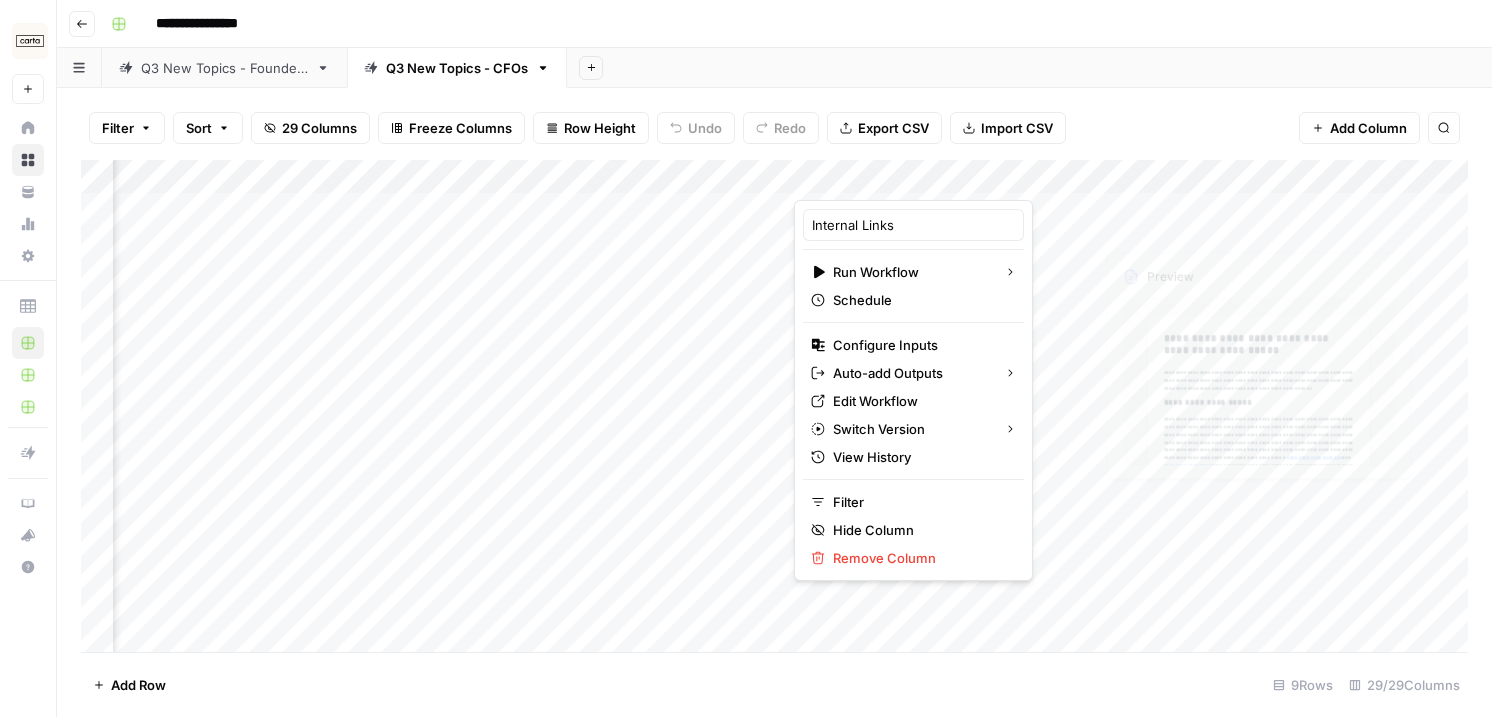 click on "Filter Sort 29 Columns Freeze Columns Row Height Undo Redo Export CSV Import CSV Add Column Search" at bounding box center (774, 128) 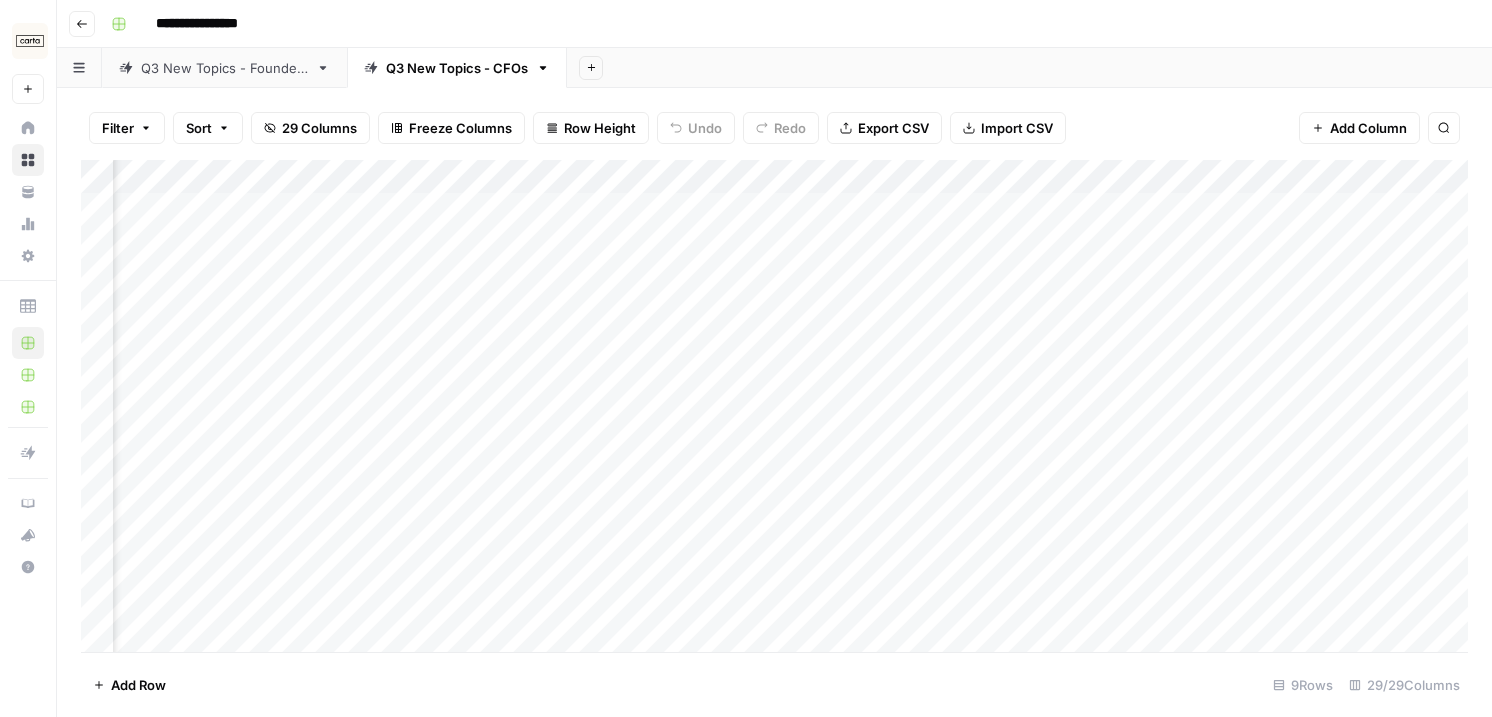 scroll, scrollTop: 0, scrollLeft: 3812, axis: horizontal 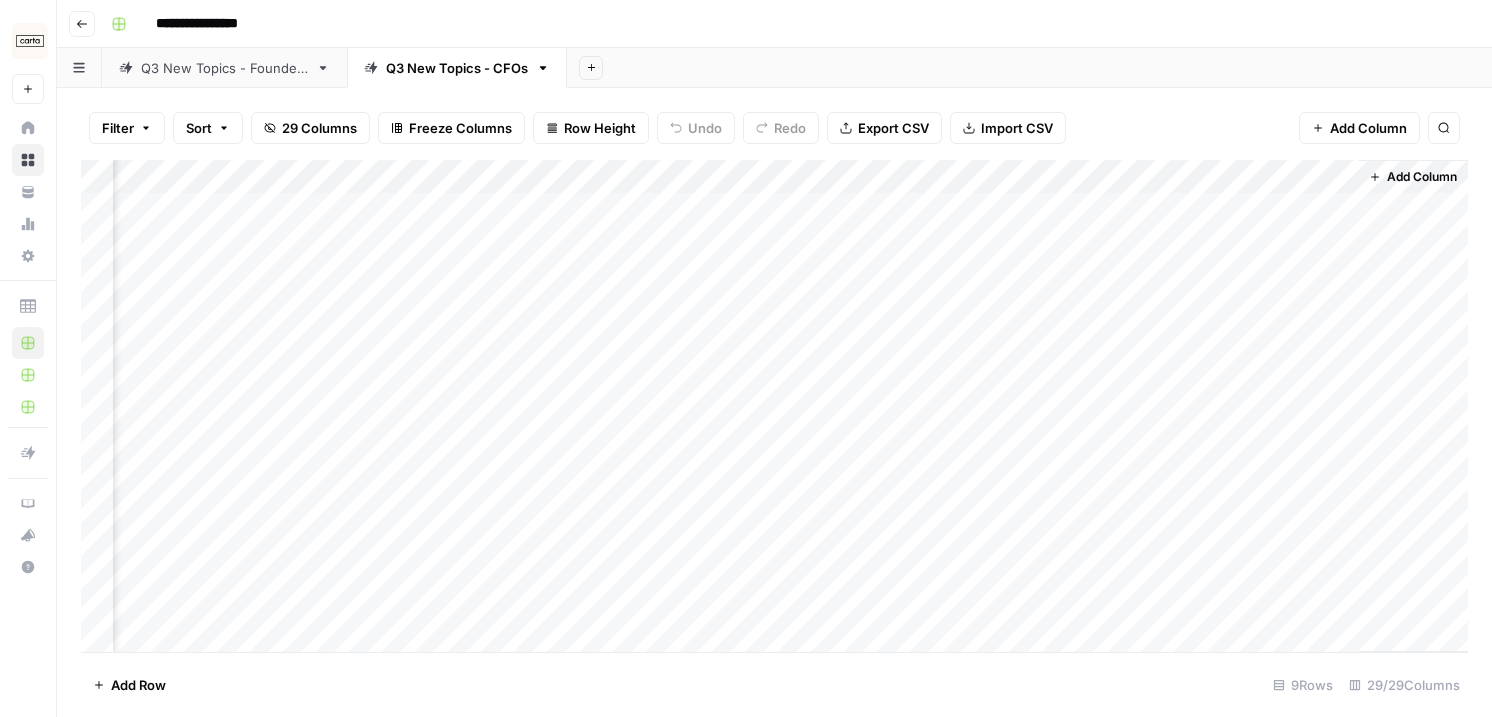 click on "Add Column" at bounding box center (774, 406) 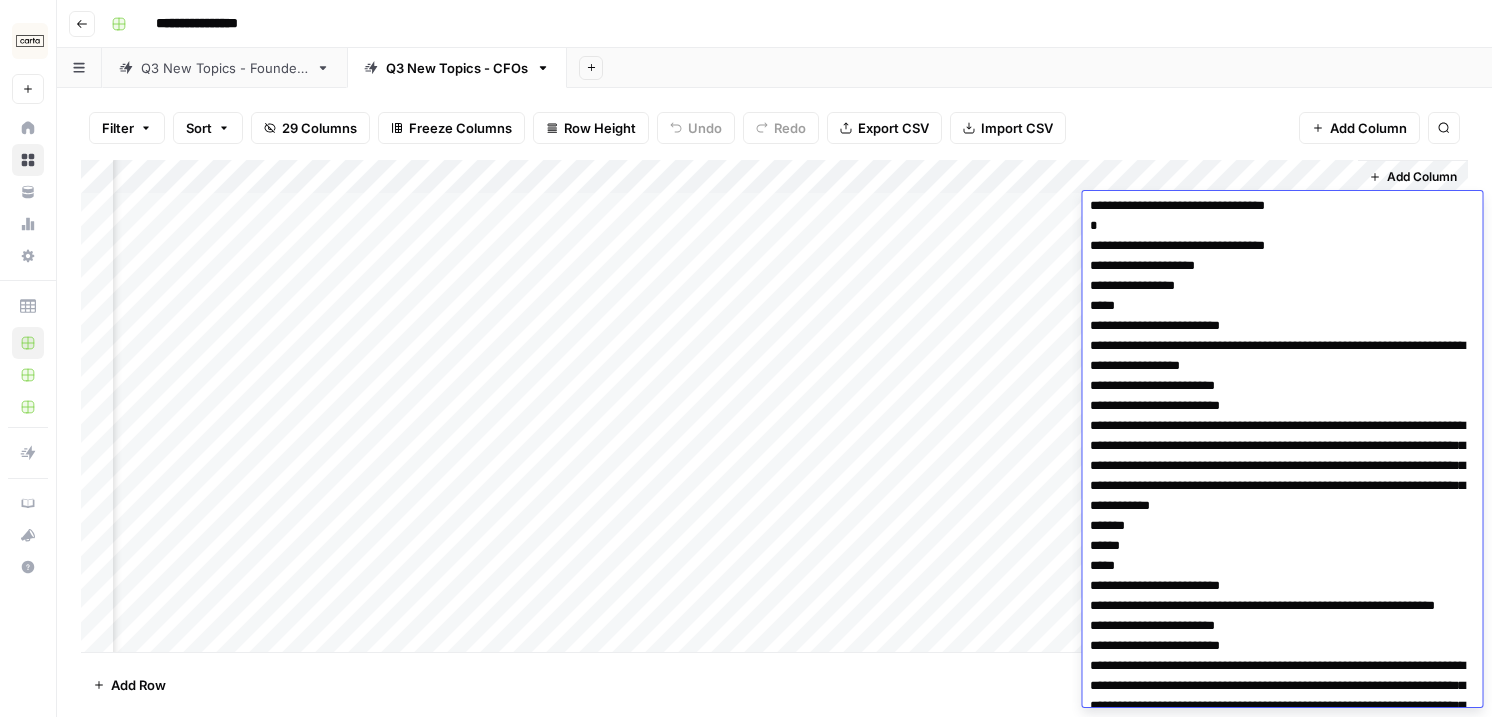 scroll, scrollTop: 0, scrollLeft: 0, axis: both 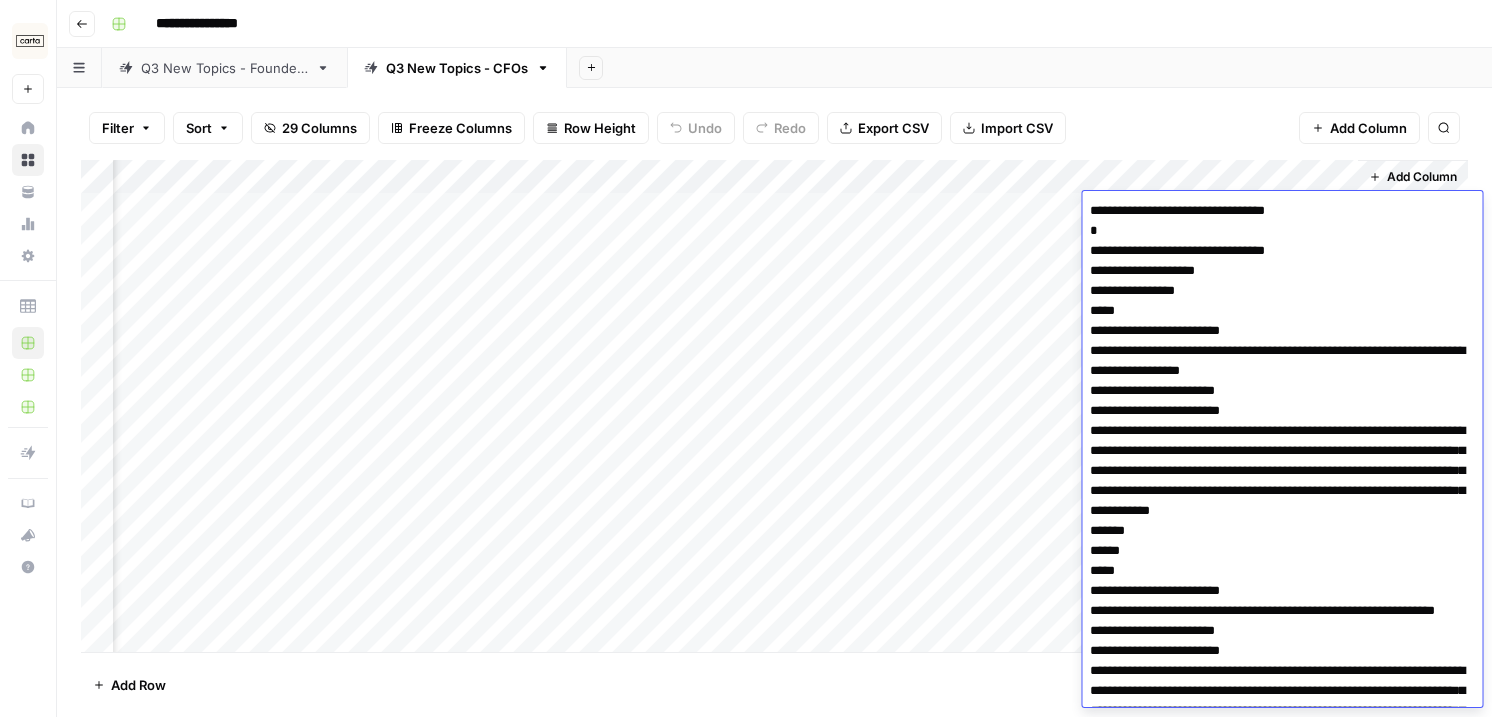 click on "Filter Sort 29 Columns Freeze Columns Row Height Undo Redo Export CSV Import CSV Add Column Search" at bounding box center [774, 128] 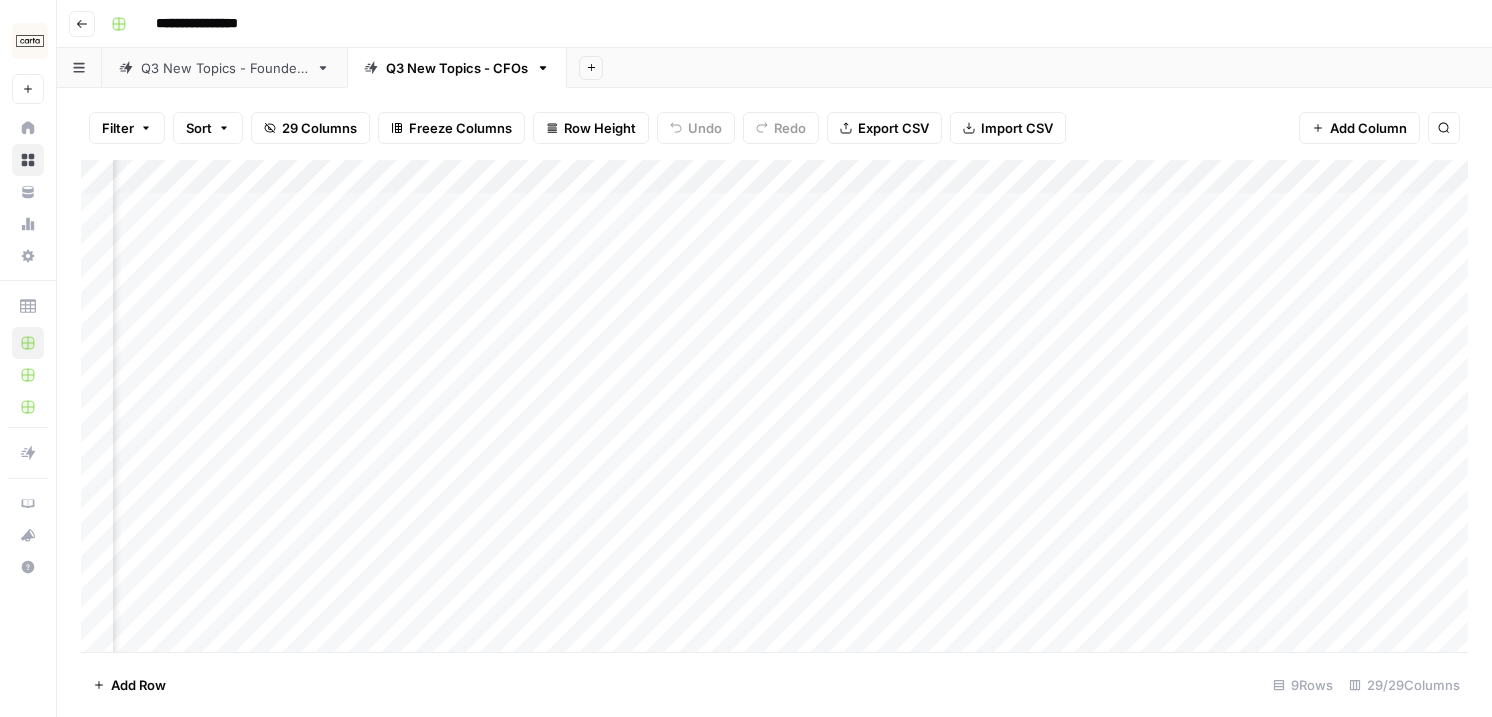 scroll, scrollTop: 0, scrollLeft: 0, axis: both 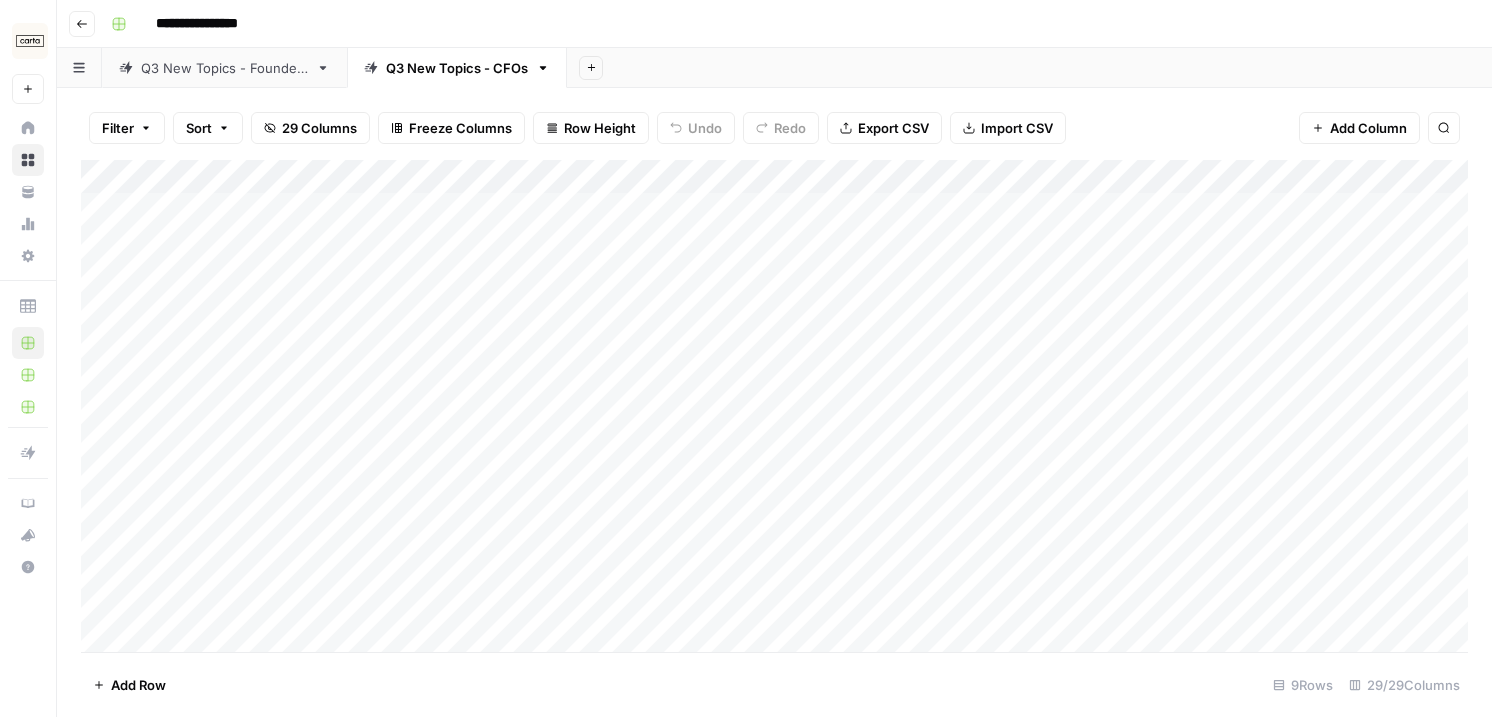 click on "Add Column" at bounding box center [774, 406] 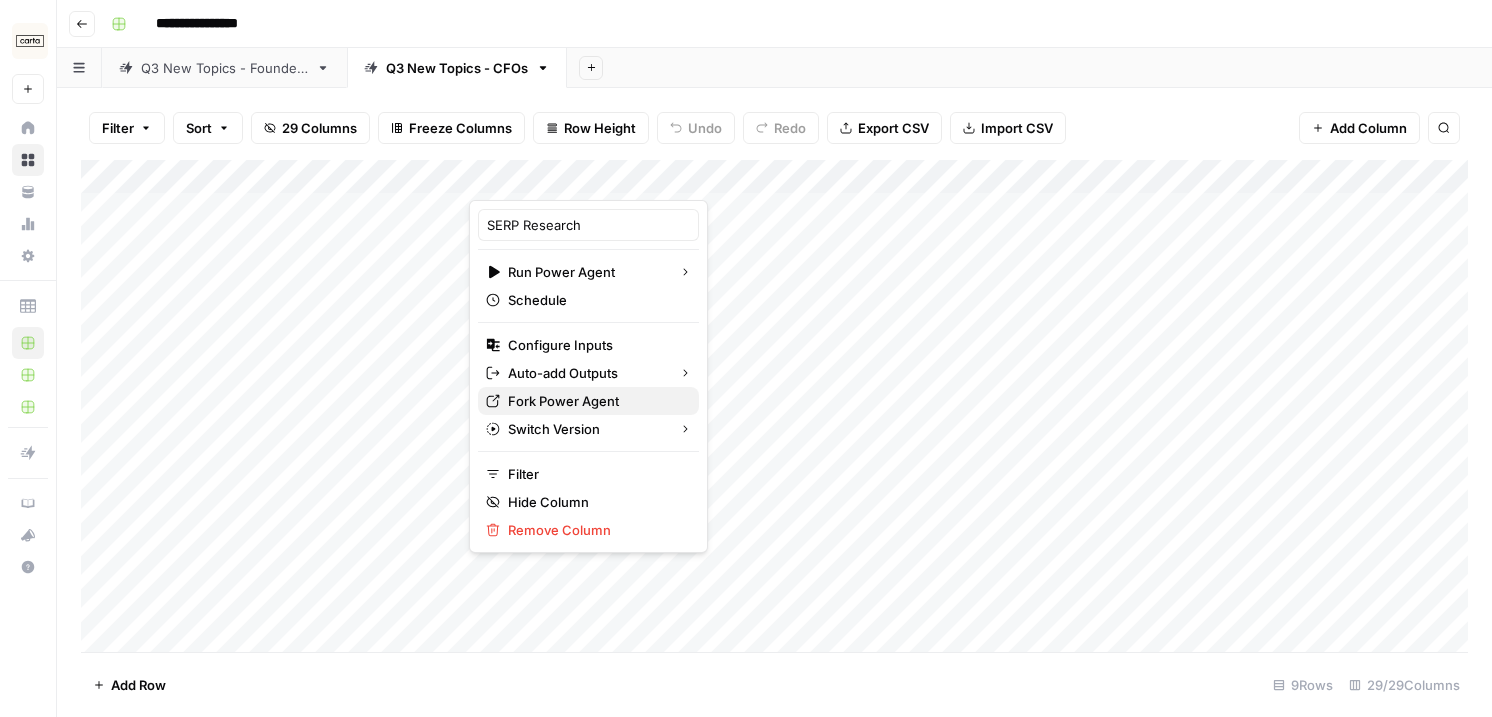 click on "Fork Power Agent" at bounding box center [595, 401] 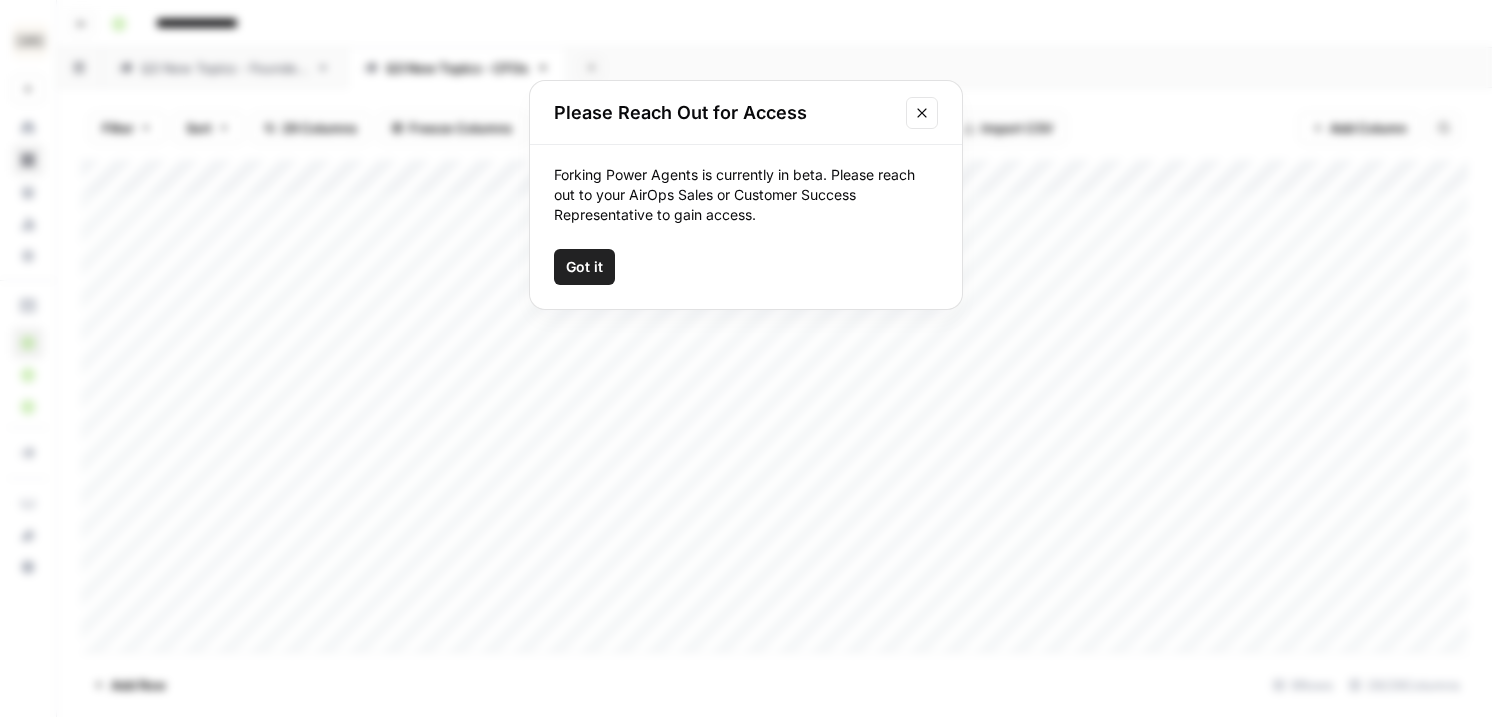 click 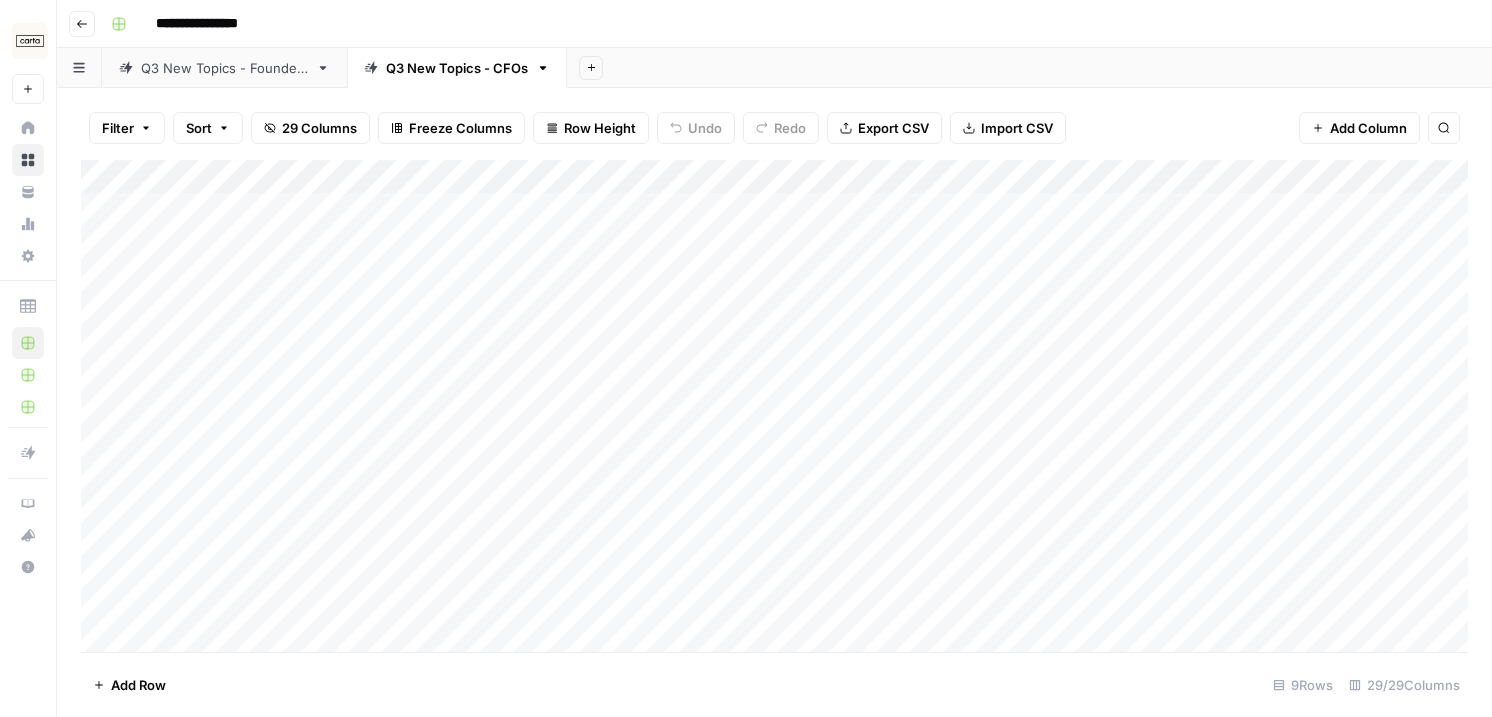 click on "Add Column" at bounding box center (774, 406) 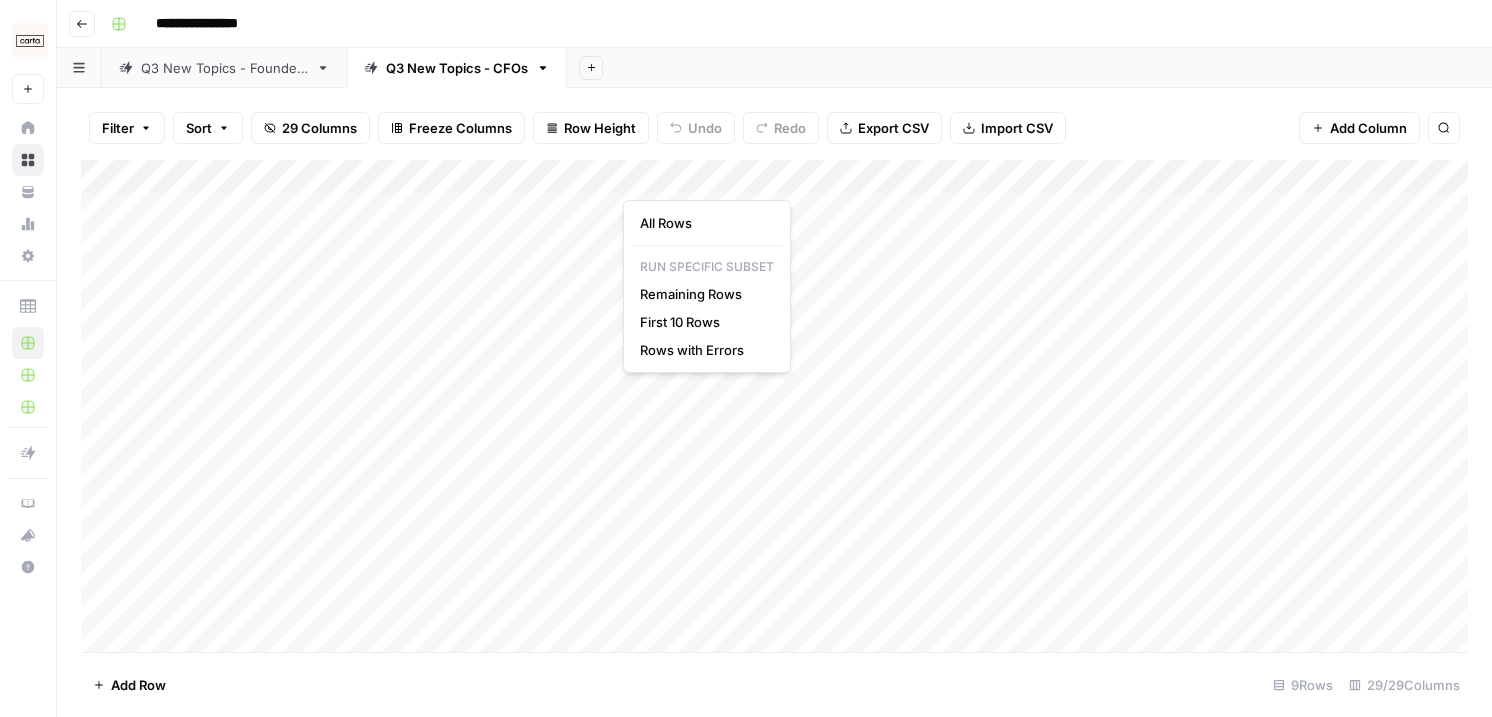 click on "Filter Sort 29 Columns Freeze Columns Row Height Undo Redo Export CSV Import CSV Add Column Search" at bounding box center [774, 128] 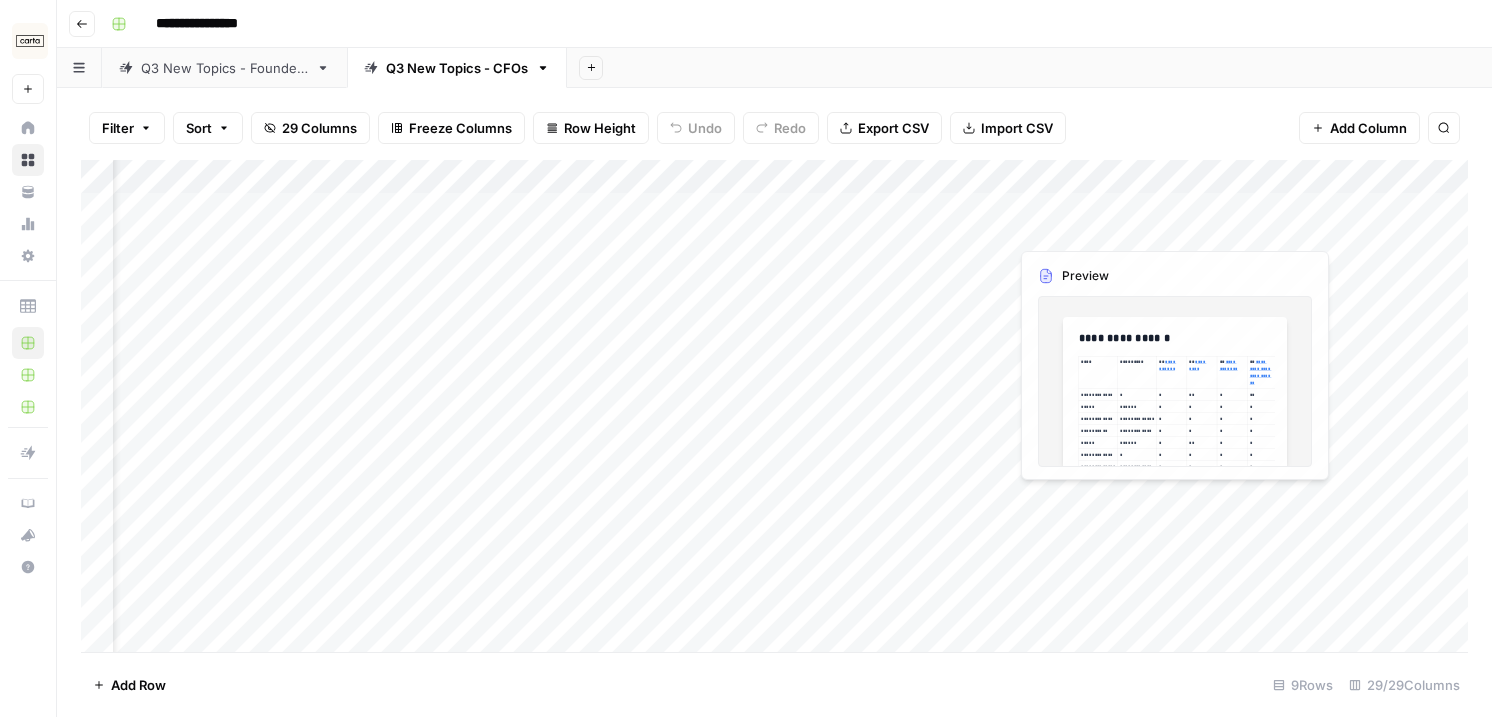 scroll, scrollTop: 0, scrollLeft: 313, axis: horizontal 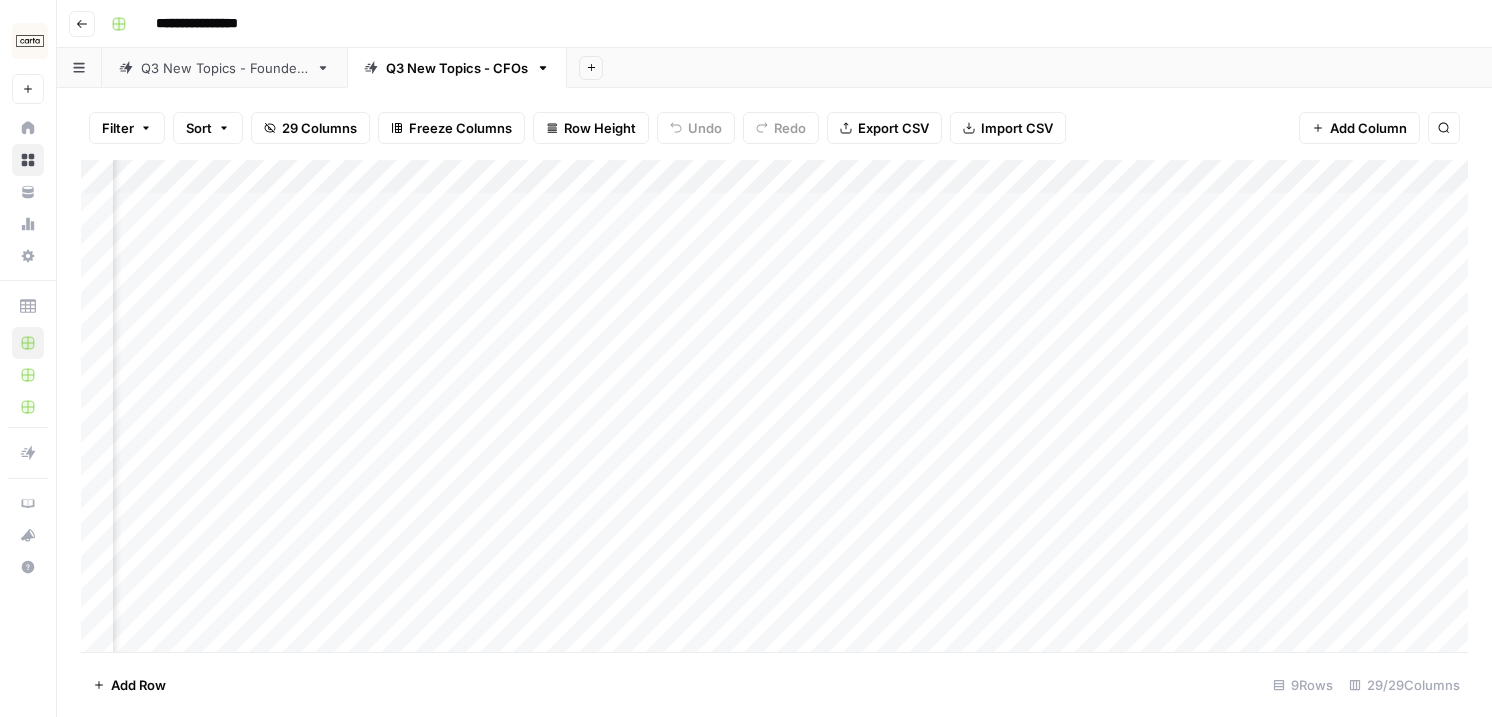 click on "Add Column" at bounding box center (774, 406) 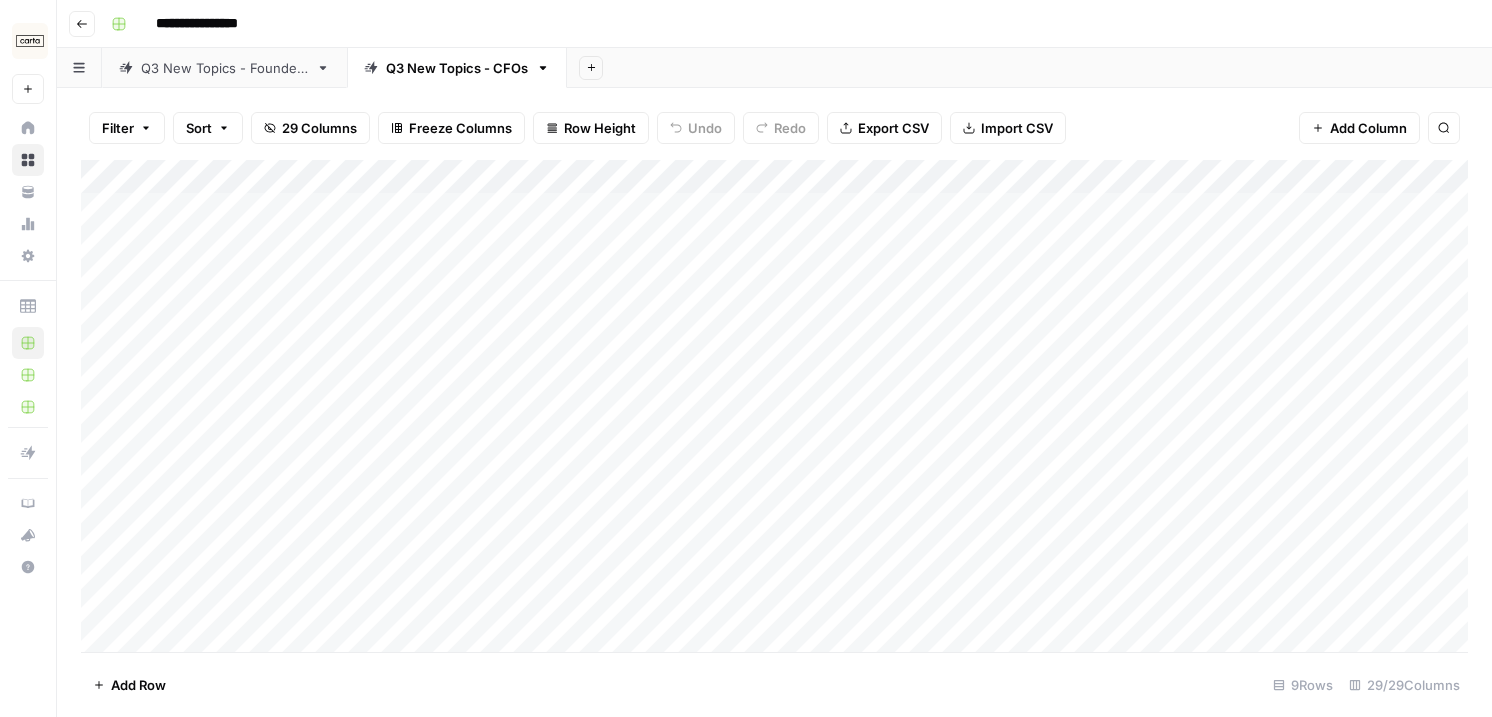 click on "Add Column" at bounding box center (774, 406) 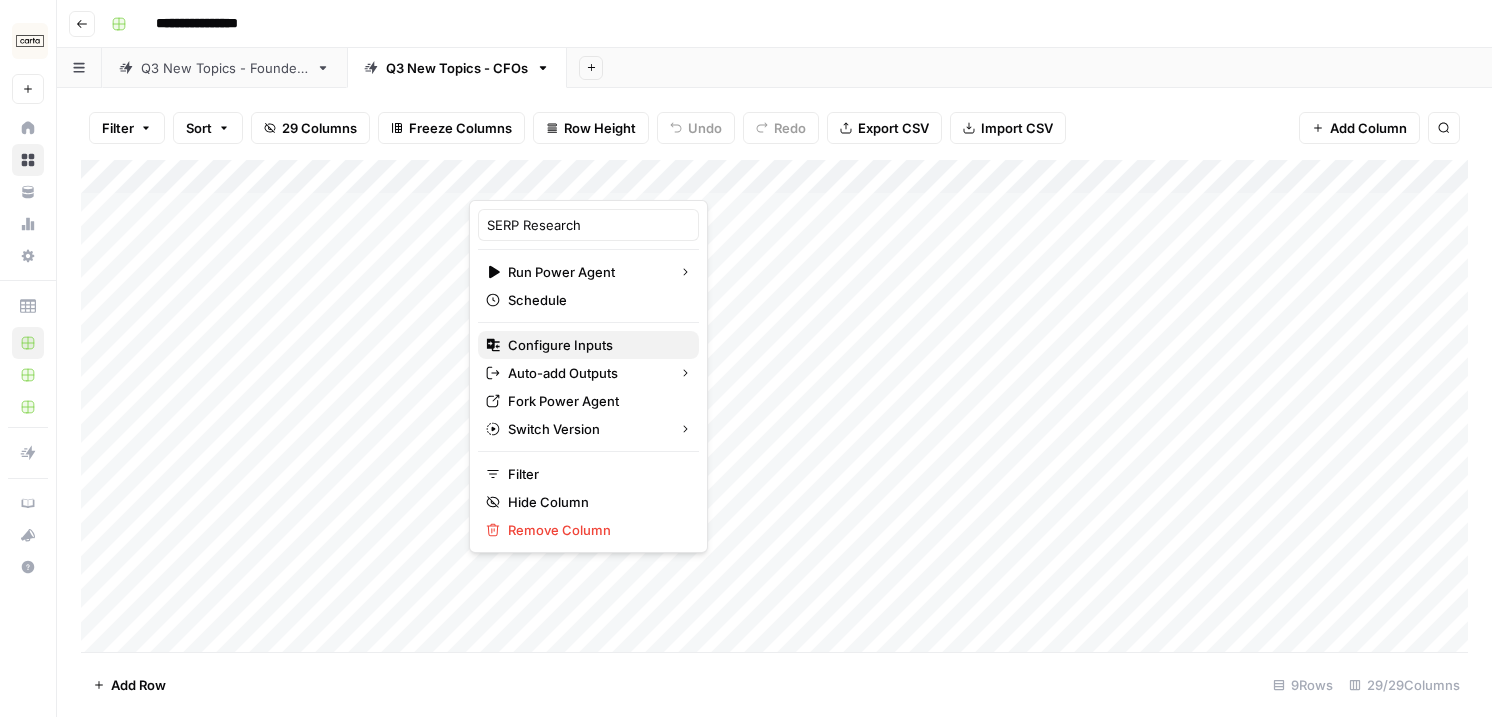 click on "Configure Inputs" at bounding box center (595, 345) 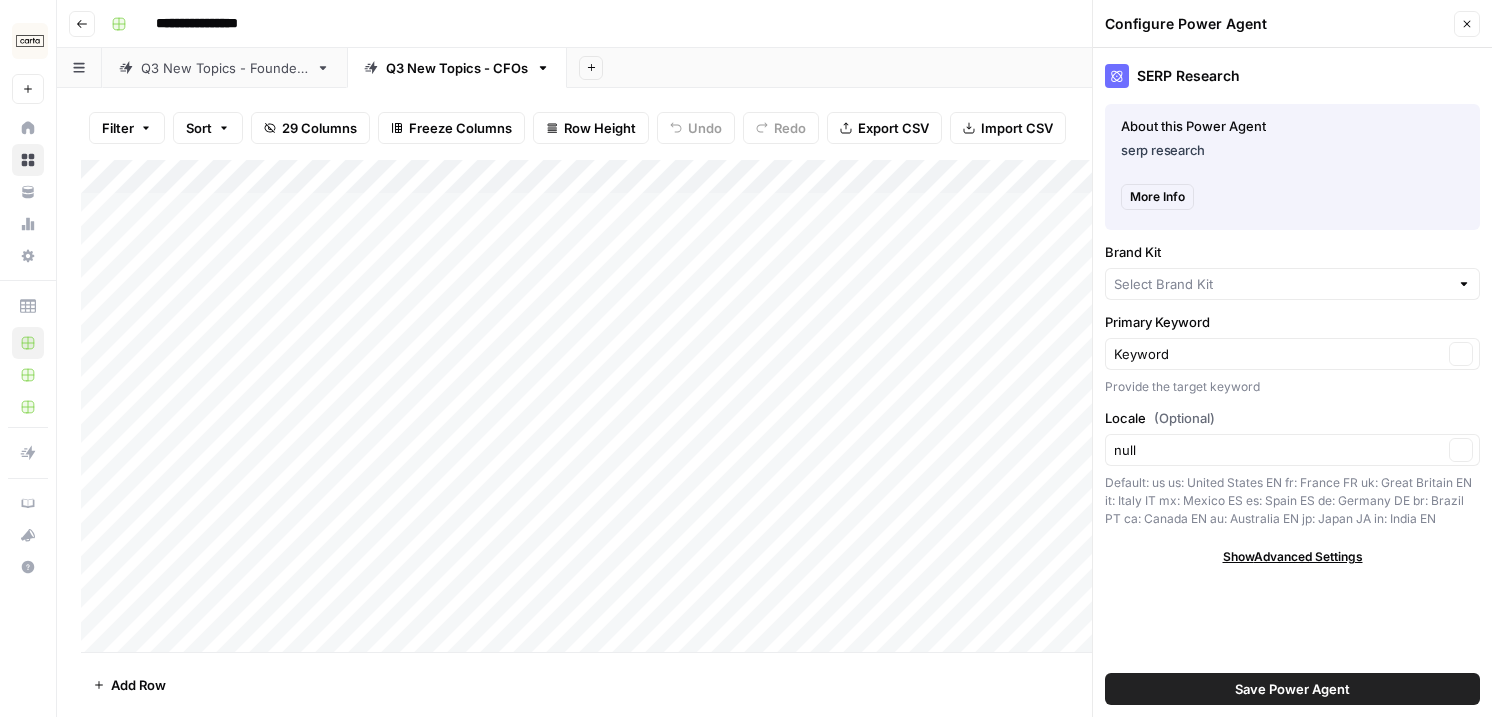 type on "Carta - Fund administration" 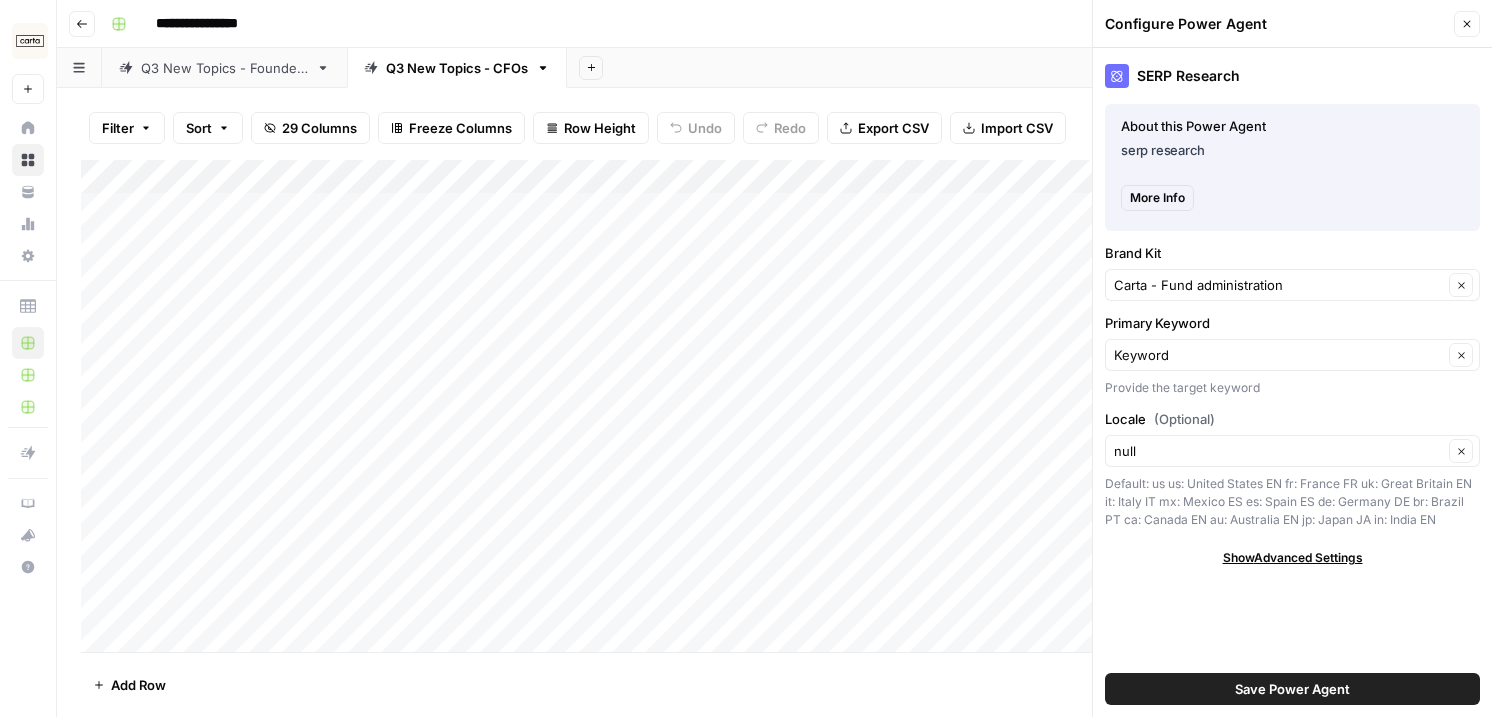 click 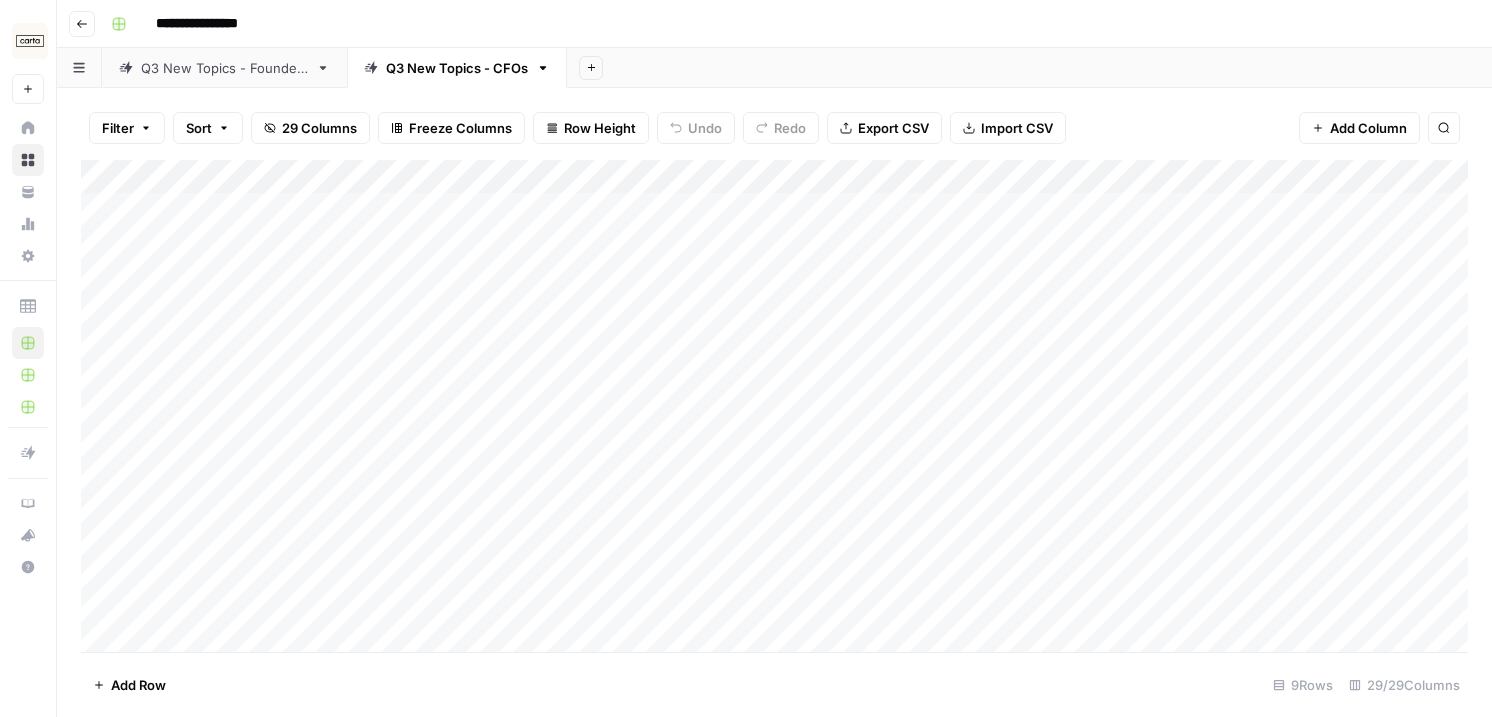 click on "Add Column" at bounding box center (774, 406) 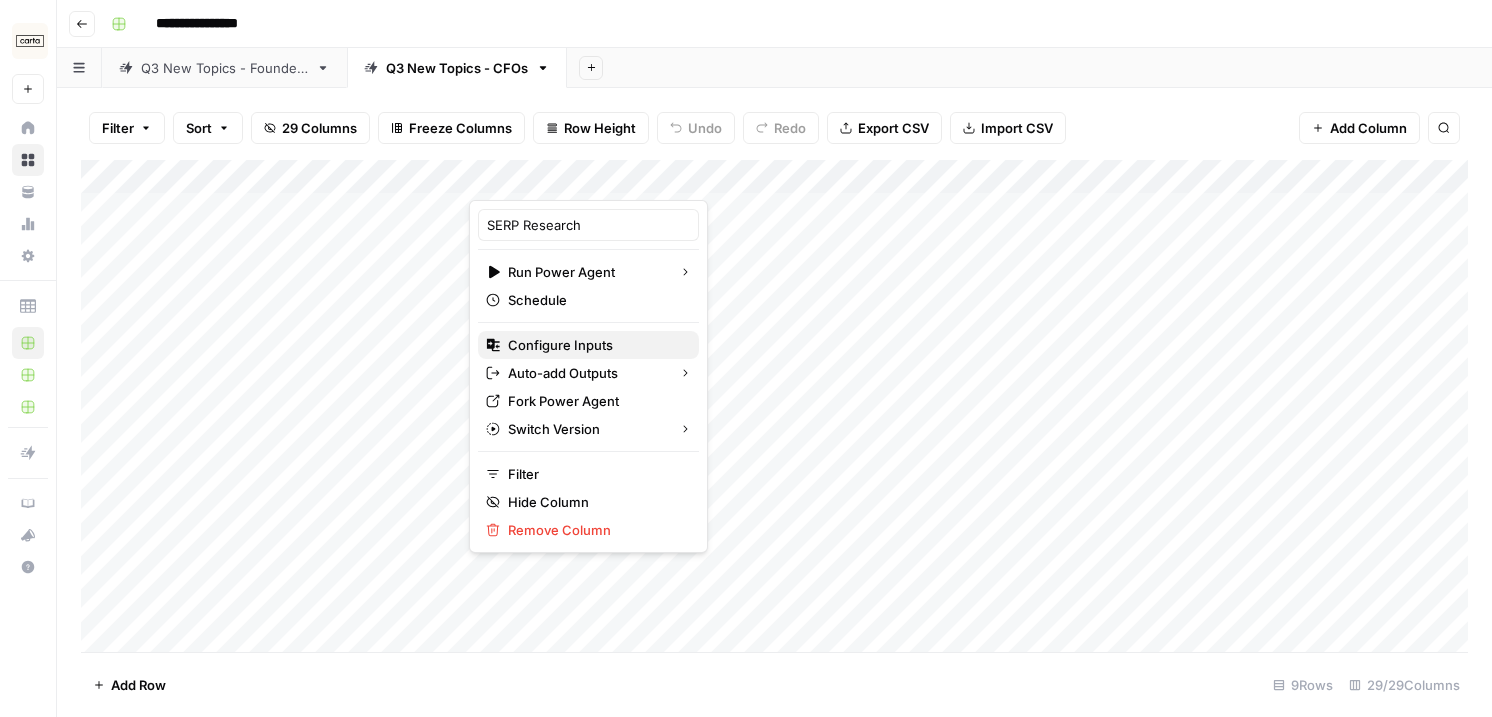 click on "Configure Inputs" at bounding box center [595, 345] 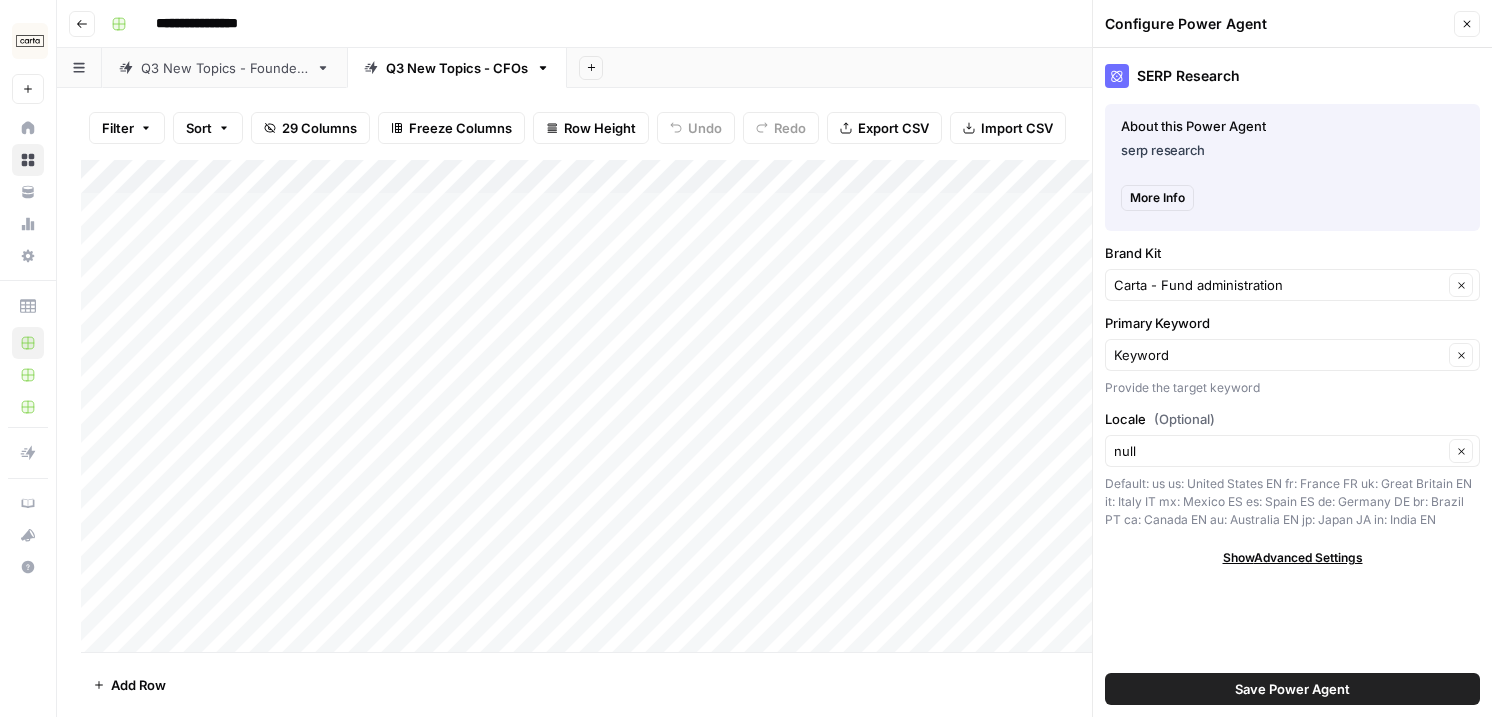 click 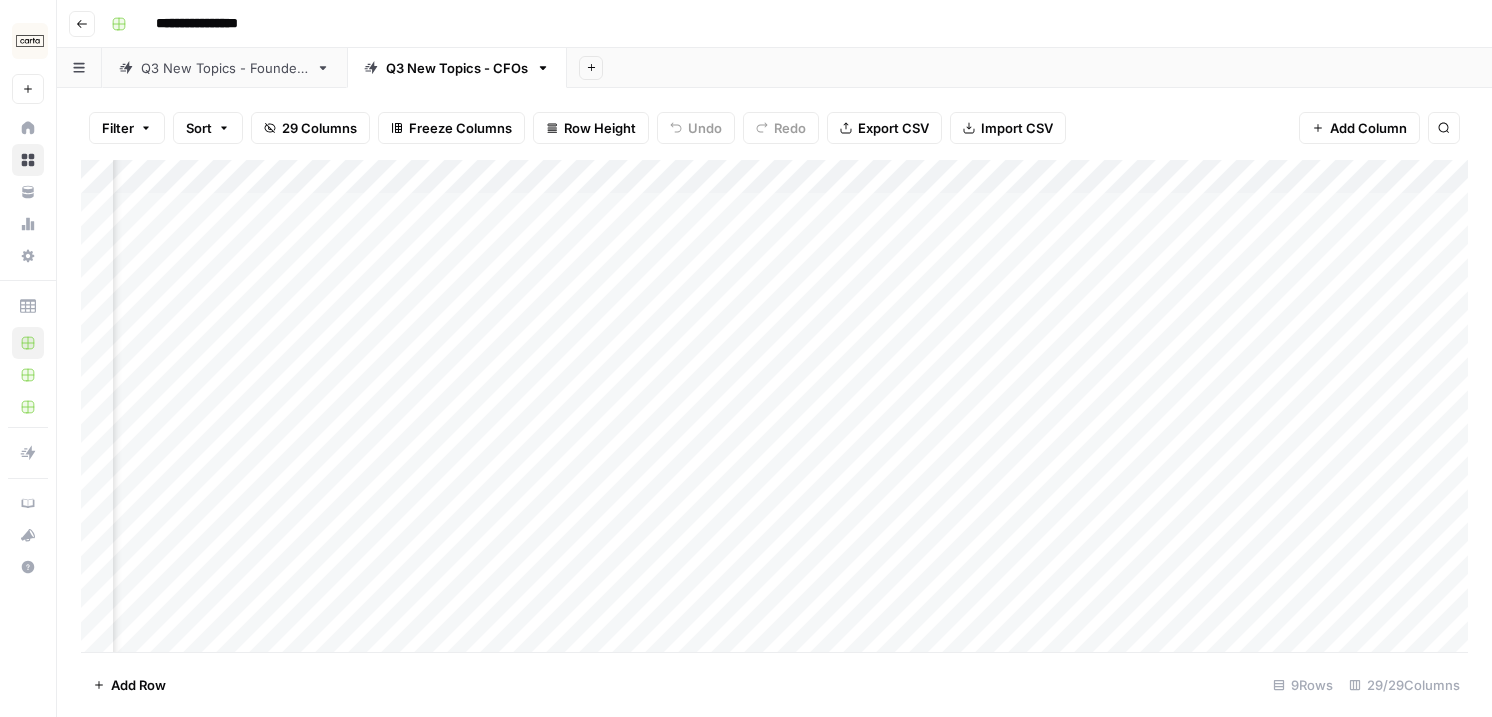 scroll, scrollTop: 0, scrollLeft: 2005, axis: horizontal 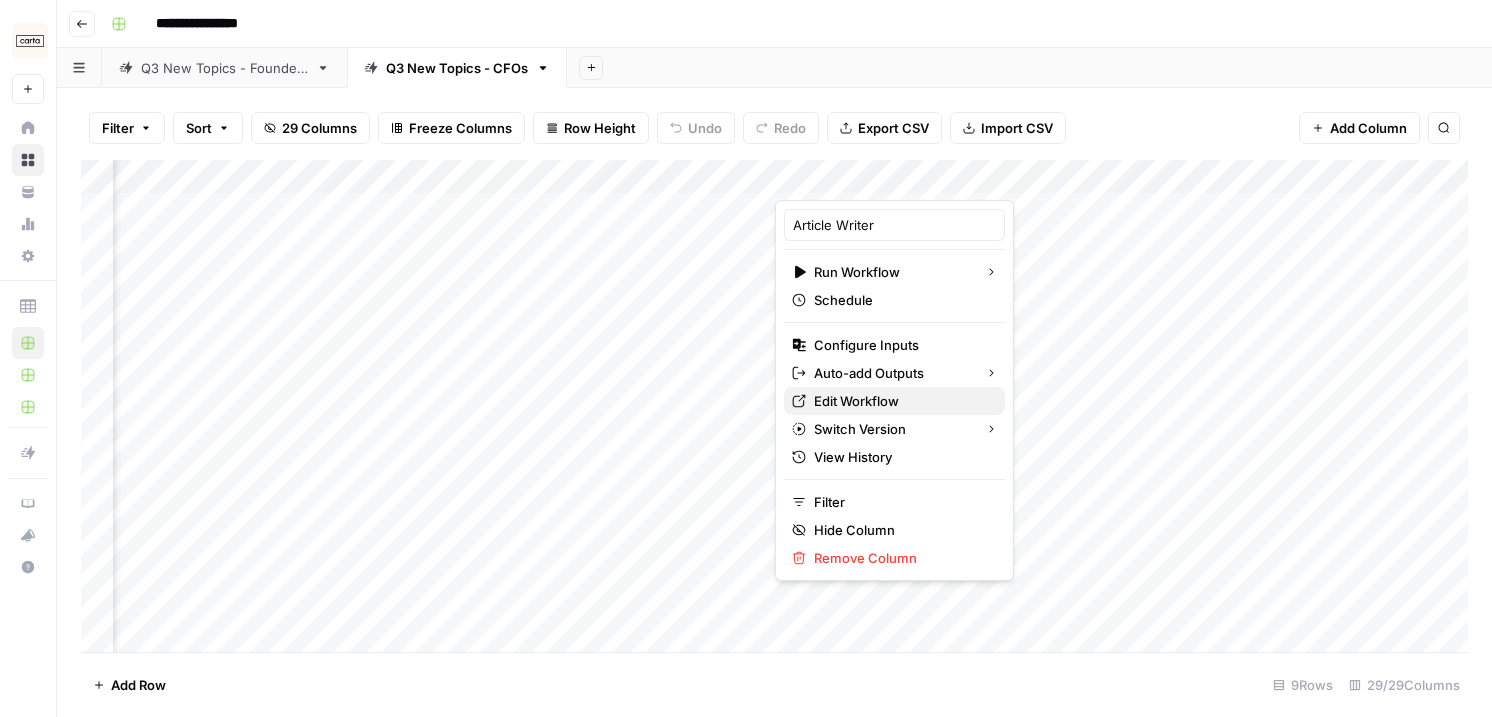 click on "Edit Workflow" at bounding box center (901, 401) 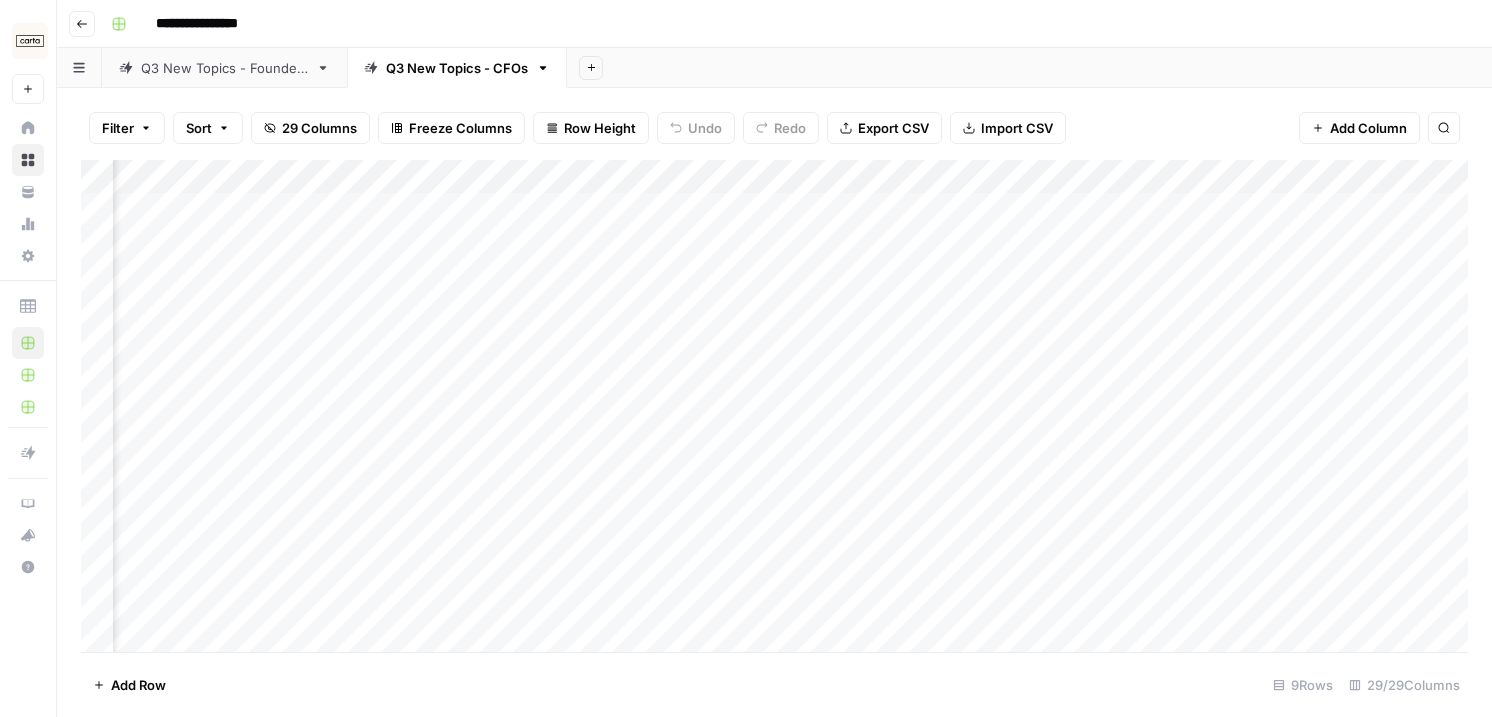 scroll, scrollTop: 0, scrollLeft: 3012, axis: horizontal 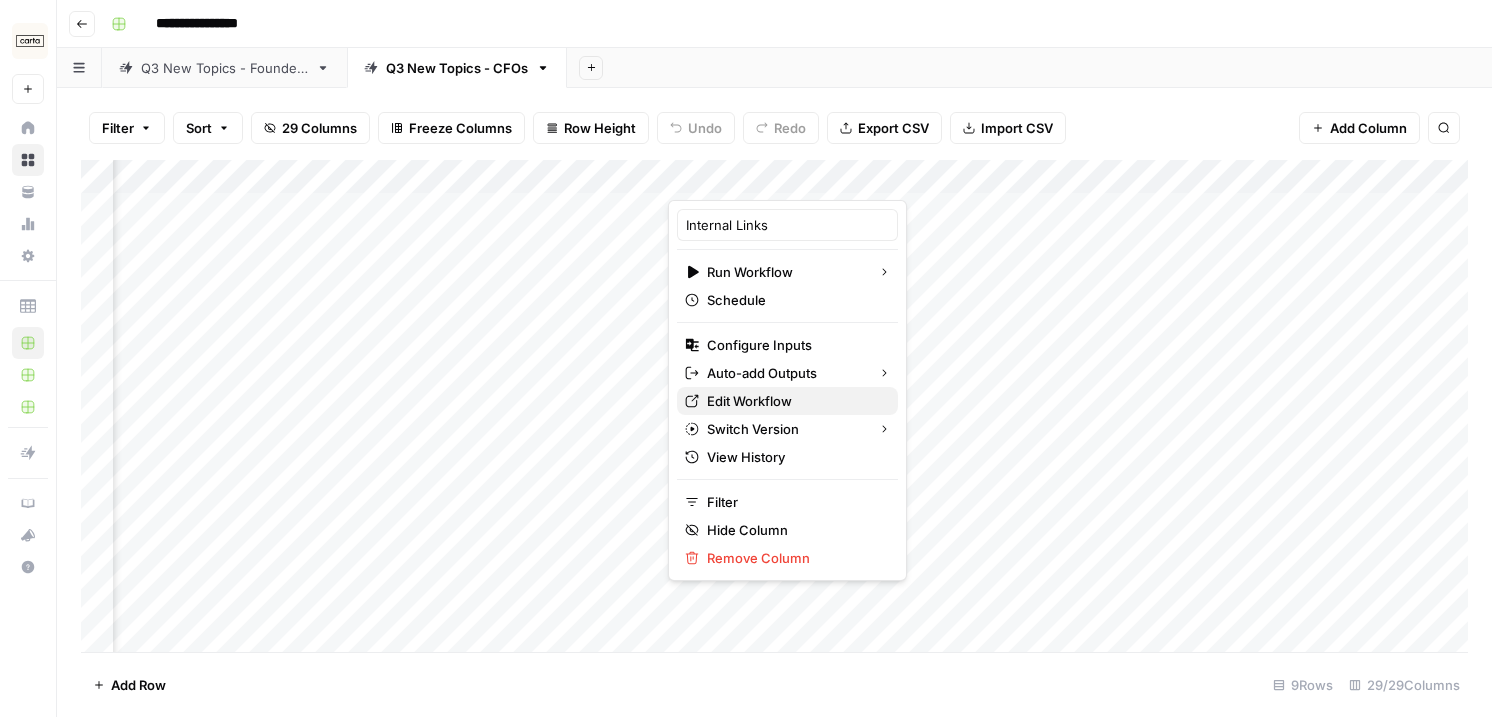 click on "Edit Workflow" at bounding box center (794, 401) 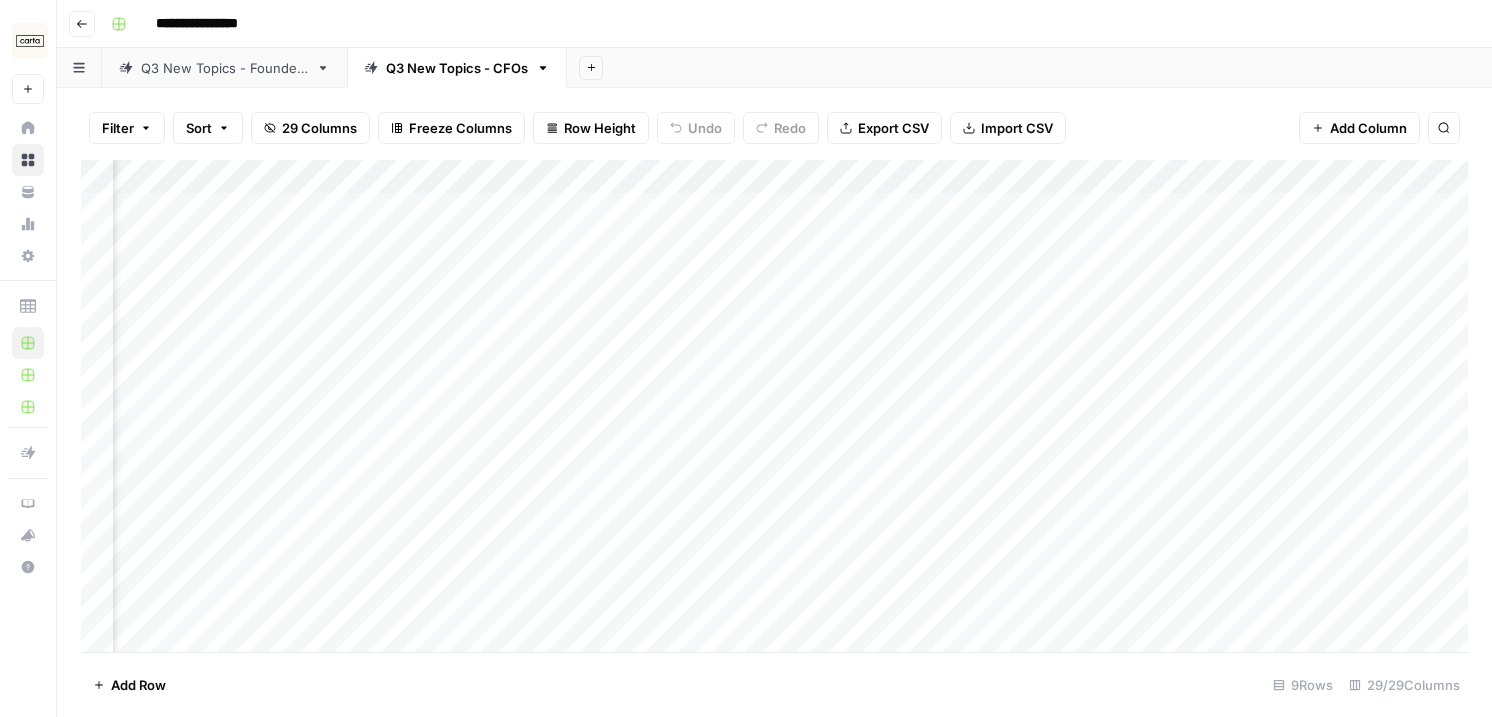 scroll, scrollTop: 0, scrollLeft: 0, axis: both 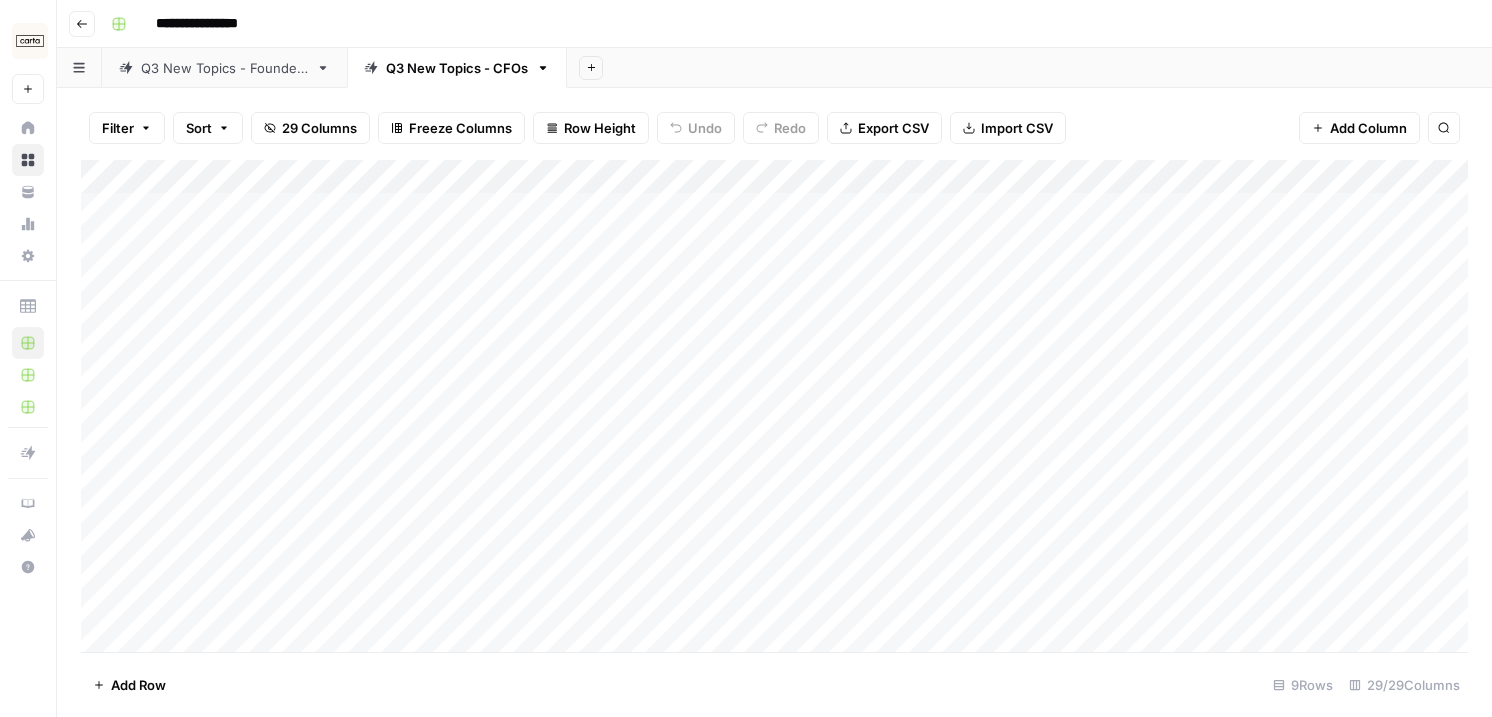 click on "Add Column" at bounding box center [774, 406] 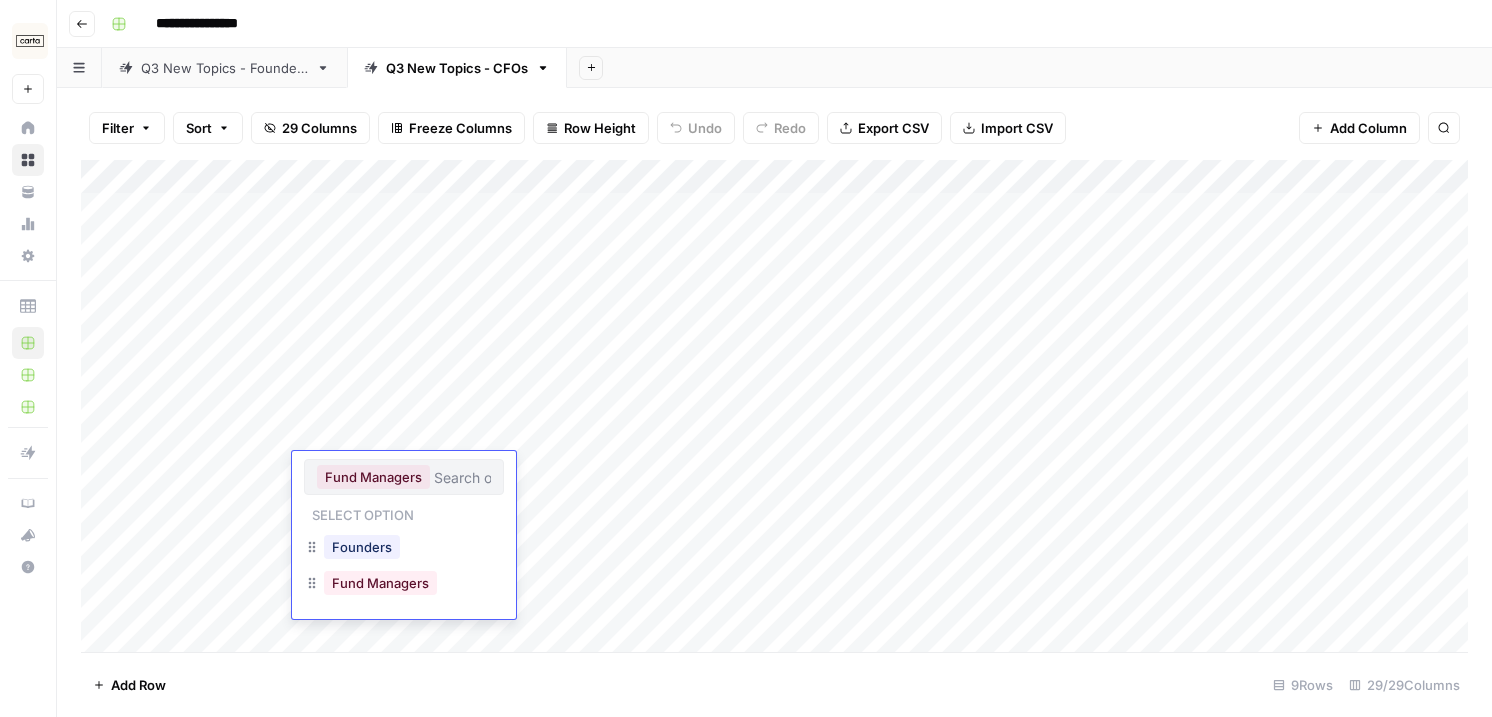 click on "Add Column" at bounding box center [774, 406] 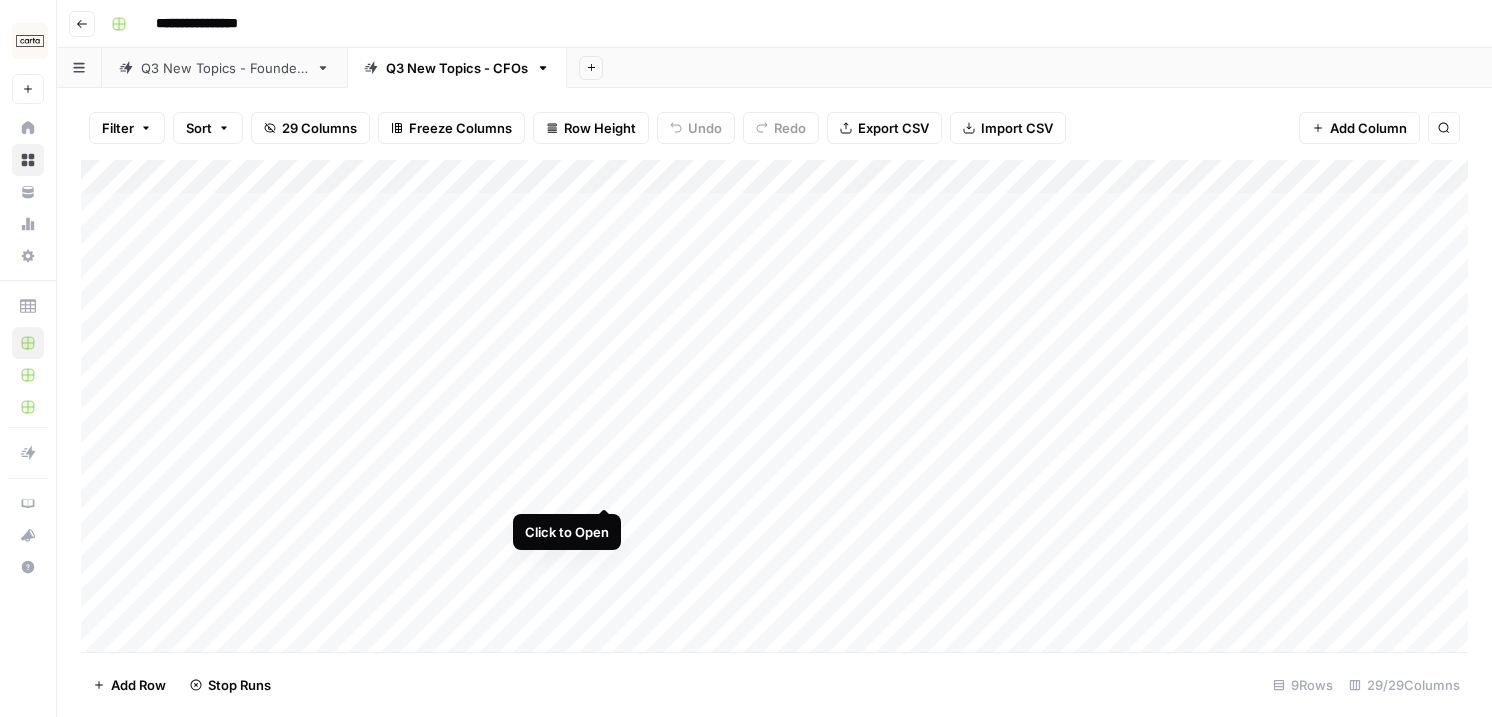 click on "Add Column" at bounding box center (774, 406) 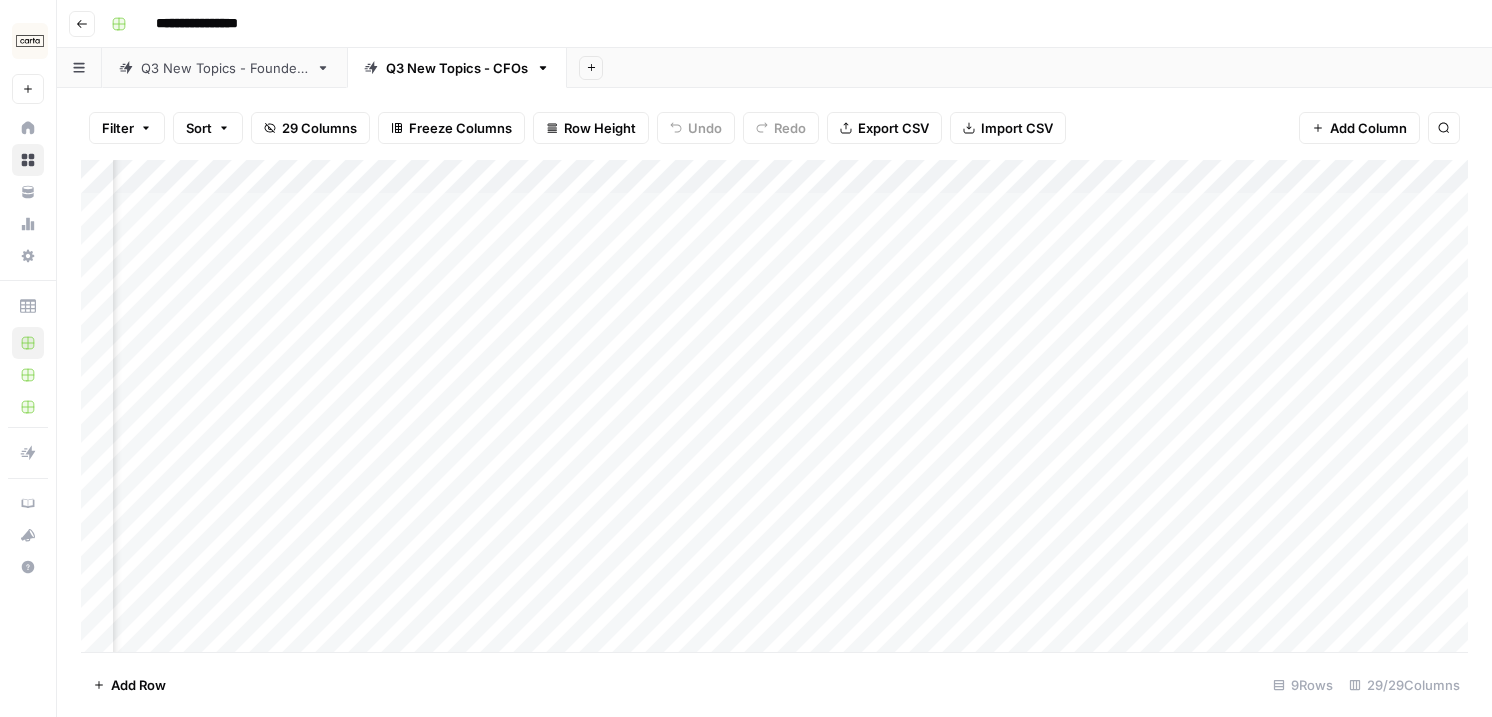 scroll, scrollTop: 0, scrollLeft: 496, axis: horizontal 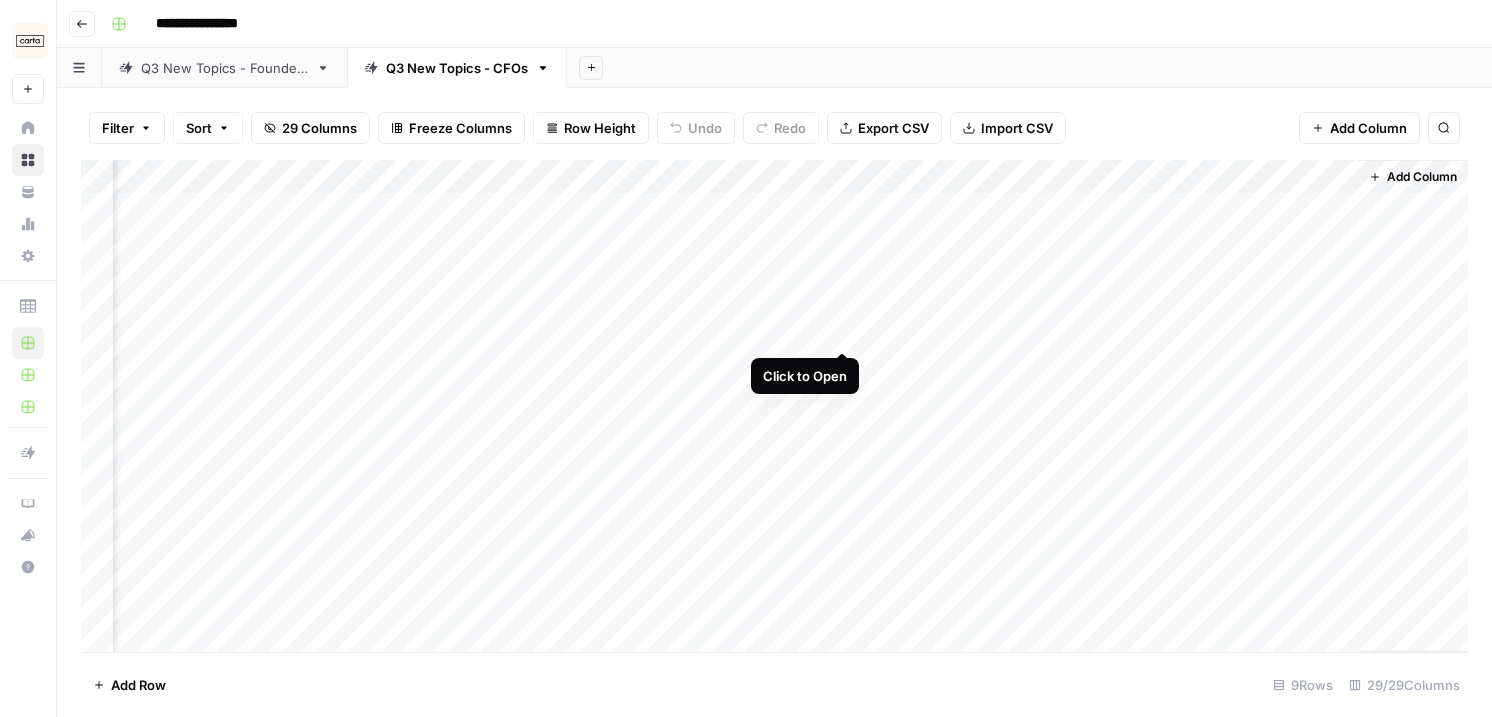 click on "Add Column" at bounding box center [774, 406] 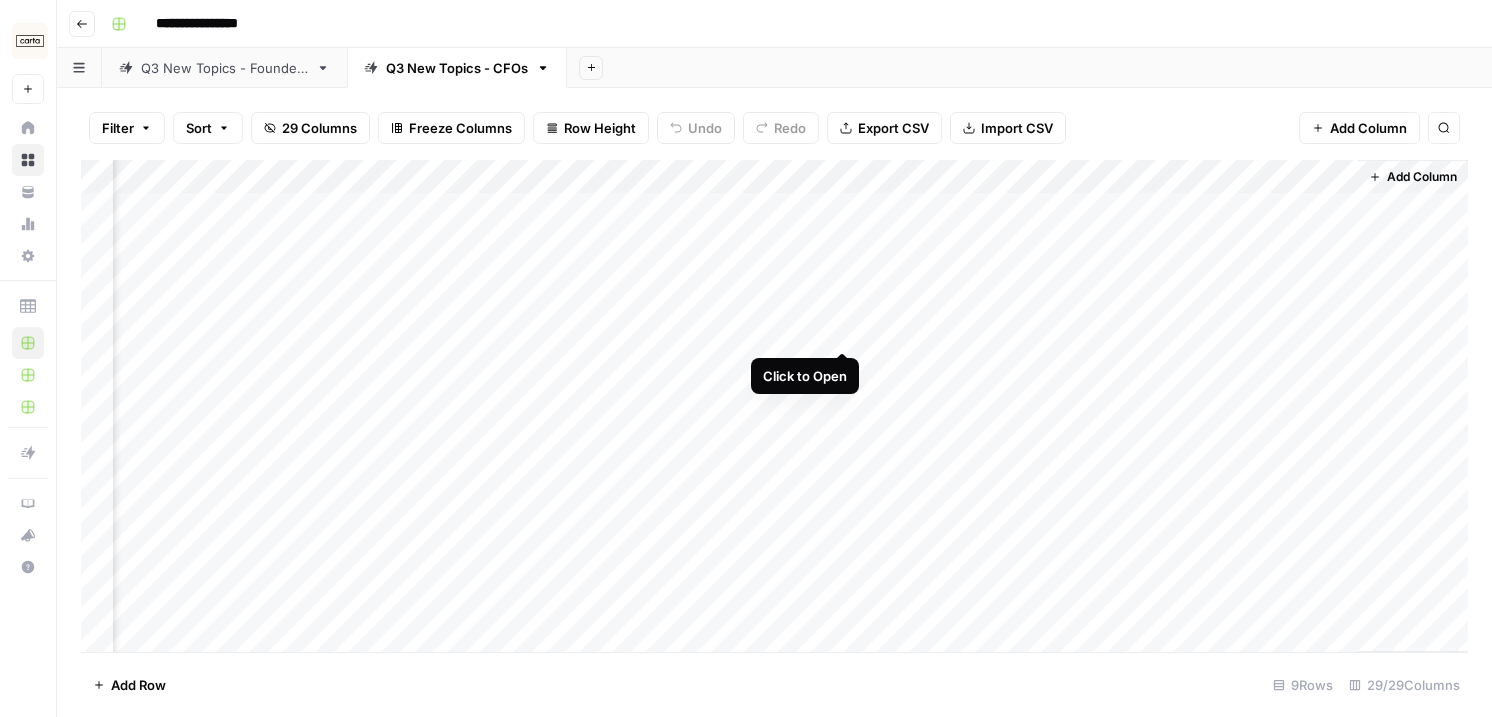 scroll, scrollTop: 0, scrollLeft: 3799, axis: horizontal 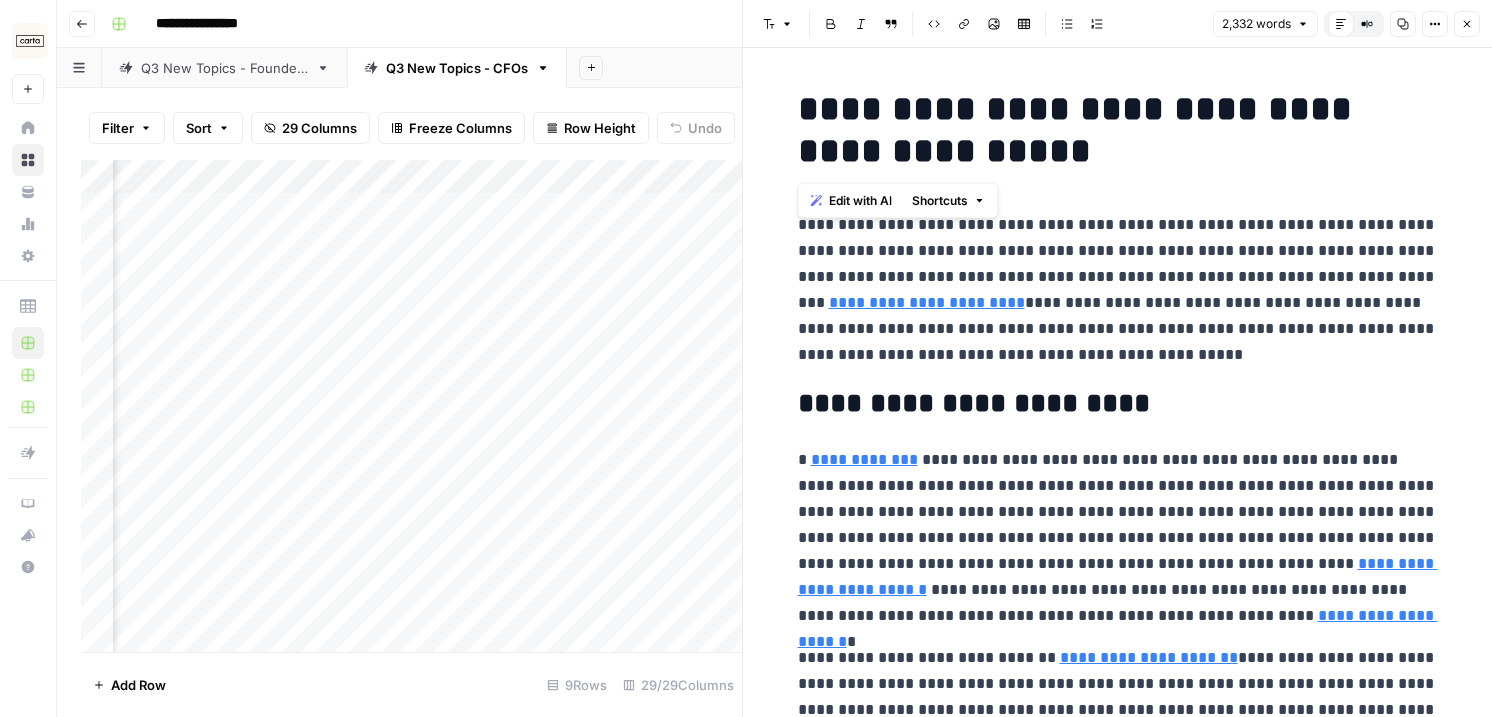 drag, startPoint x: 797, startPoint y: 105, endPoint x: 961, endPoint y: 145, distance: 168.80759 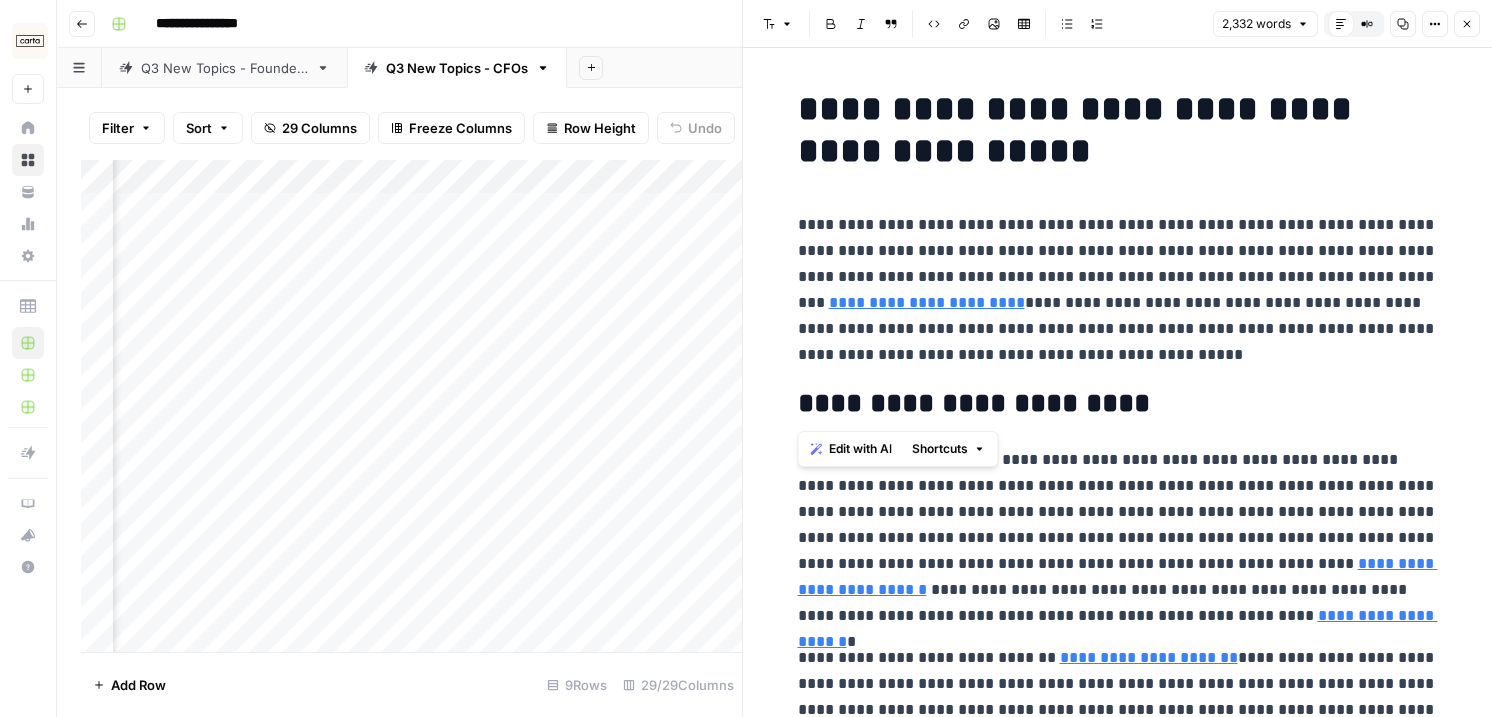 drag, startPoint x: 809, startPoint y: 404, endPoint x: 1092, endPoint y: 404, distance: 283 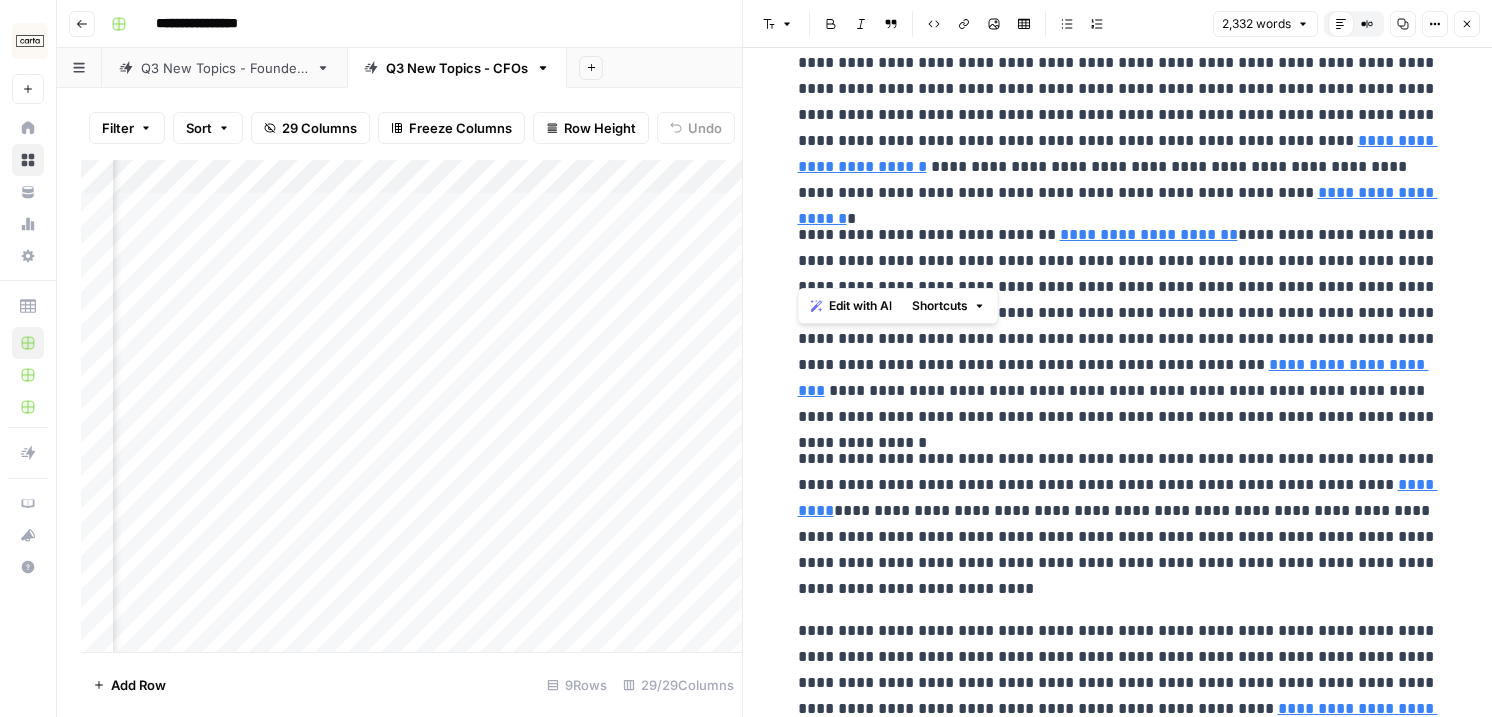 scroll, scrollTop: 478, scrollLeft: 0, axis: vertical 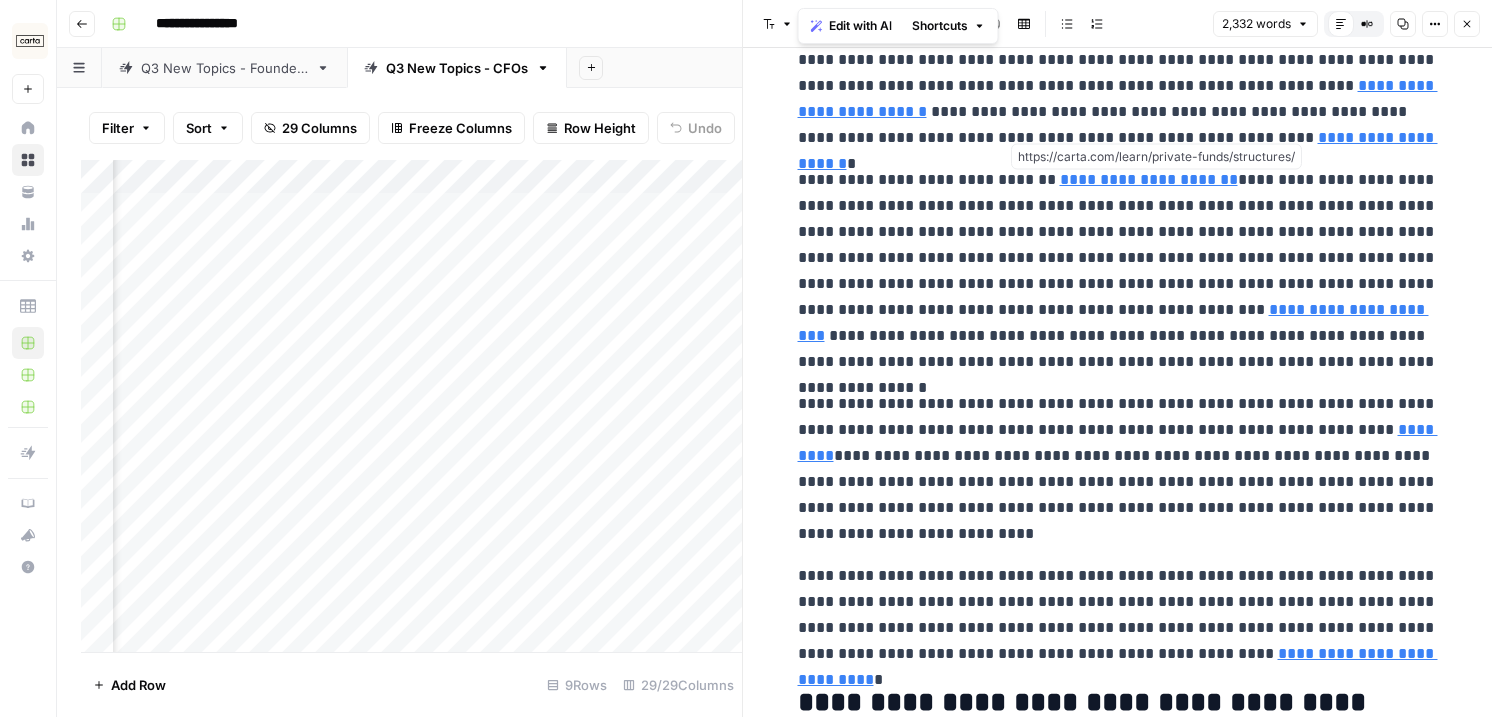 click on "**********" at bounding box center (1149, 179) 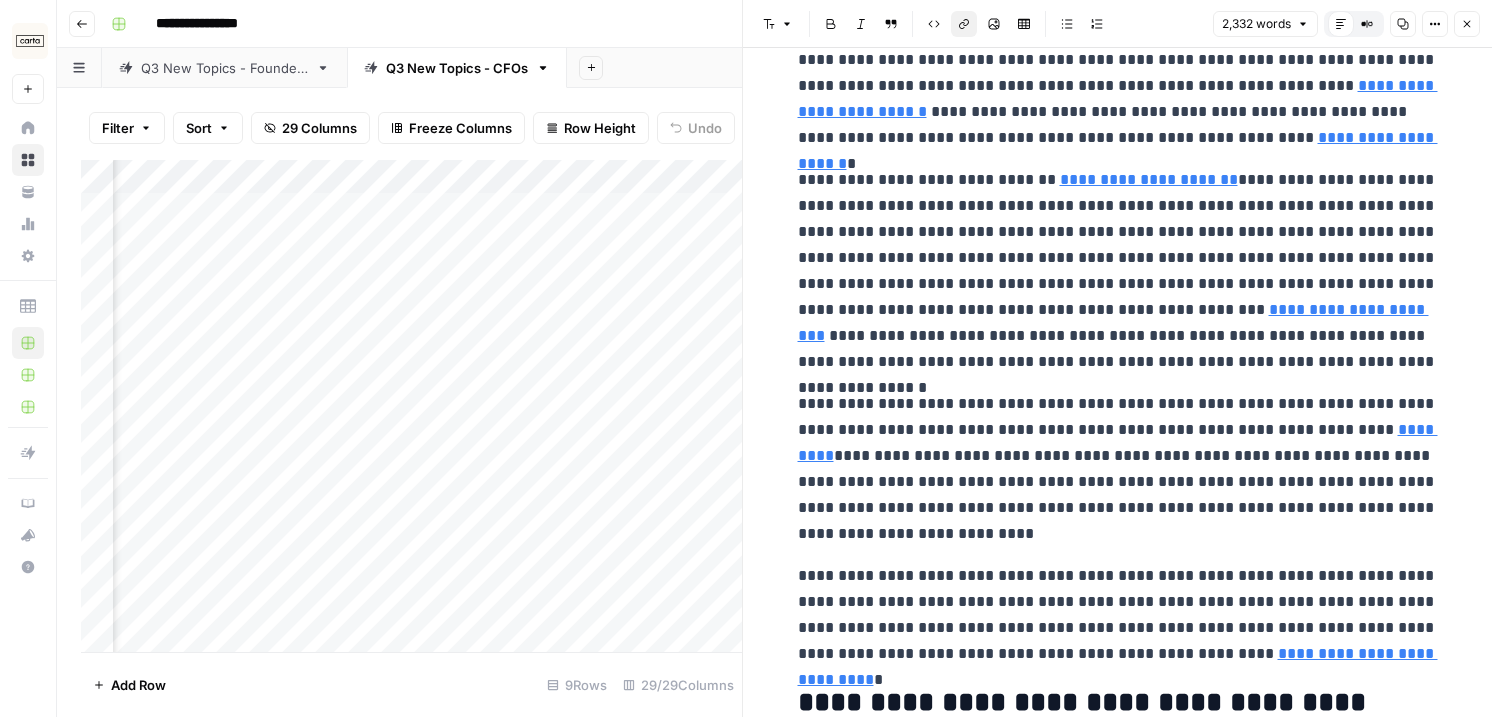 click 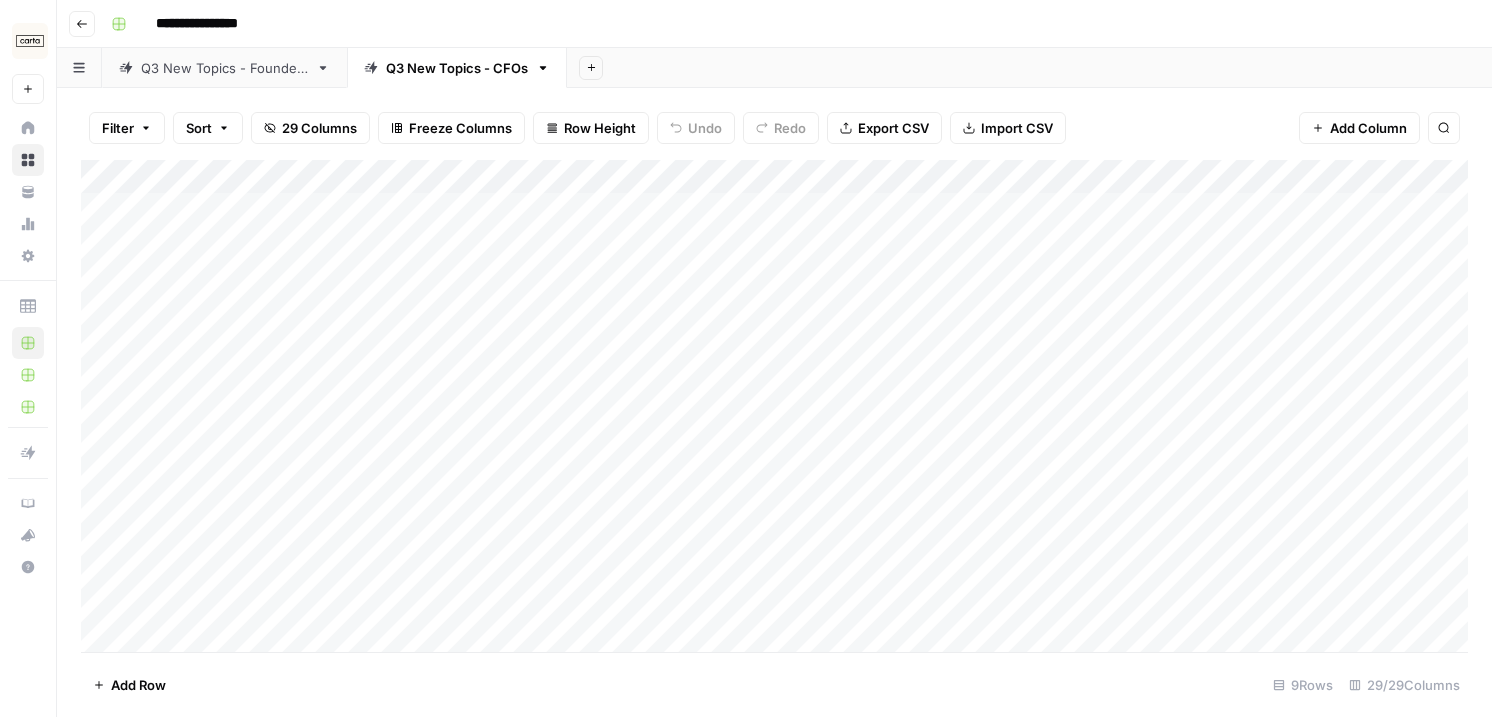 scroll, scrollTop: 0, scrollLeft: 0, axis: both 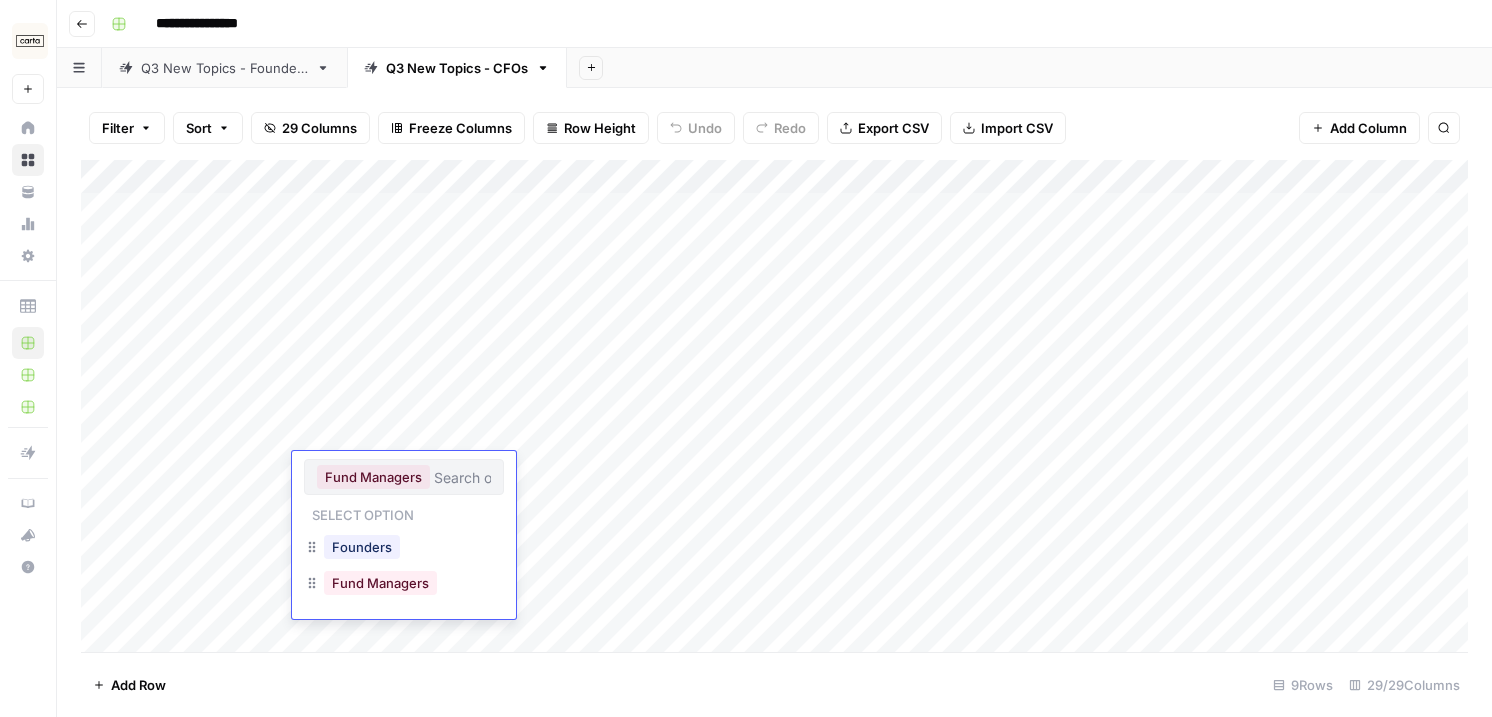 click on "Add Column" at bounding box center [774, 406] 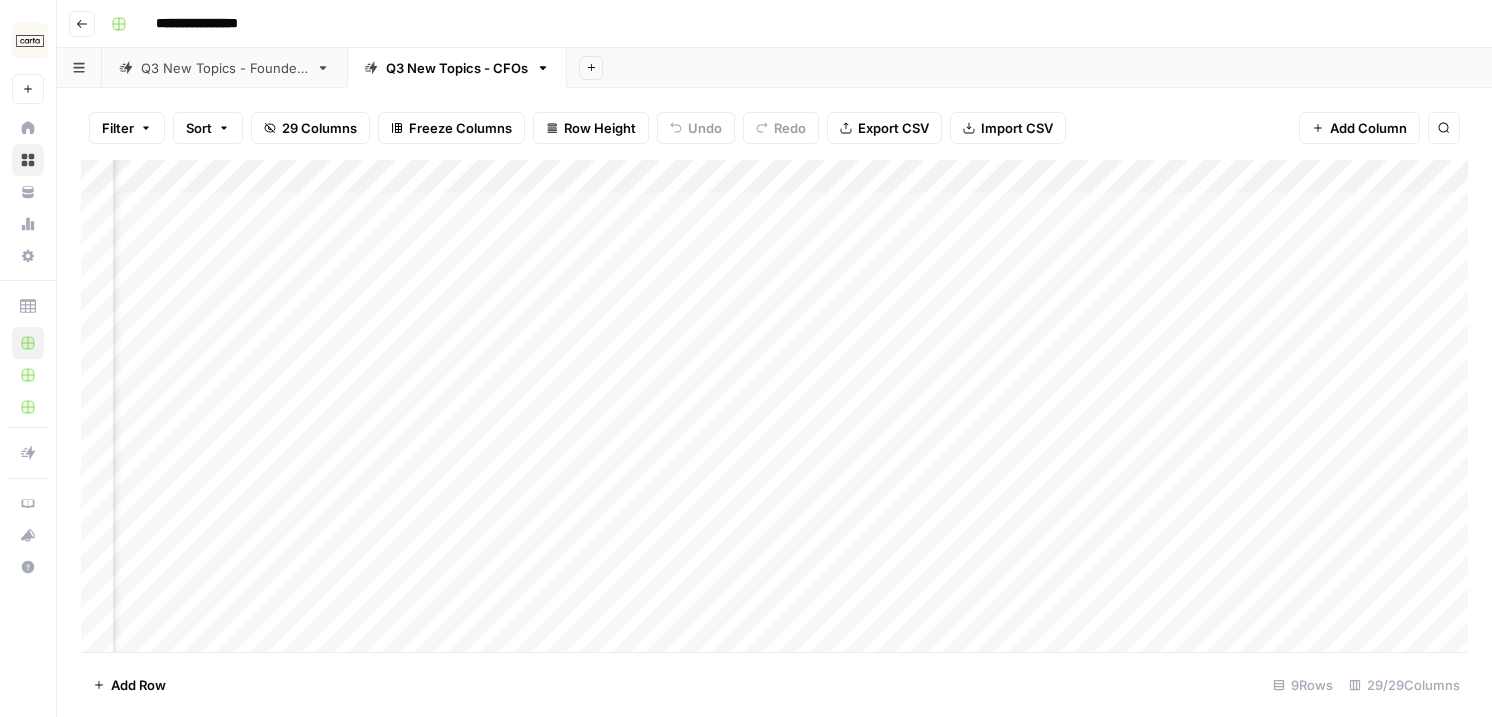 scroll, scrollTop: 0, scrollLeft: 3812, axis: horizontal 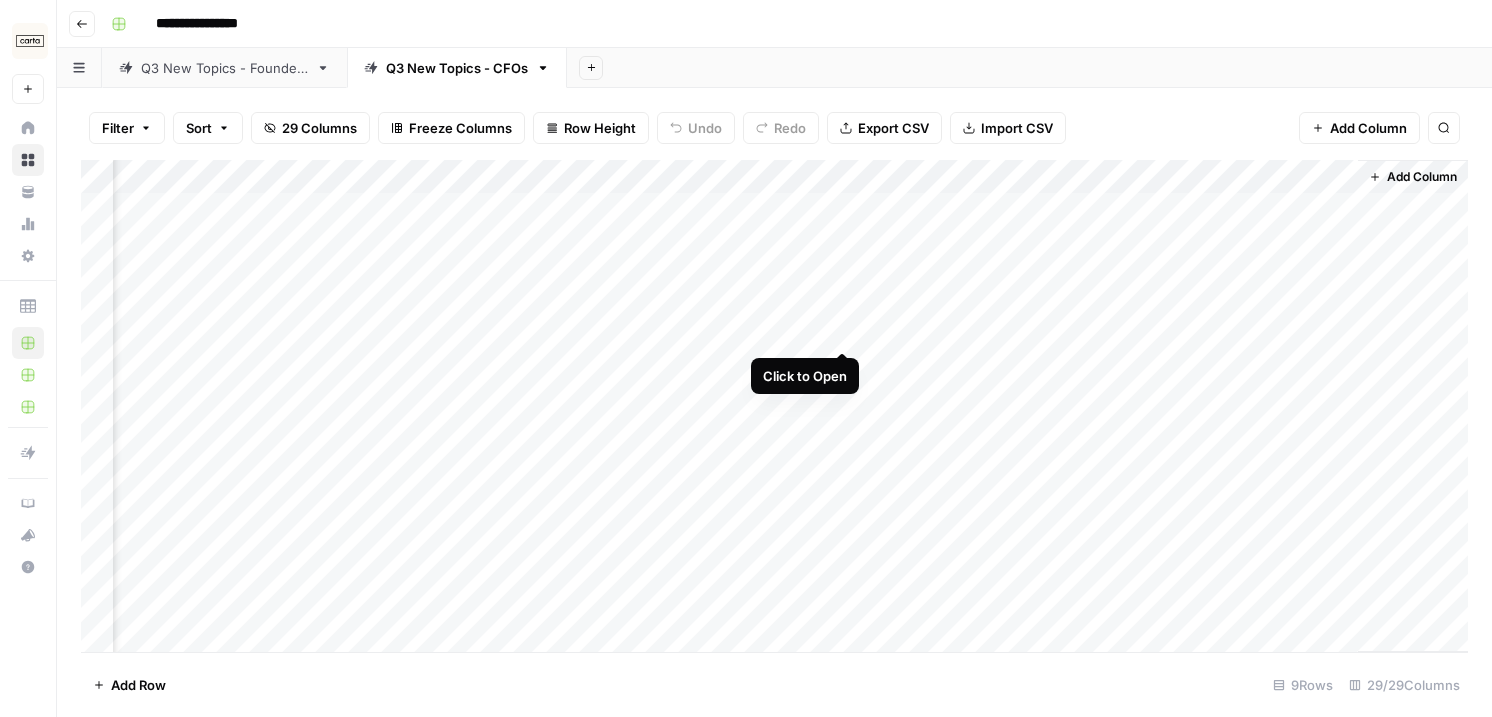 click on "Add Column" at bounding box center [774, 406] 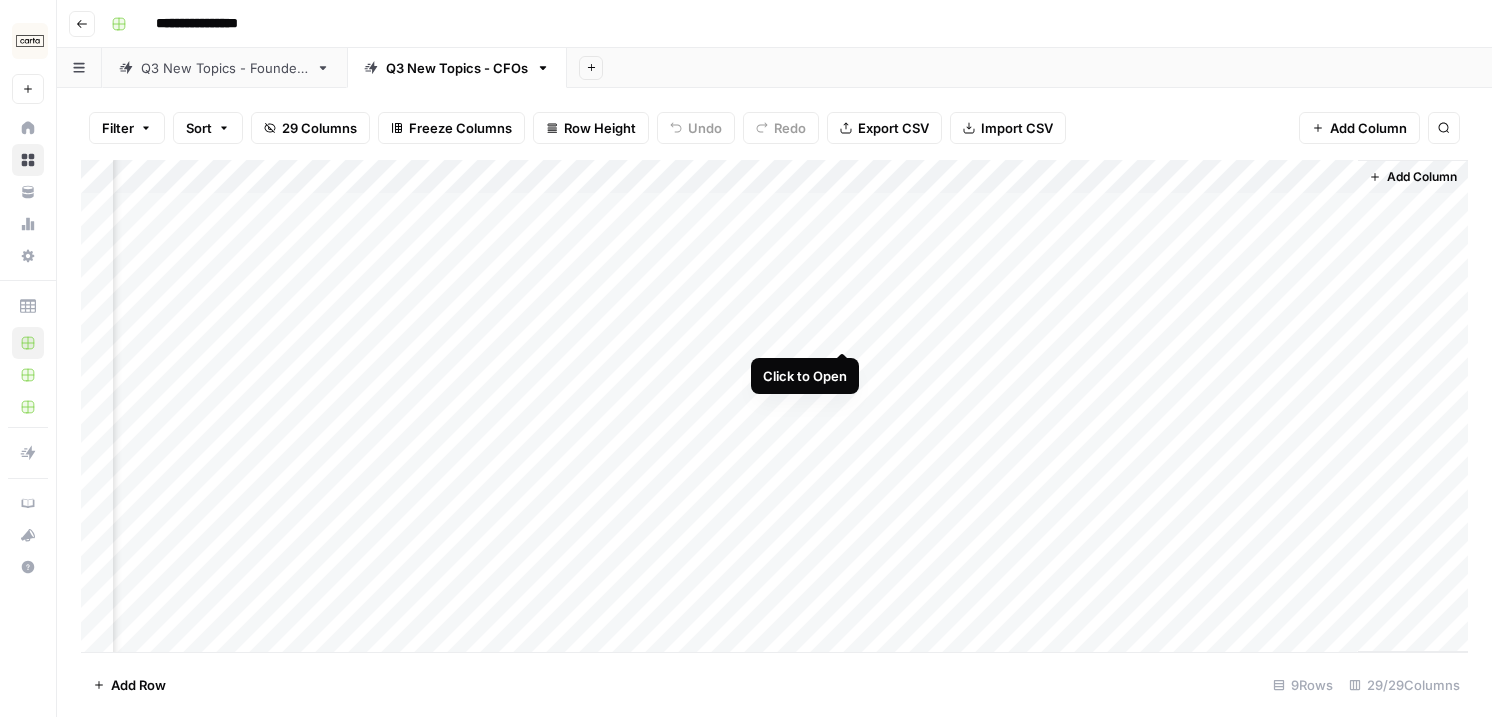 scroll, scrollTop: 0, scrollLeft: 3800, axis: horizontal 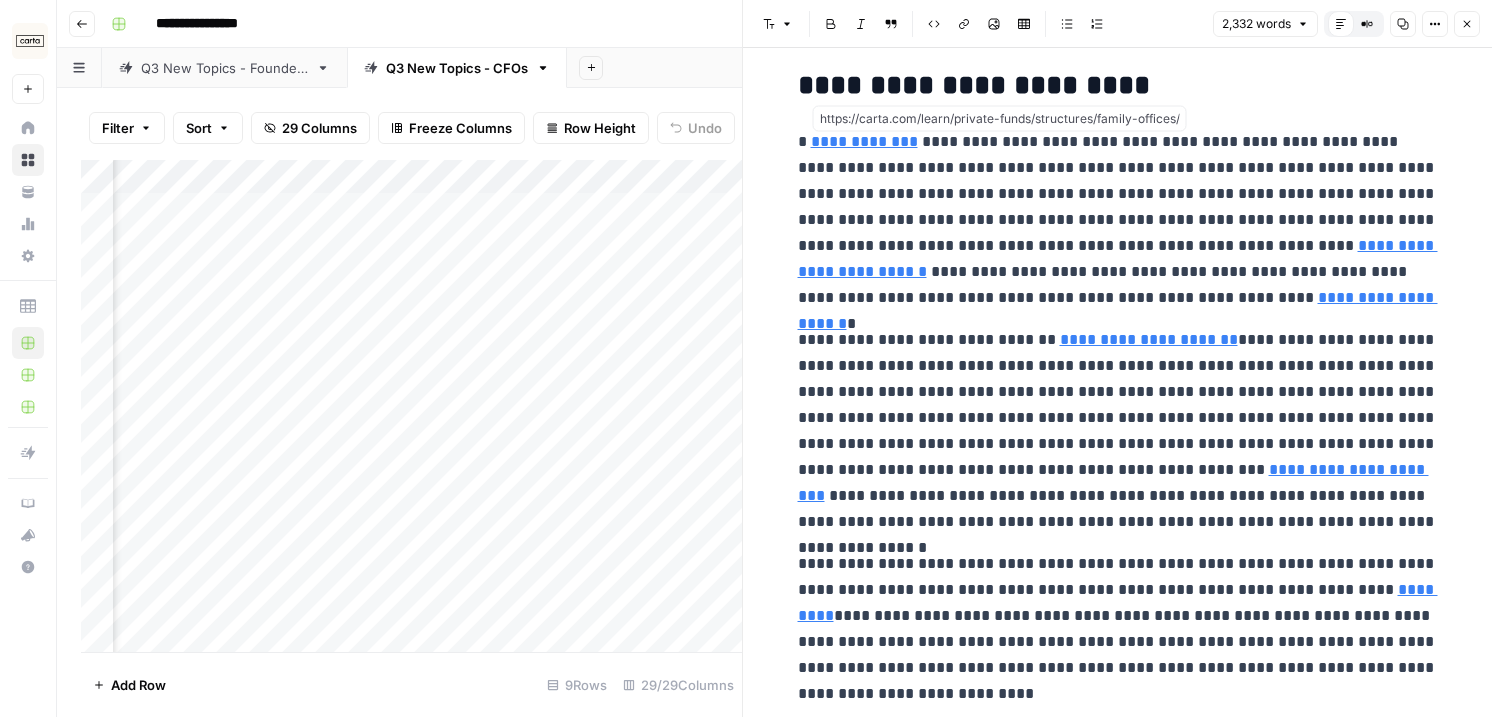 click on "**********" at bounding box center (864, 141) 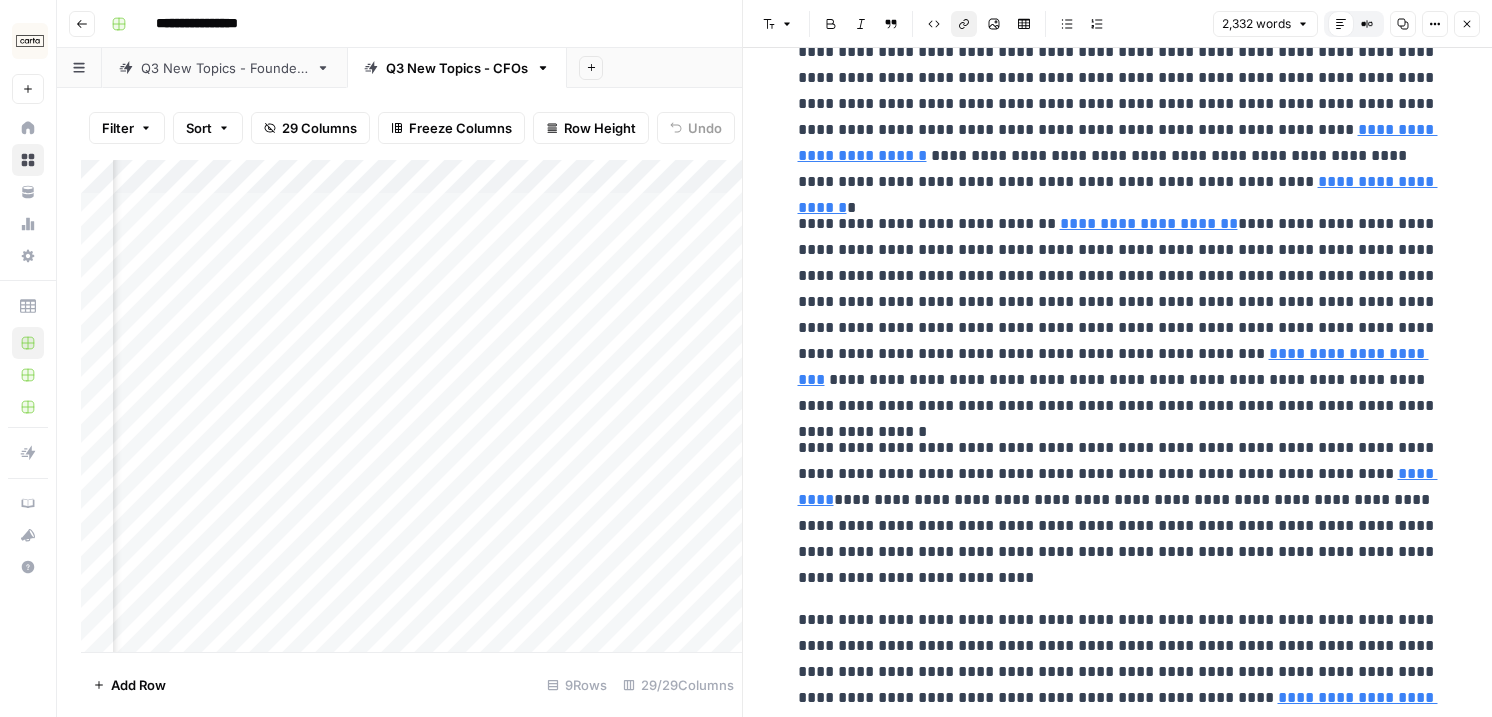 scroll, scrollTop: 0, scrollLeft: 0, axis: both 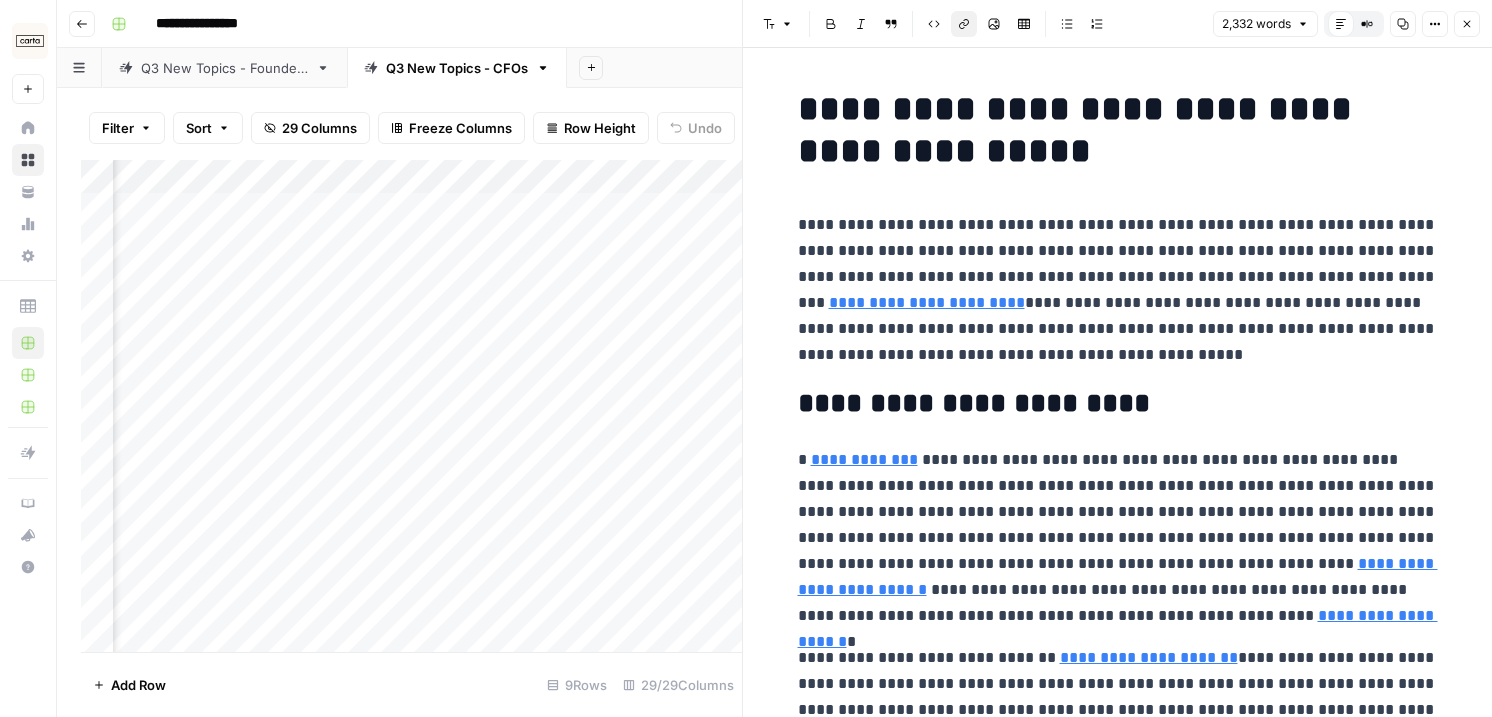 click on "Close" at bounding box center (1467, 24) 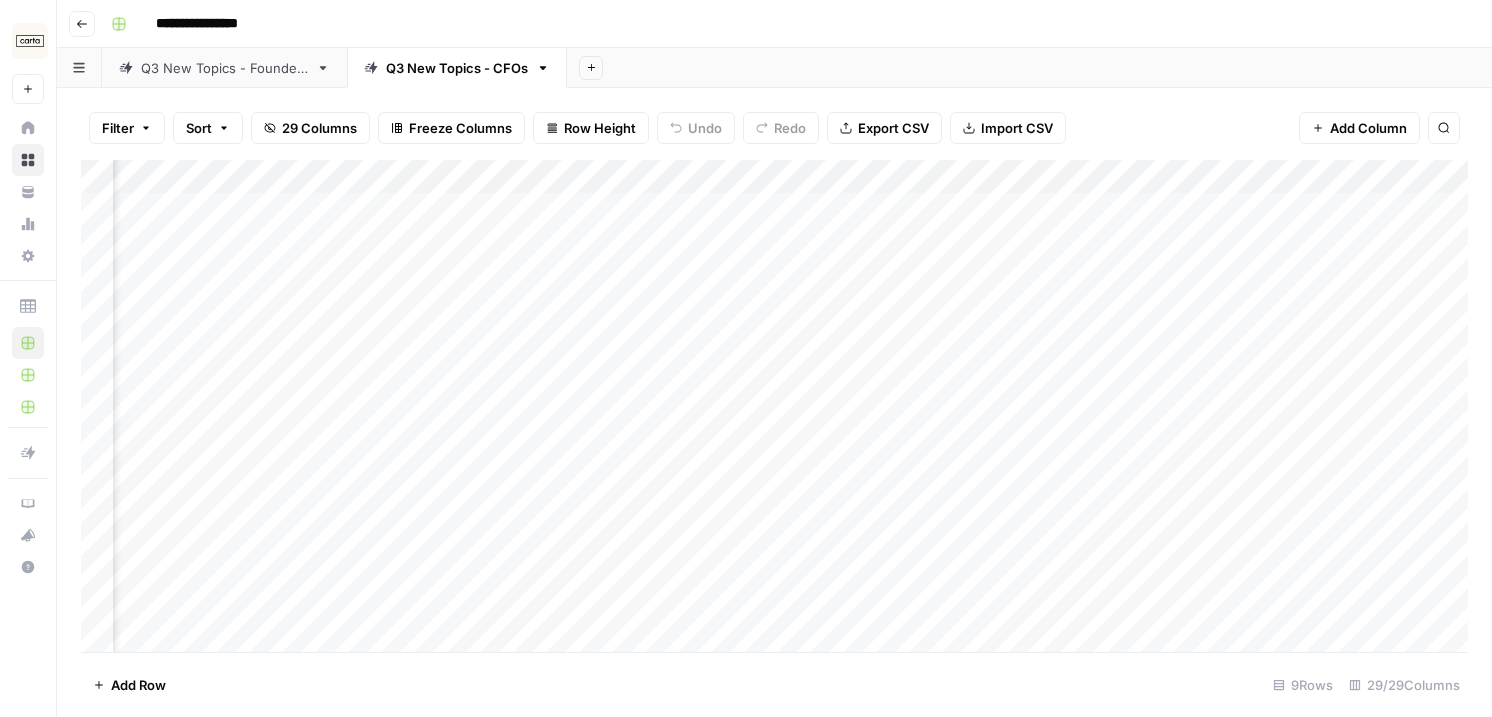 scroll, scrollTop: 0, scrollLeft: 0, axis: both 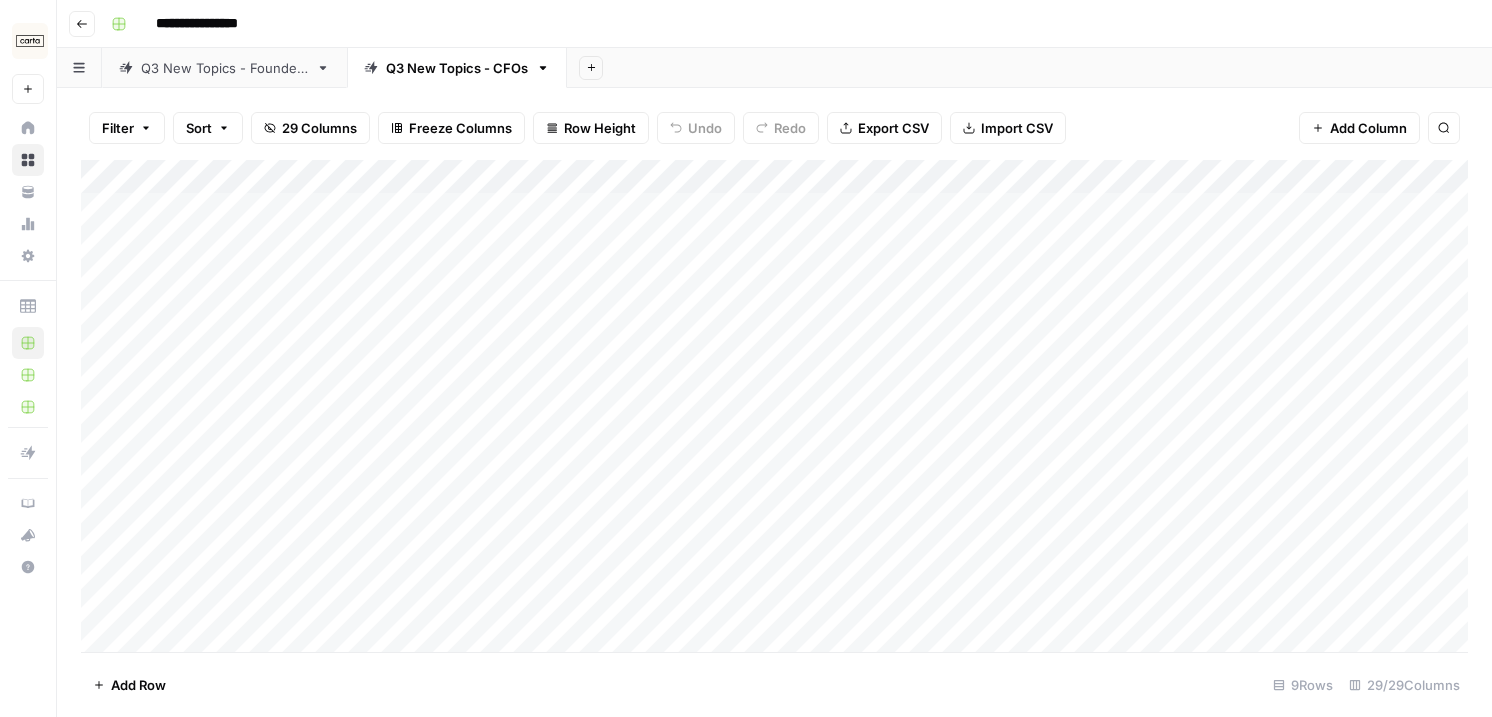 click on "Add Column" at bounding box center (774, 406) 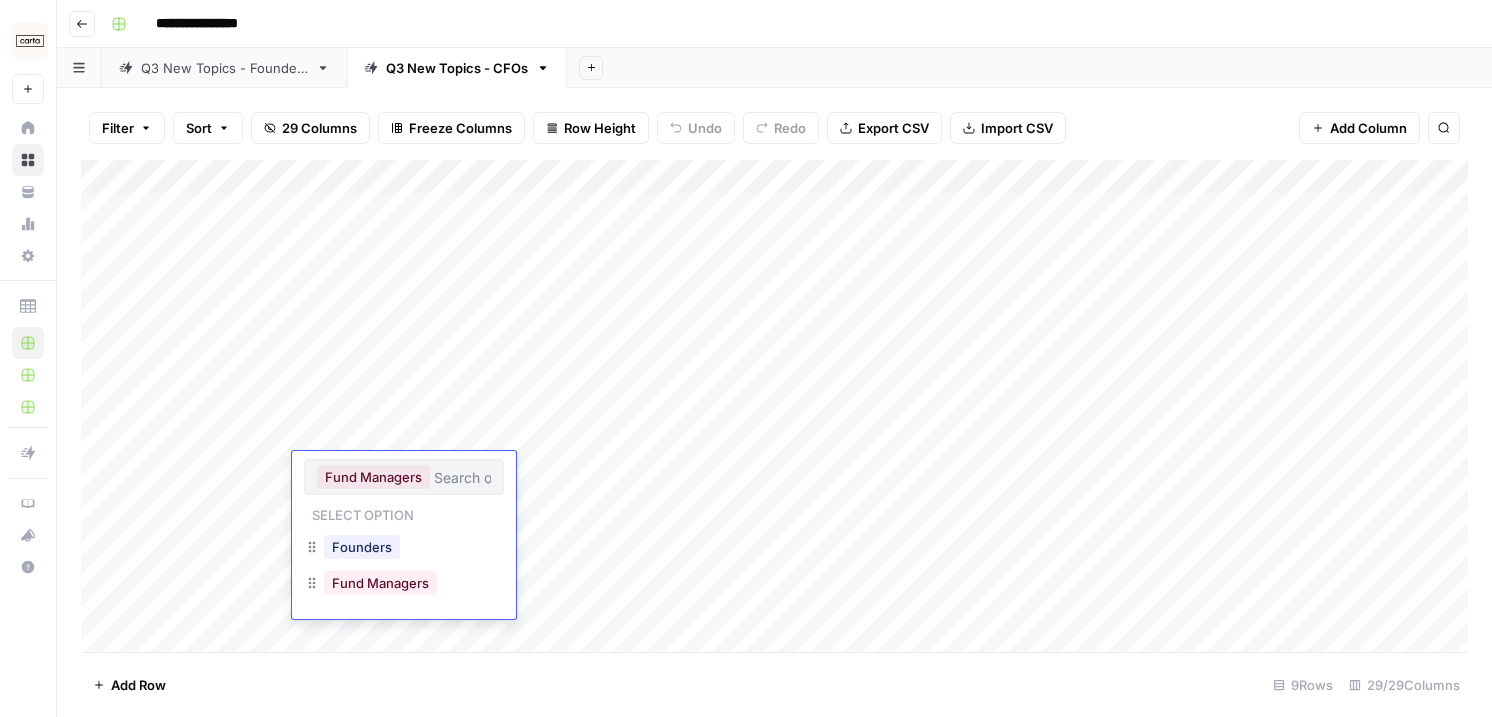 click on "Fund Managers" at bounding box center [404, 585] 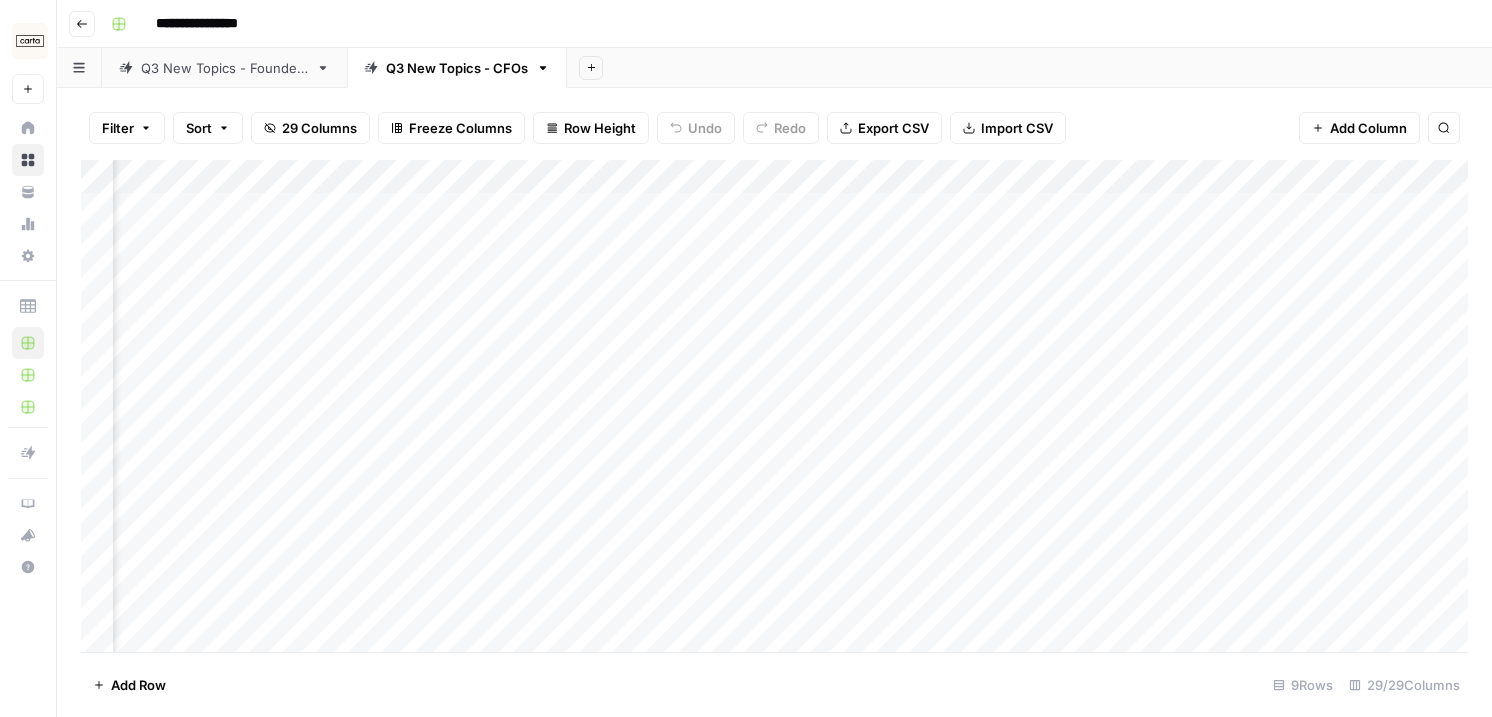 scroll, scrollTop: 0, scrollLeft: 608, axis: horizontal 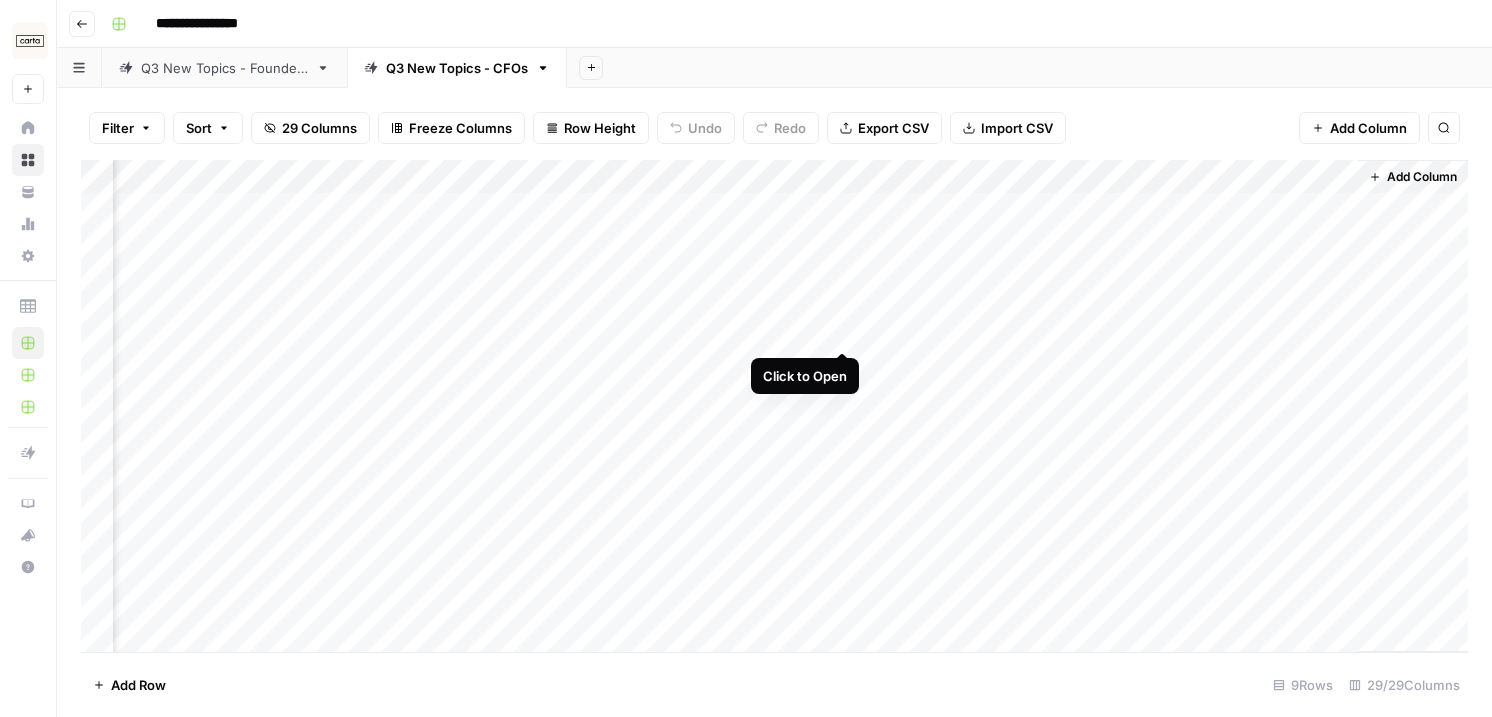click on "Add Column" at bounding box center [774, 406] 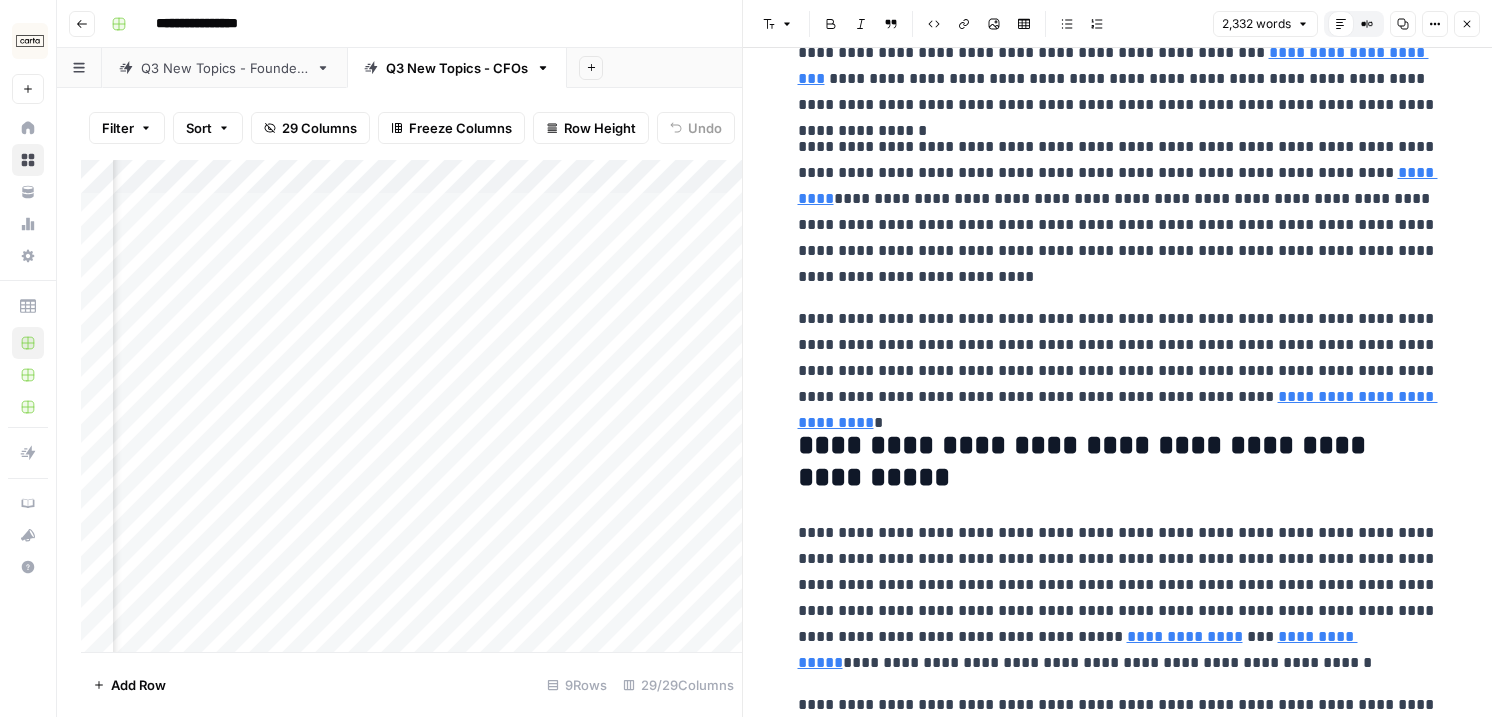 scroll, scrollTop: 0, scrollLeft: 0, axis: both 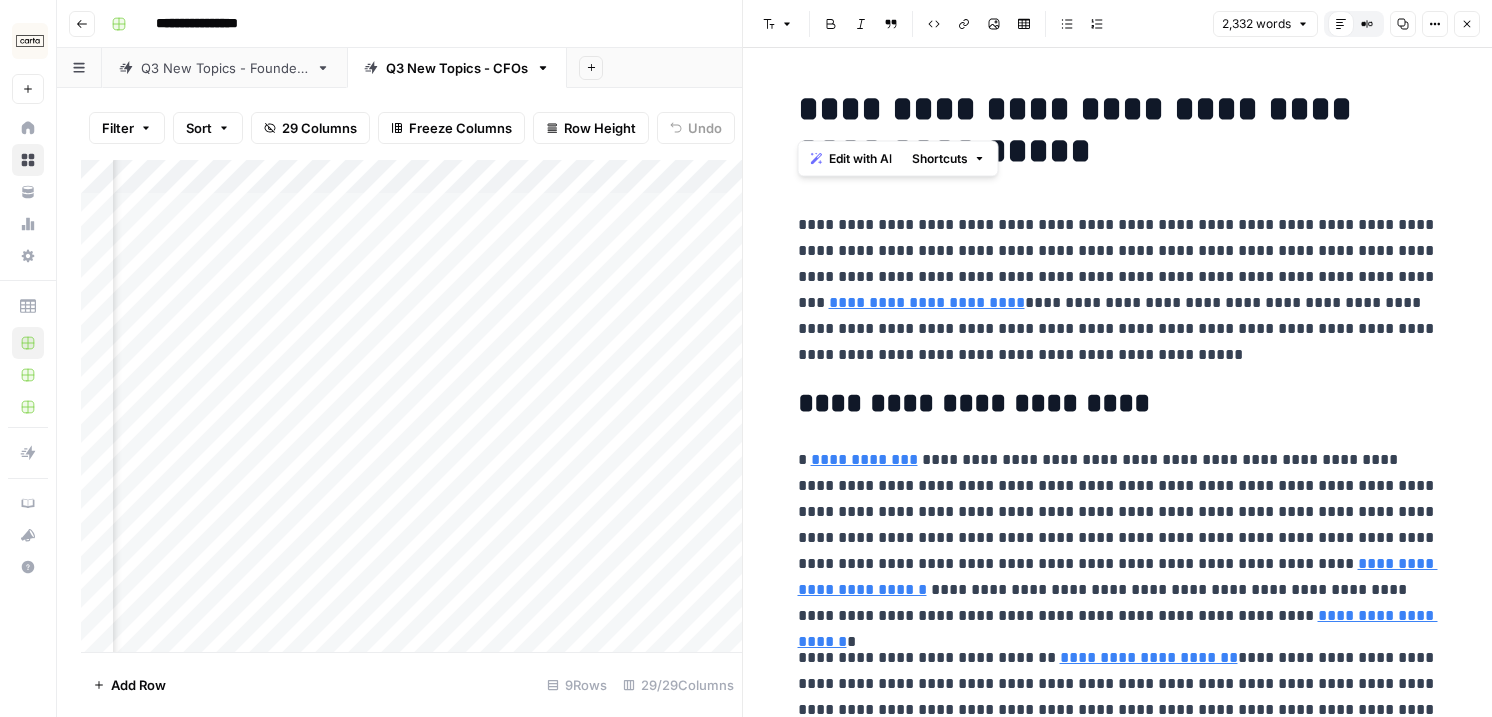 drag, startPoint x: 797, startPoint y: 115, endPoint x: 960, endPoint y: 179, distance: 175.11424 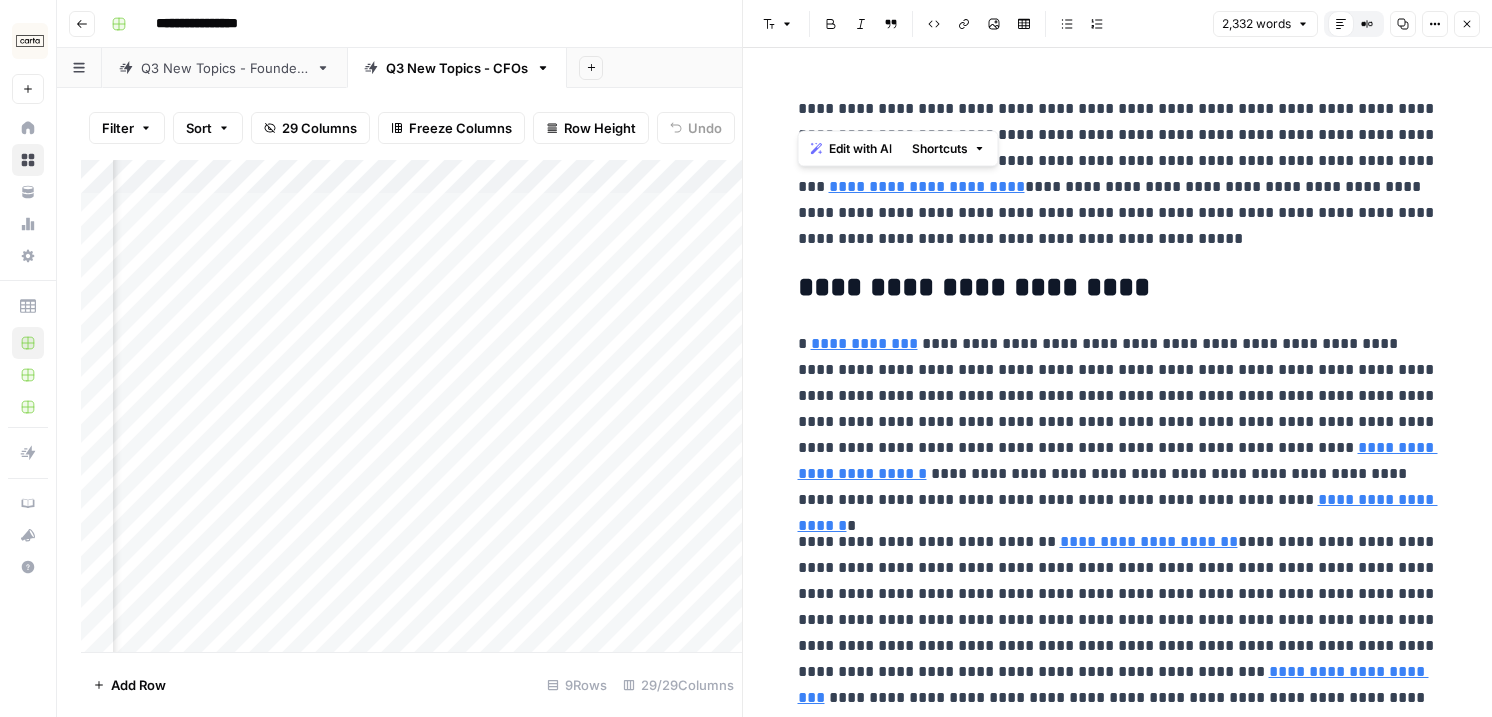 scroll, scrollTop: 122, scrollLeft: 0, axis: vertical 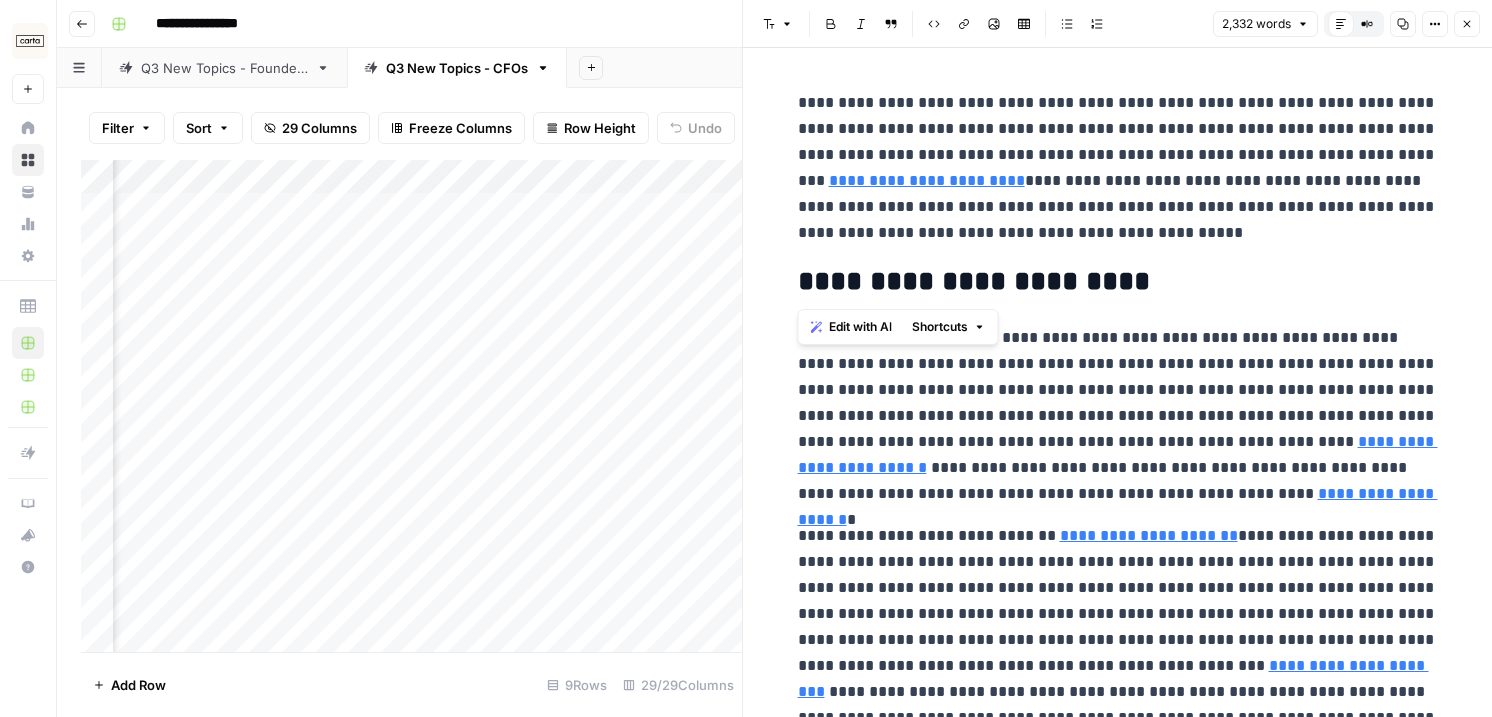 drag, startPoint x: 805, startPoint y: 274, endPoint x: 1098, endPoint y: 274, distance: 293 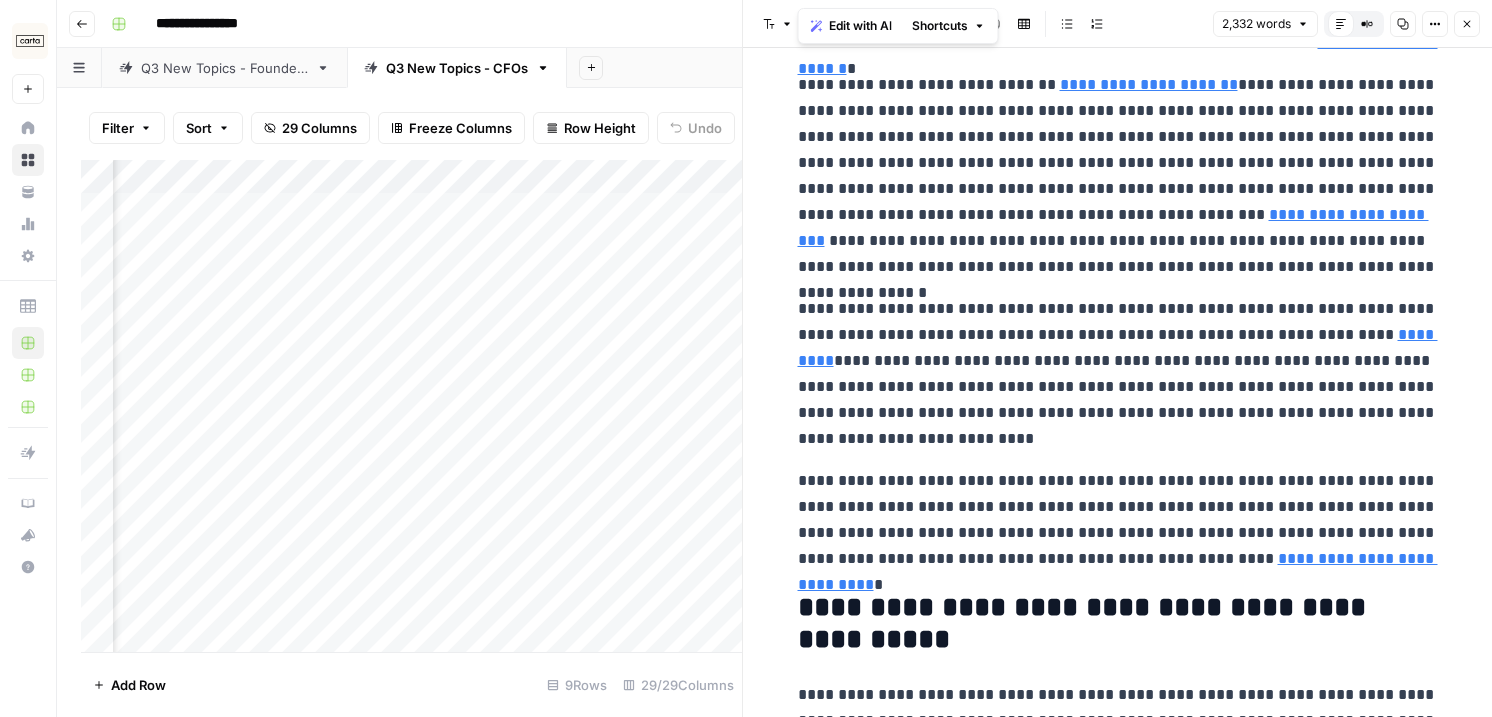 scroll, scrollTop: 1298, scrollLeft: 0, axis: vertical 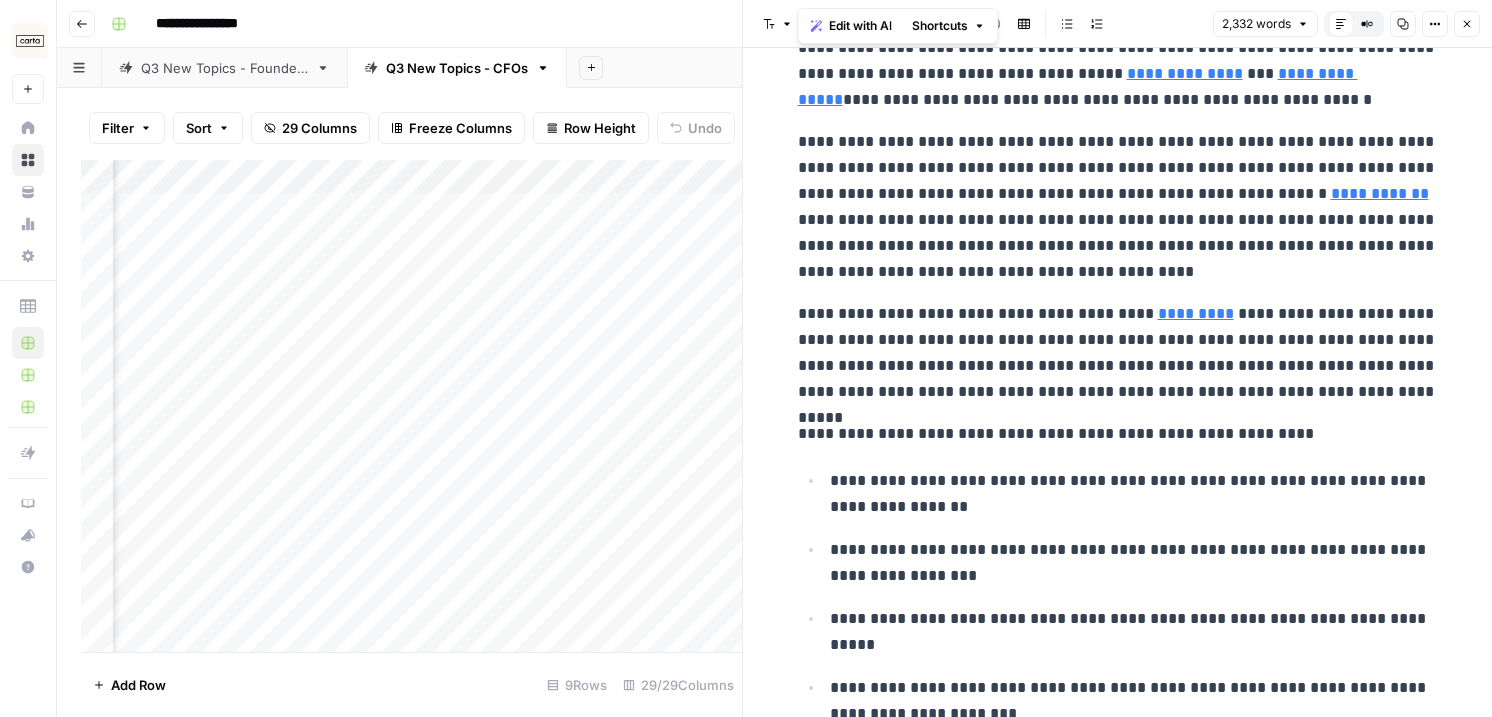 click on "**********" at bounding box center (1118, 207) 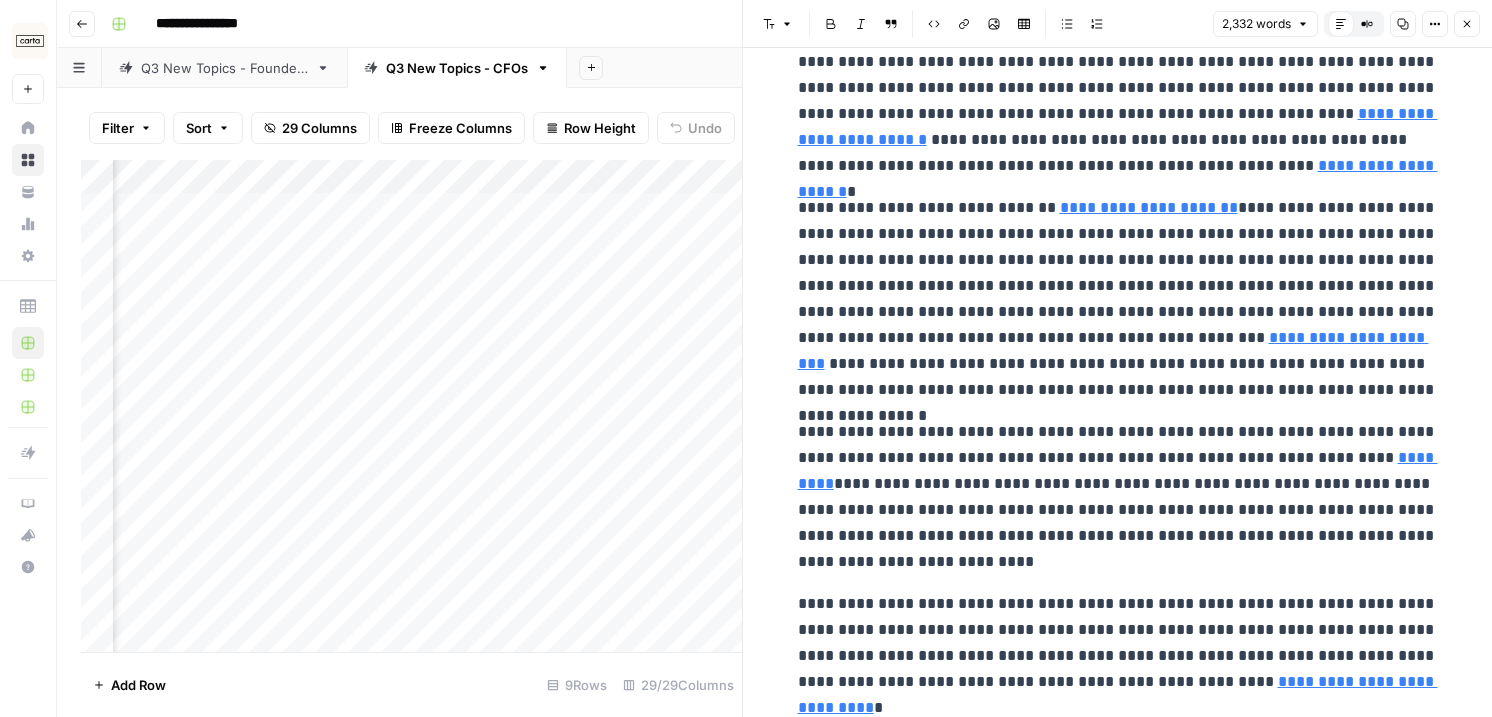 scroll, scrollTop: 0, scrollLeft: 0, axis: both 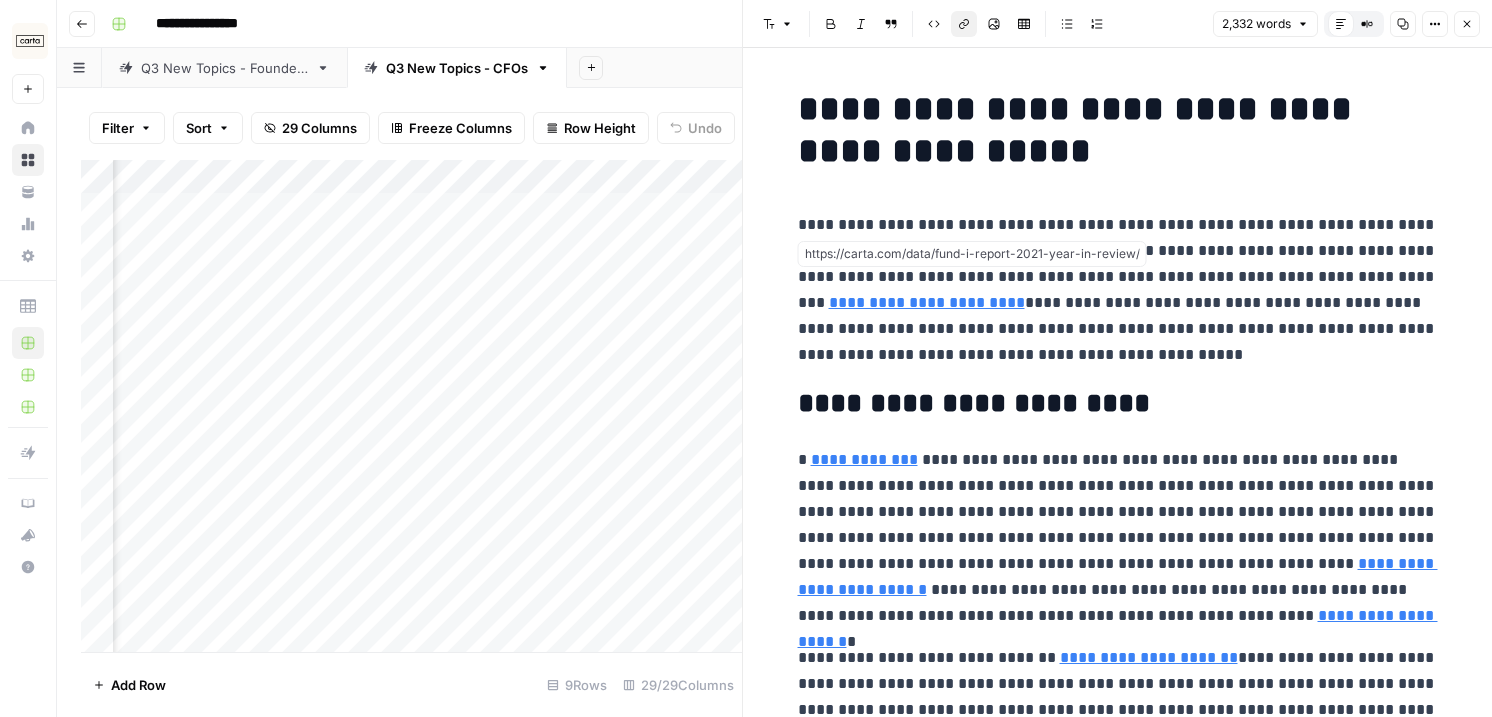 click on "**********" at bounding box center (927, 302) 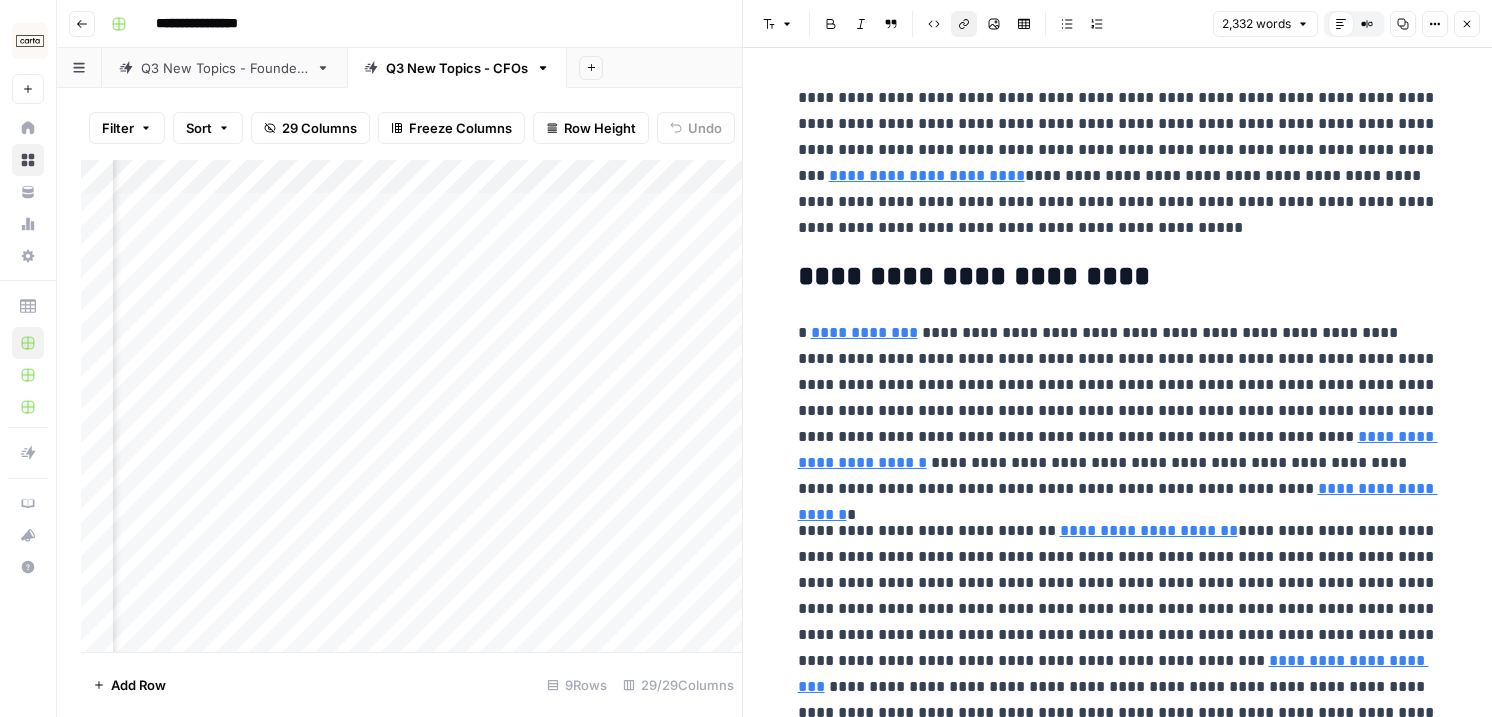 scroll, scrollTop: 0, scrollLeft: 0, axis: both 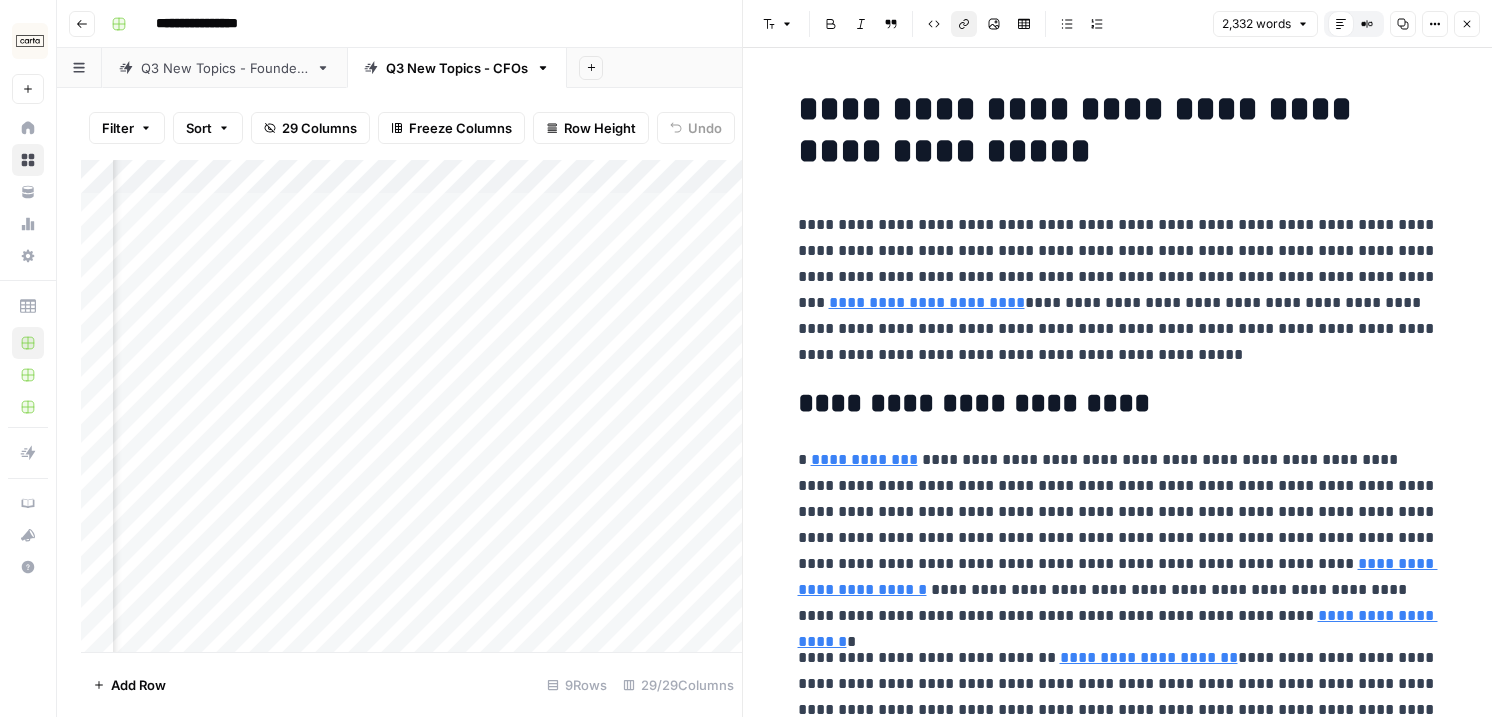 click 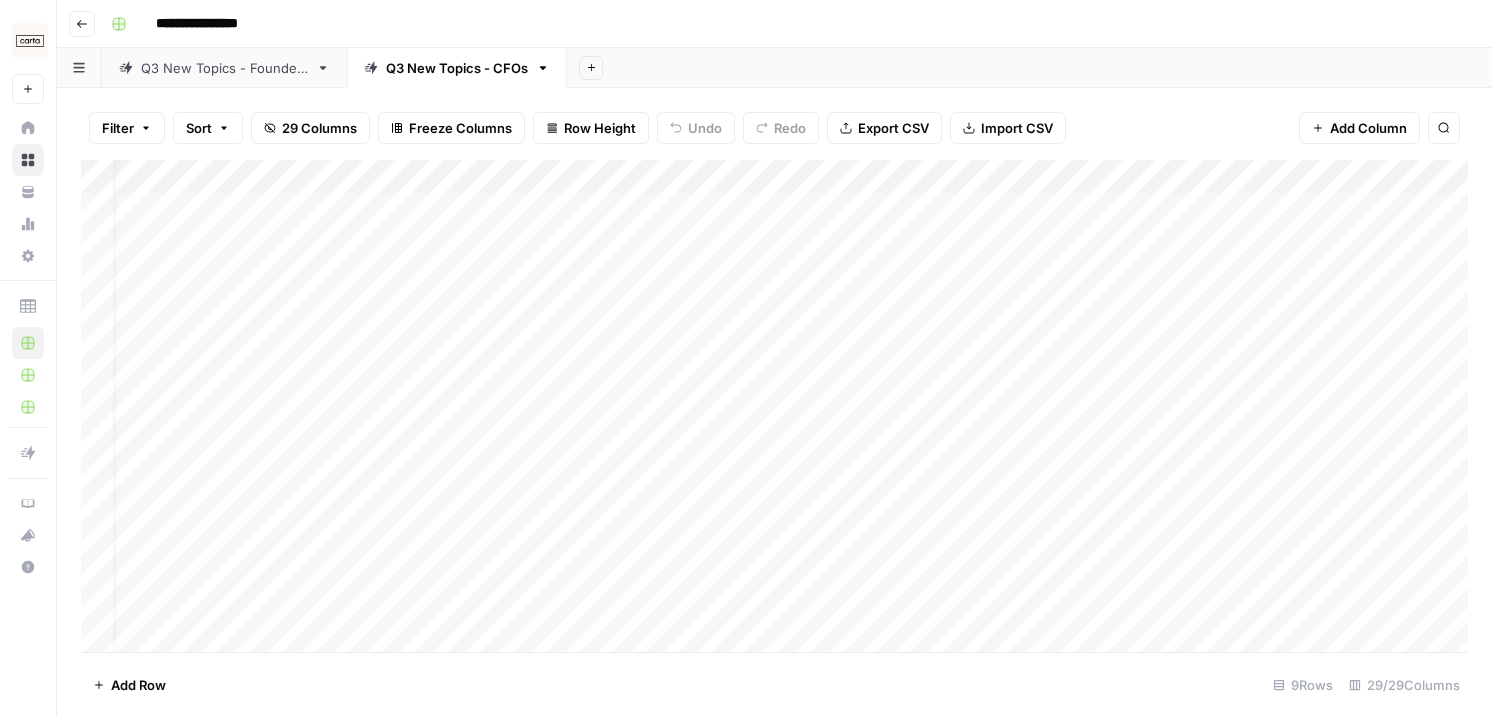 scroll, scrollTop: 0, scrollLeft: 0, axis: both 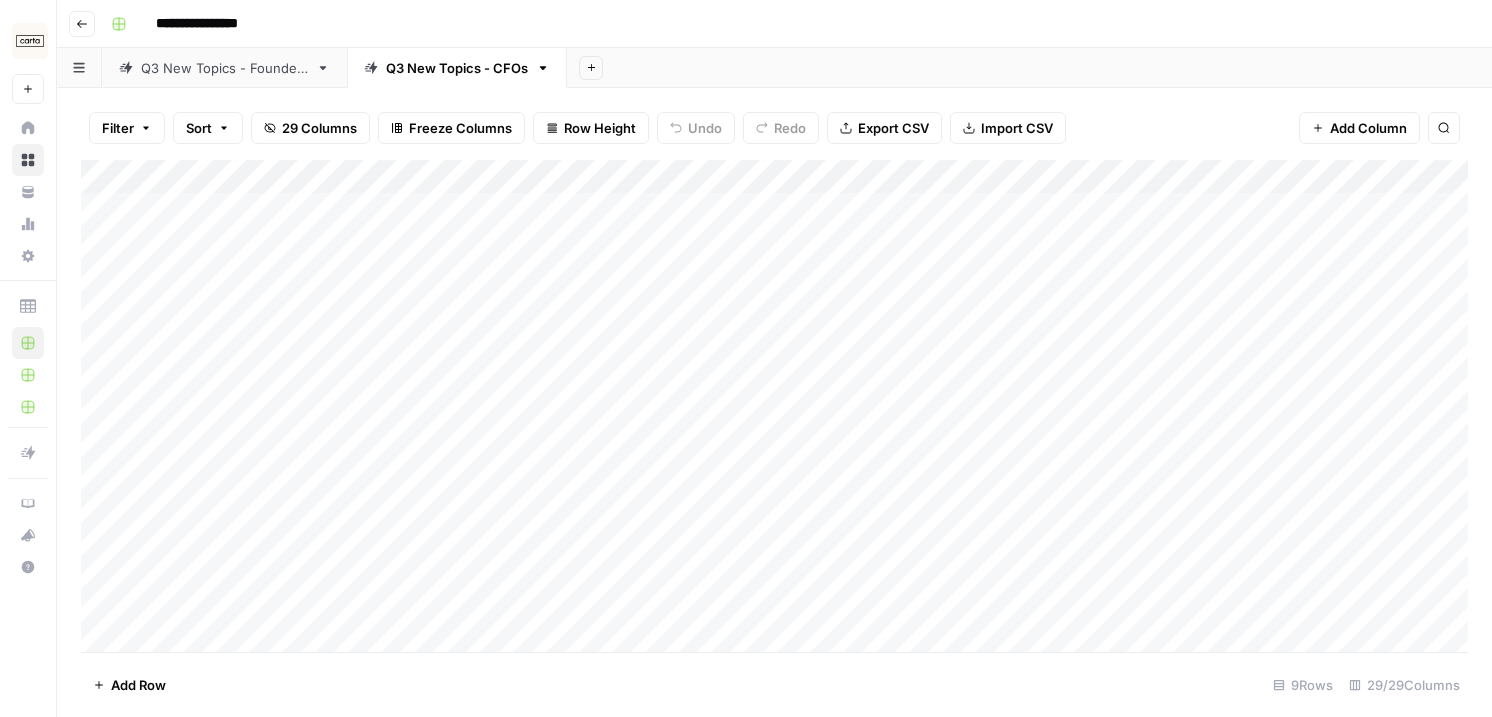click on "Add Column" at bounding box center [774, 406] 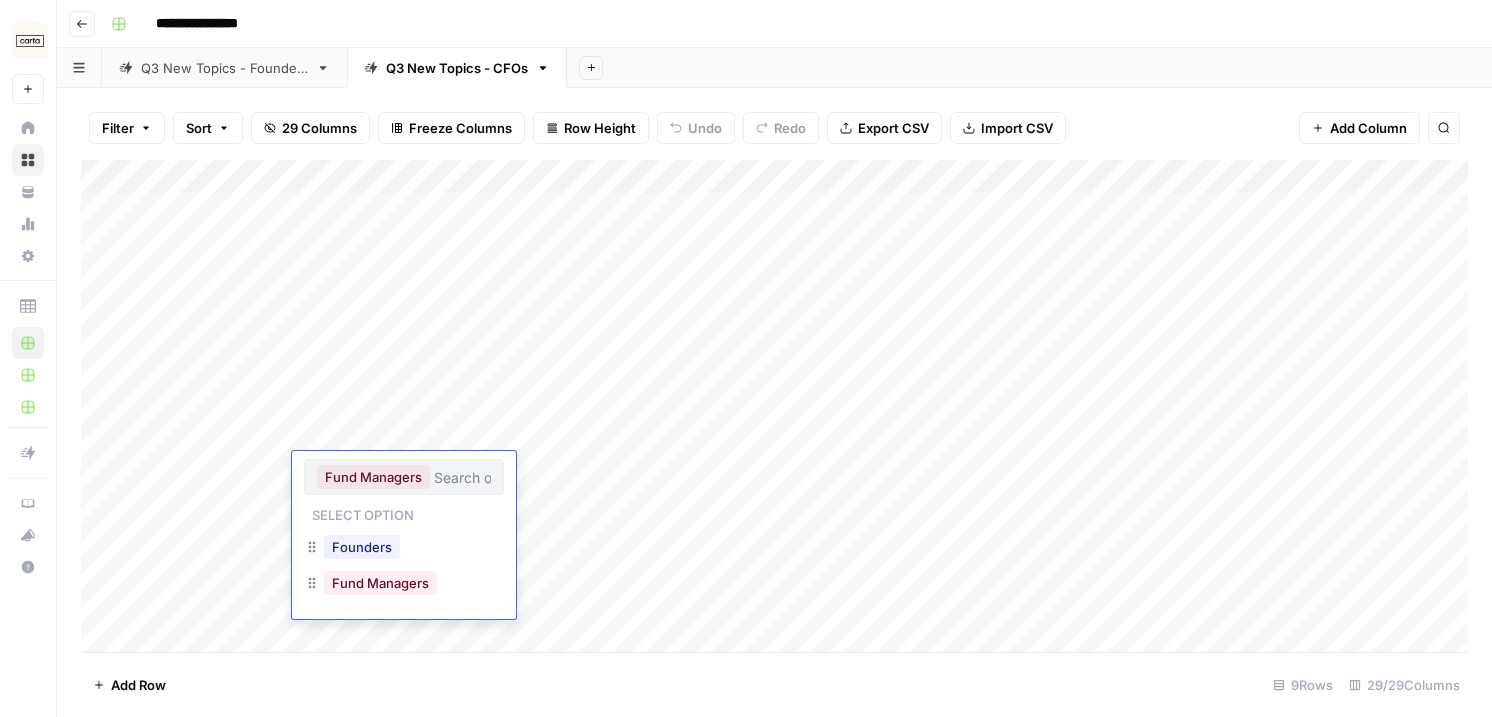 click on "Add Column" at bounding box center [774, 406] 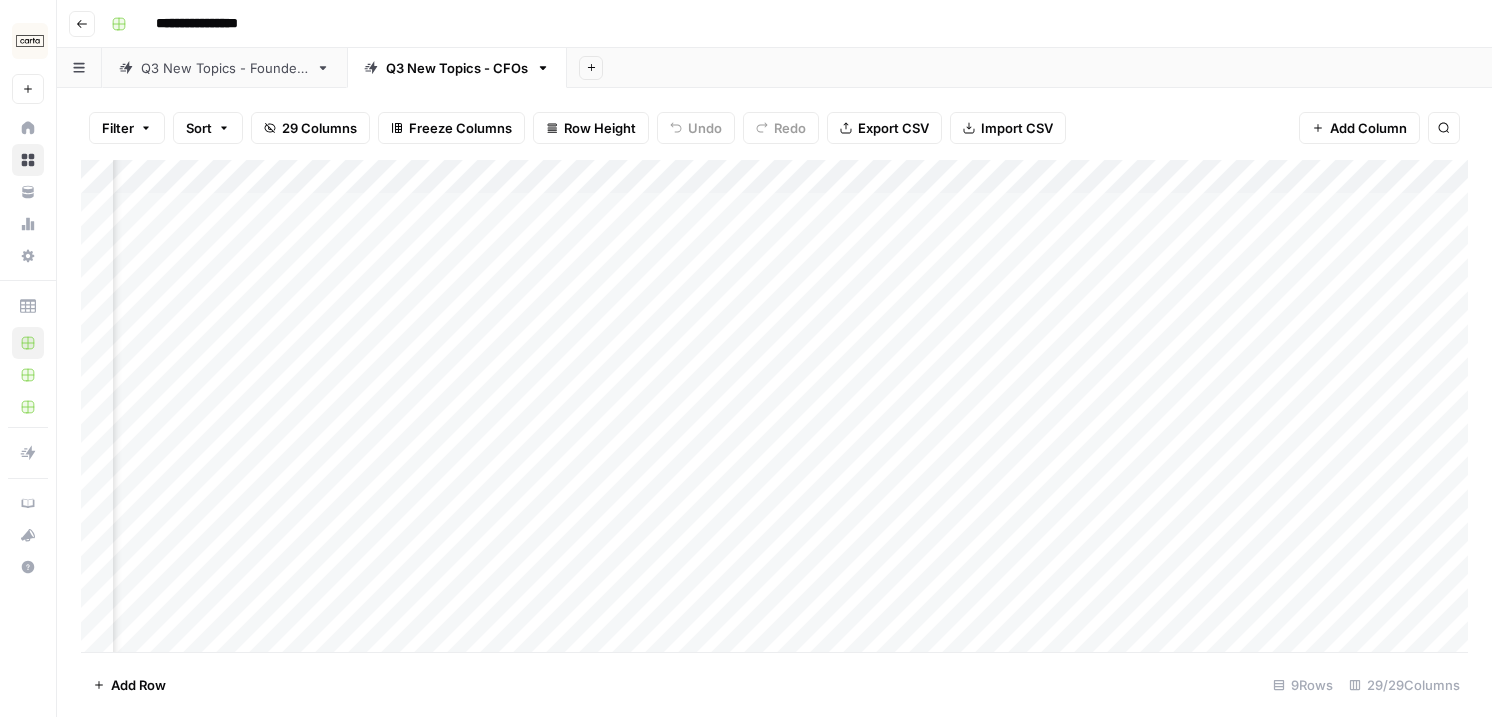 scroll, scrollTop: 0, scrollLeft: 579, axis: horizontal 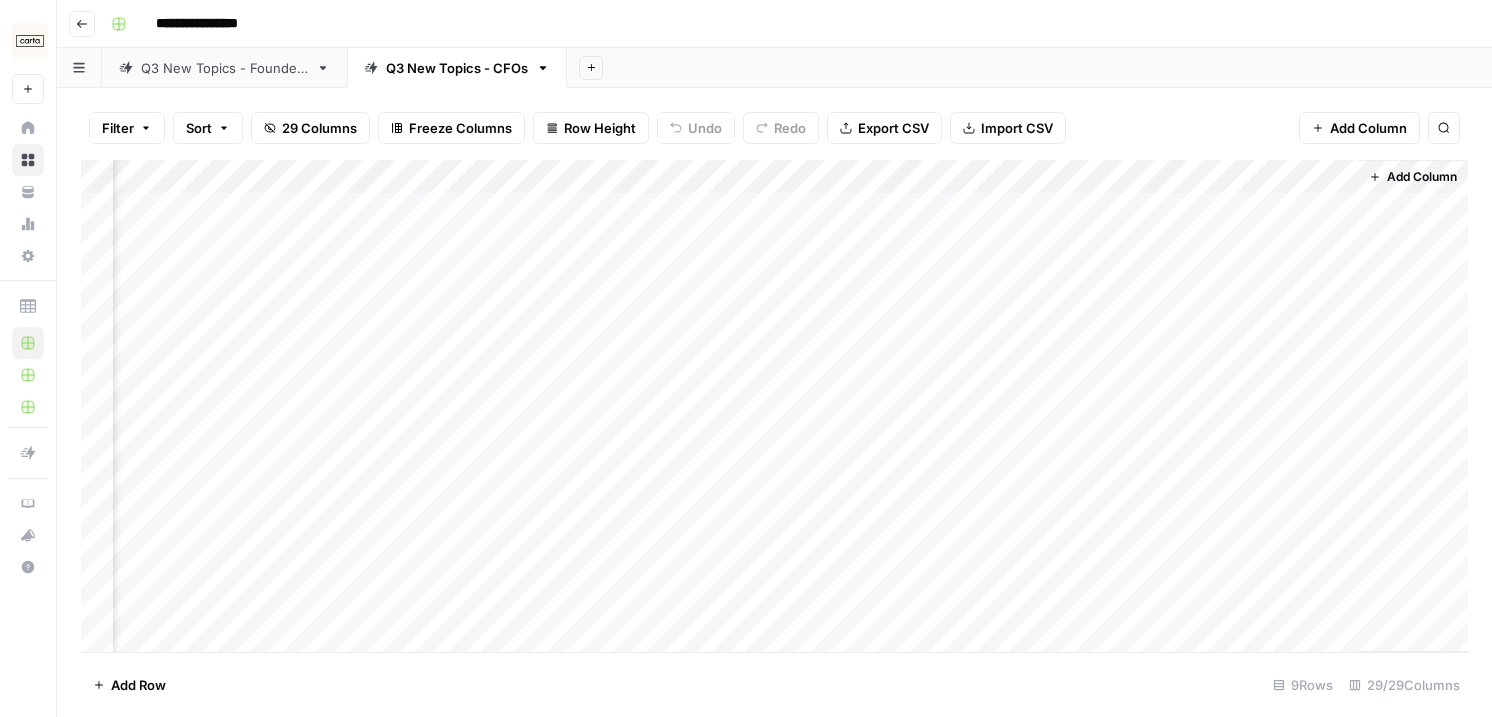 click on "Add Column" at bounding box center [774, 406] 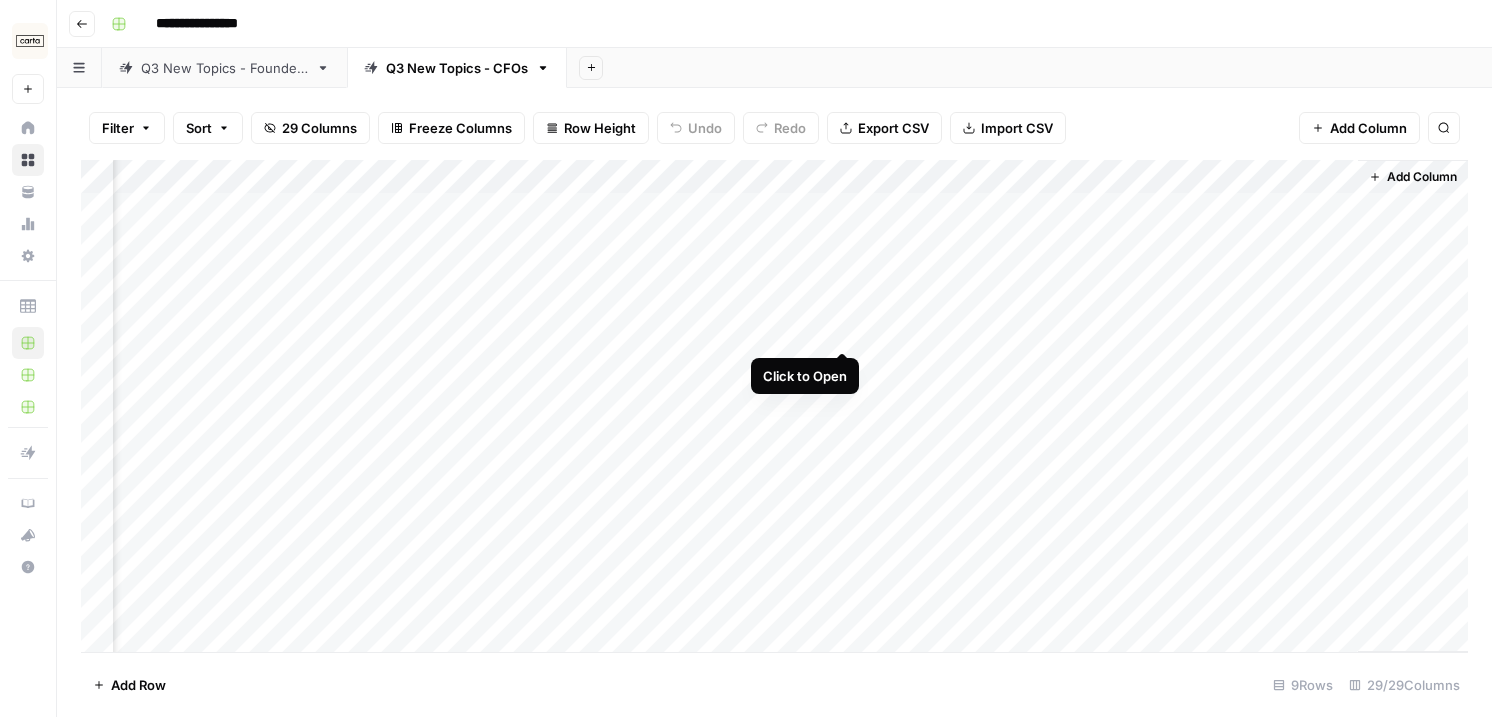 scroll, scrollTop: 0, scrollLeft: 3802, axis: horizontal 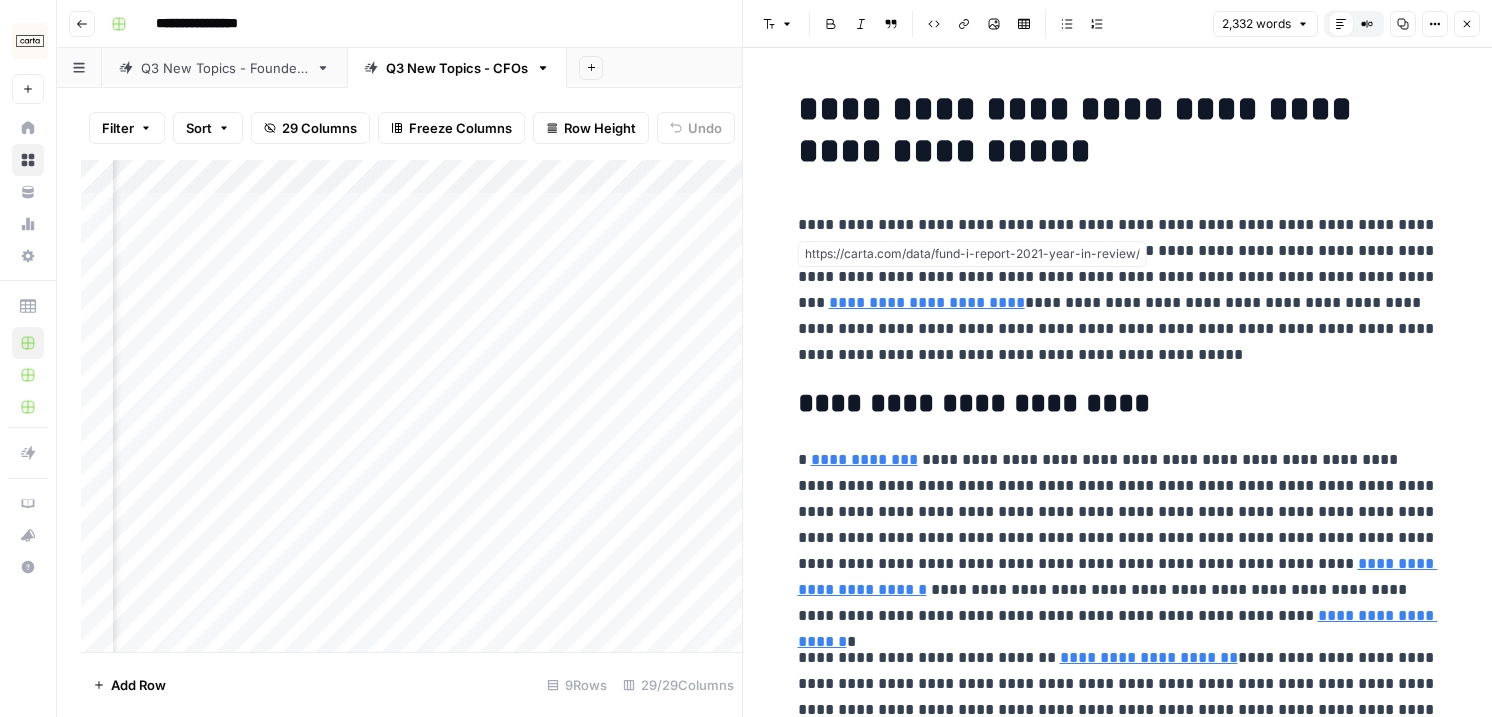 click on "**********" at bounding box center (927, 302) 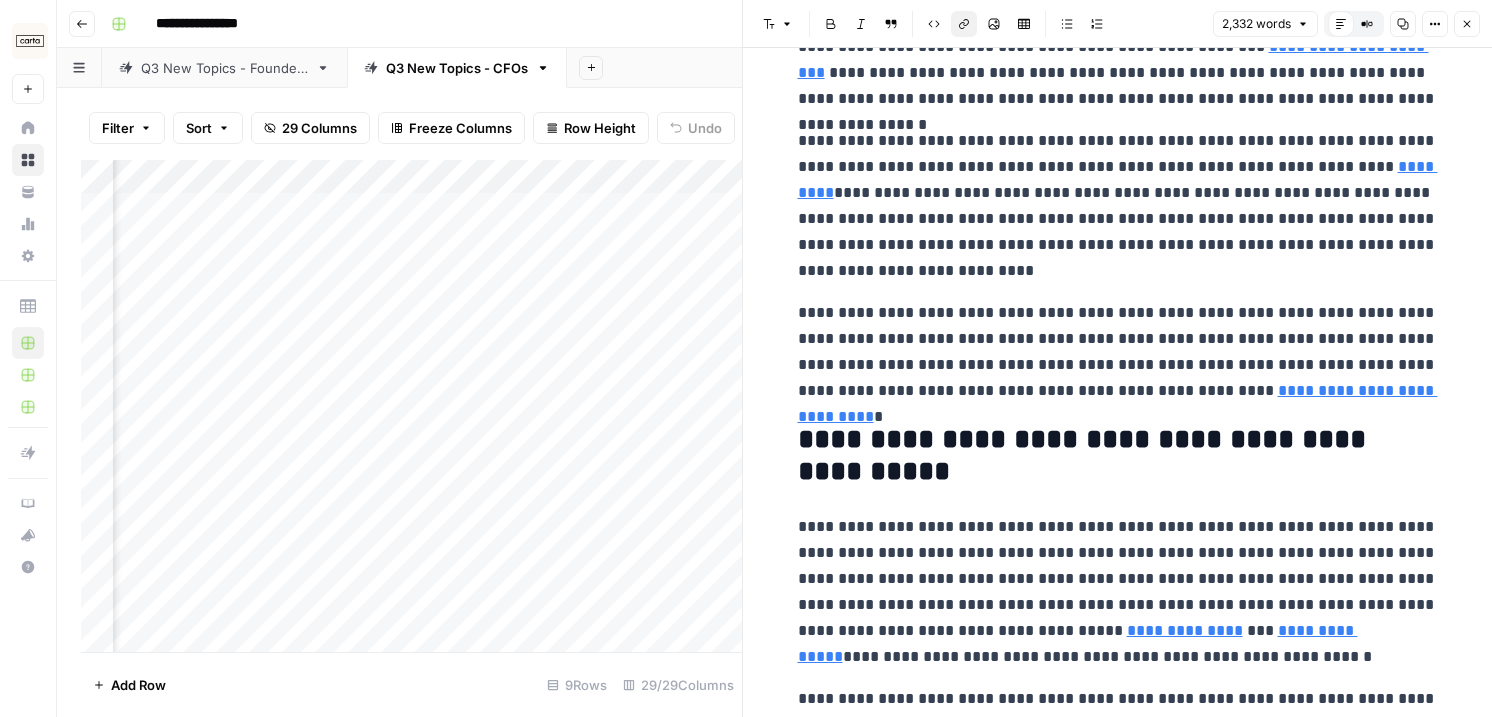 scroll, scrollTop: 0, scrollLeft: 0, axis: both 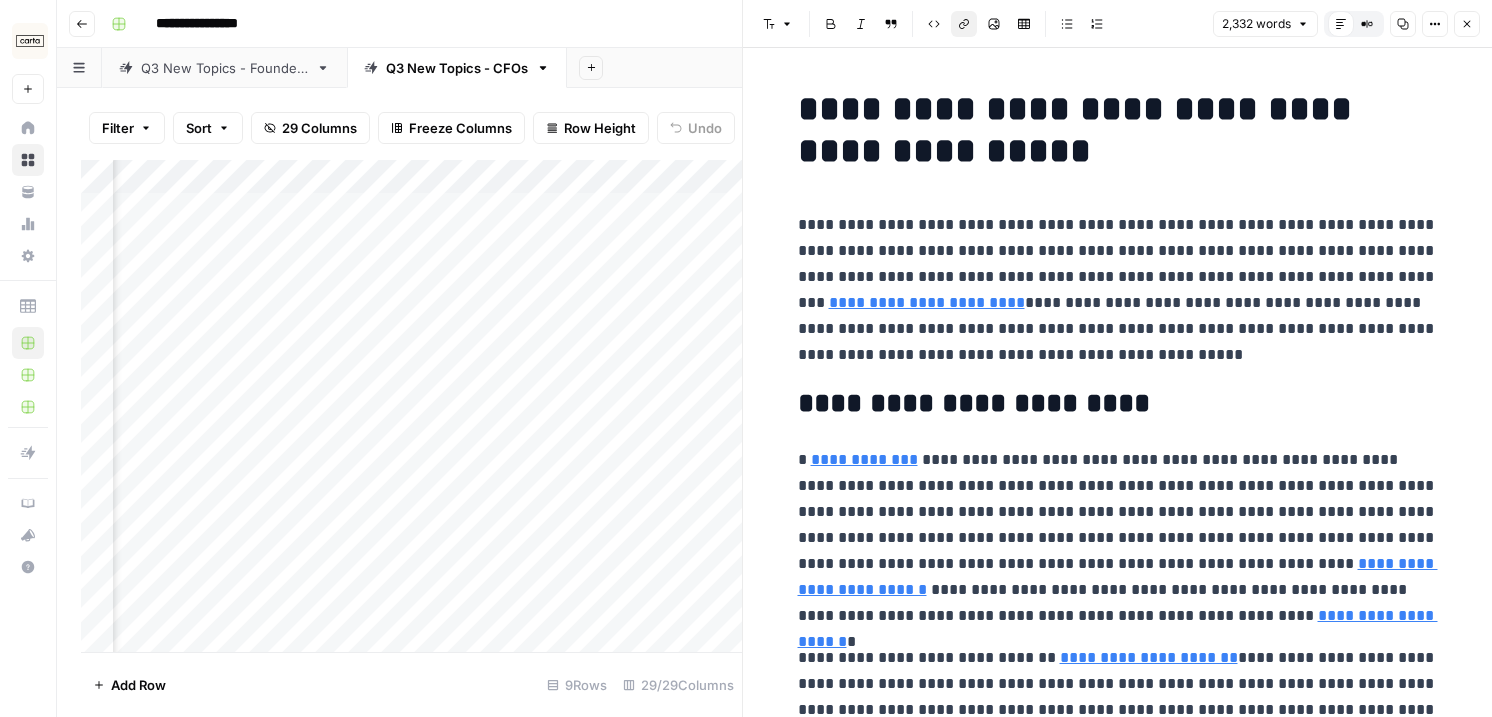 click on "Close" at bounding box center [1467, 24] 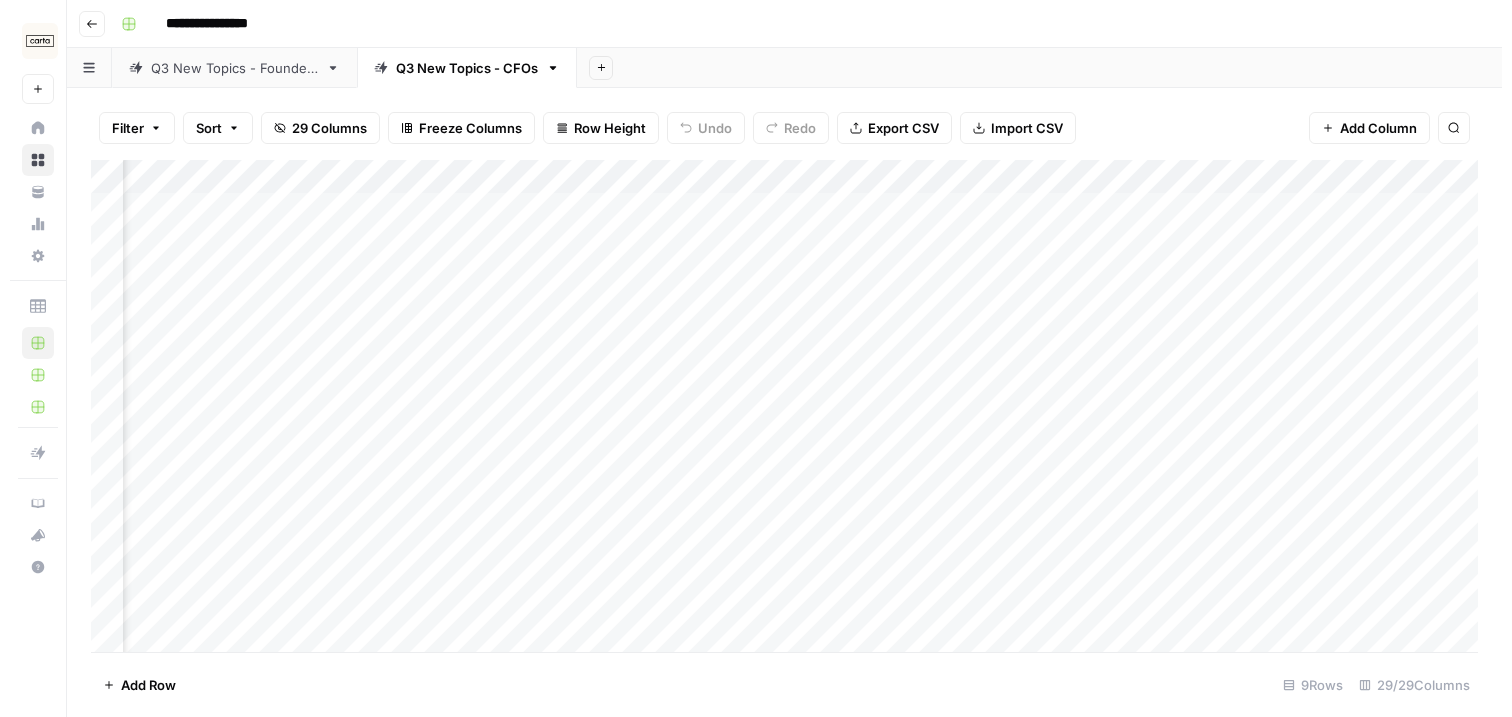 scroll, scrollTop: 0, scrollLeft: 0, axis: both 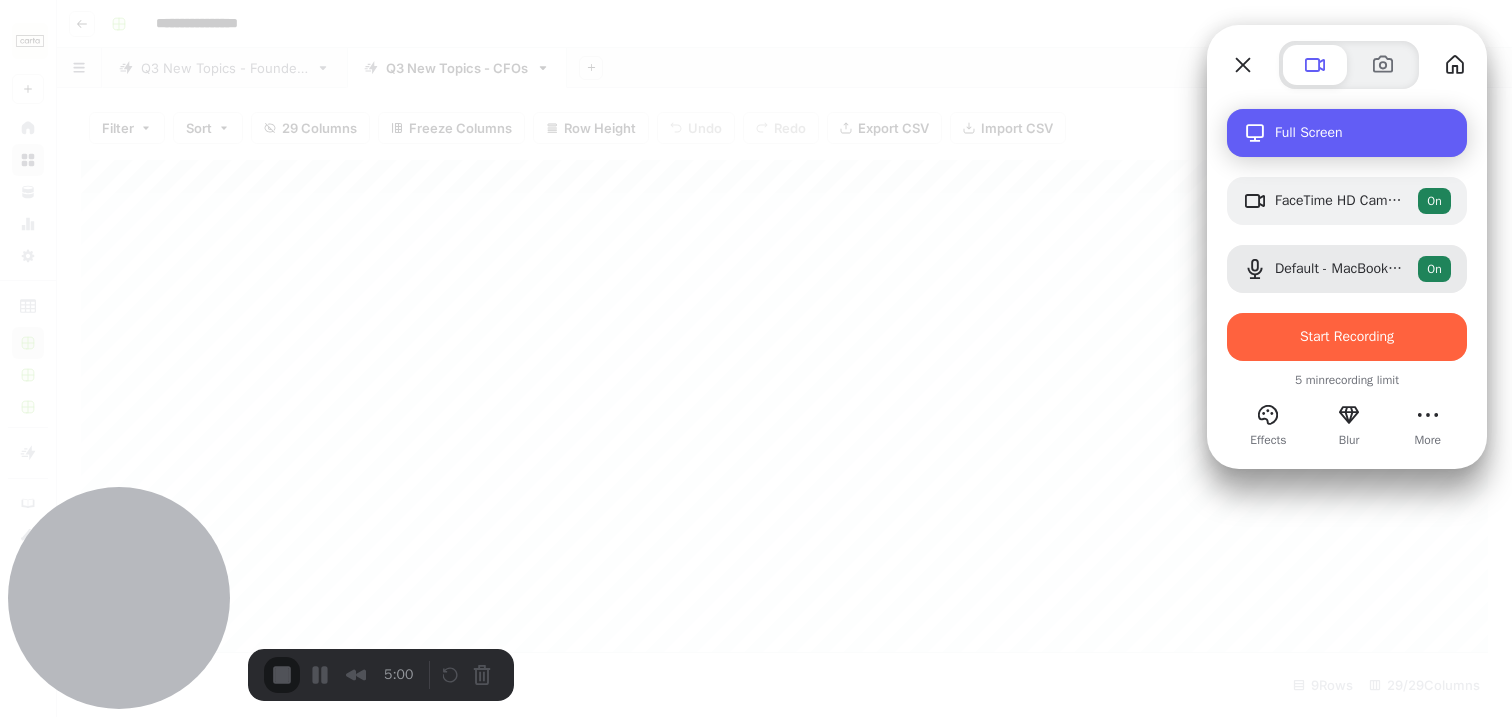 click on "Full Screen" at bounding box center (1363, 133) 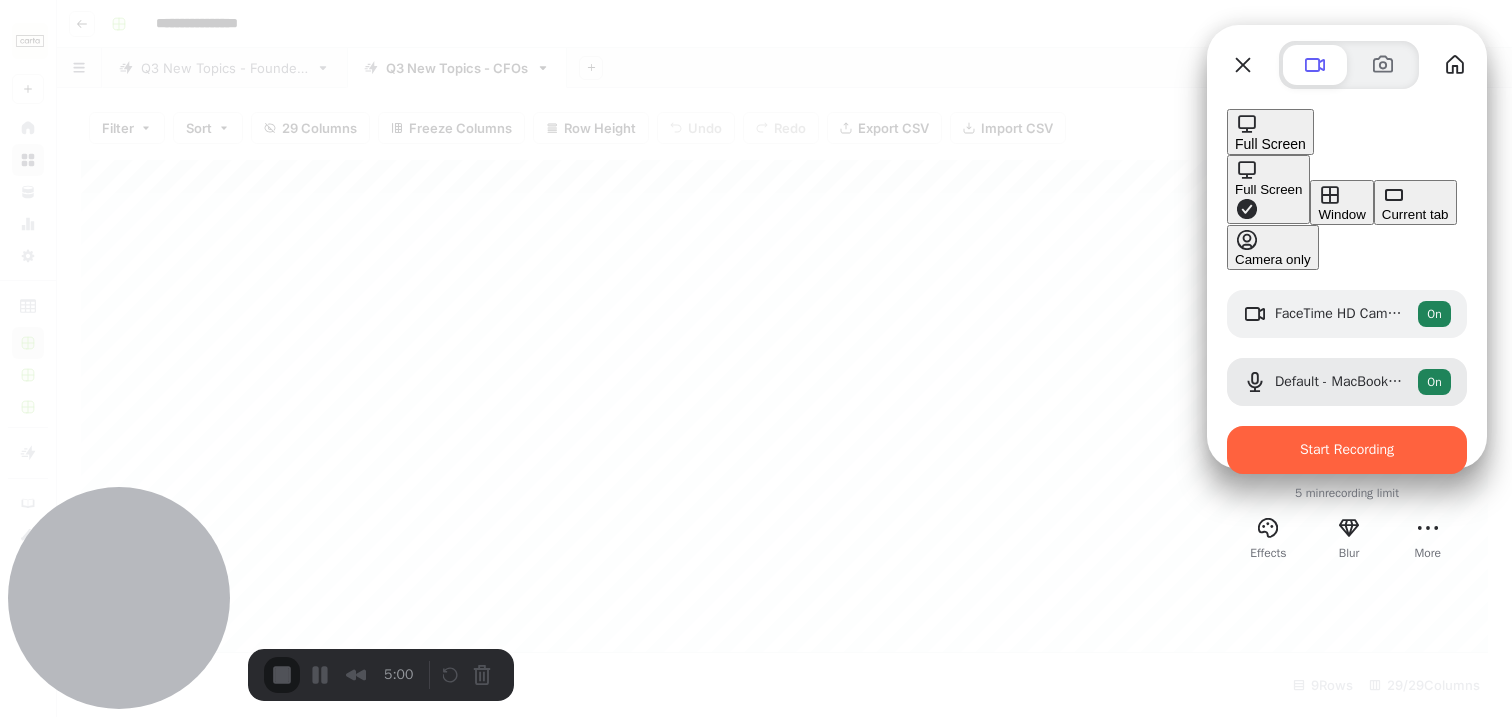 click on "Full Screen" at bounding box center (1268, 189) 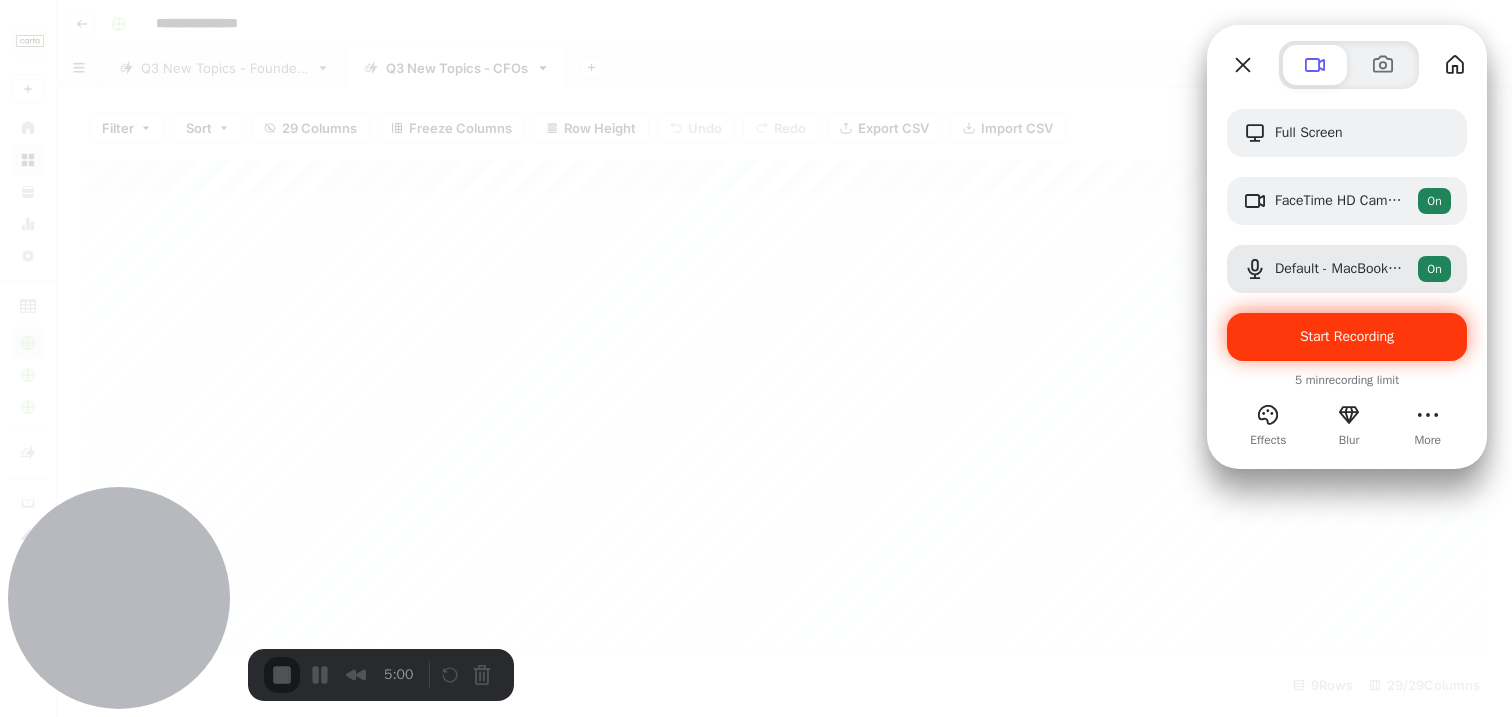 click on "Start Recording" at bounding box center (1347, 336) 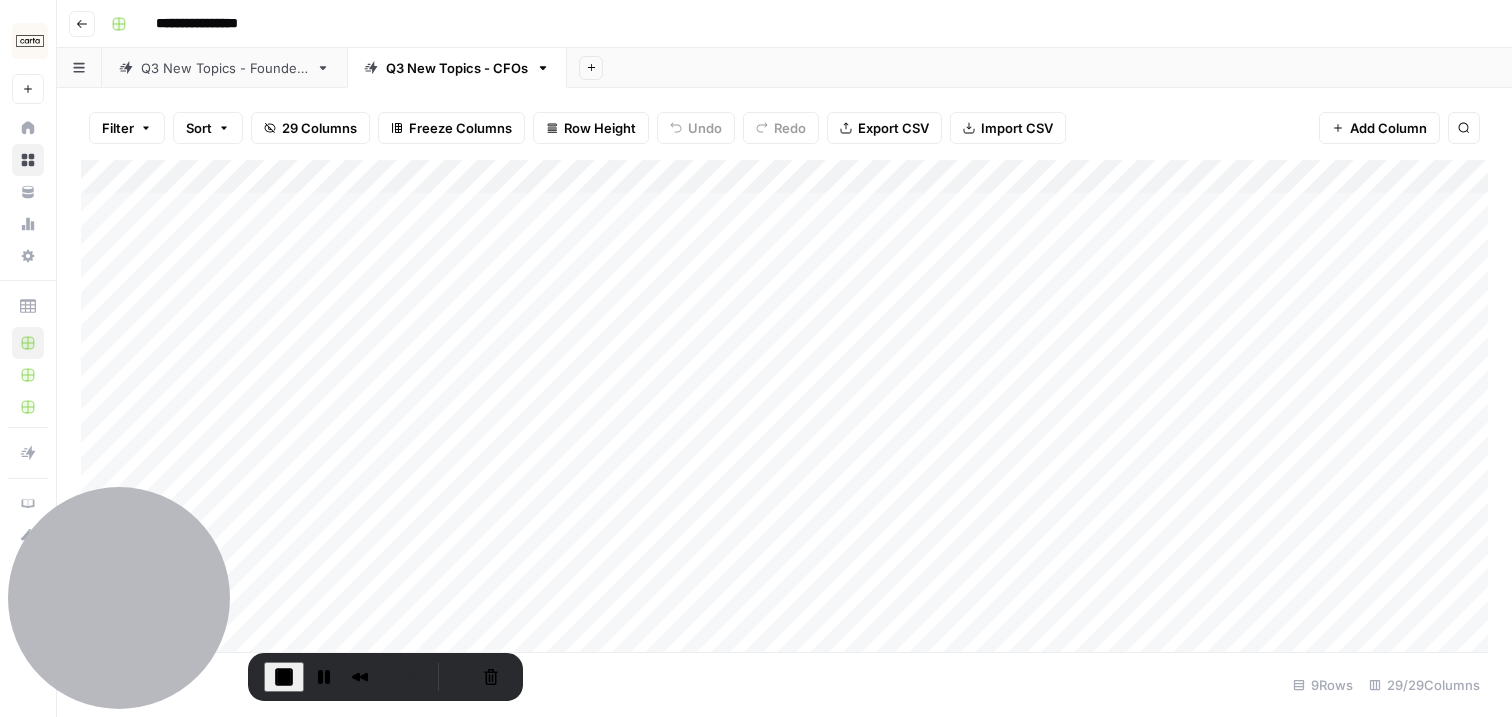 click on "Add Column" at bounding box center [784, 406] 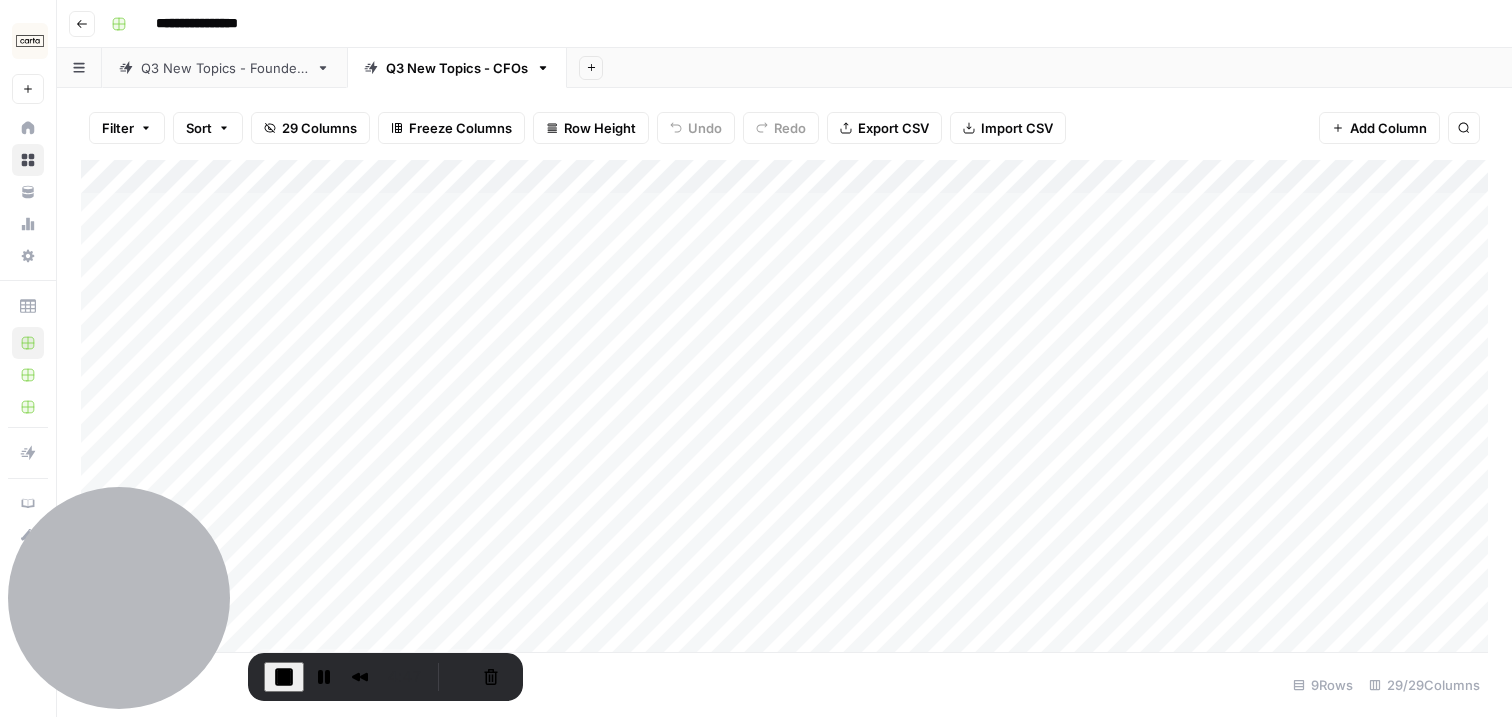 click on "Add Column" at bounding box center [784, 406] 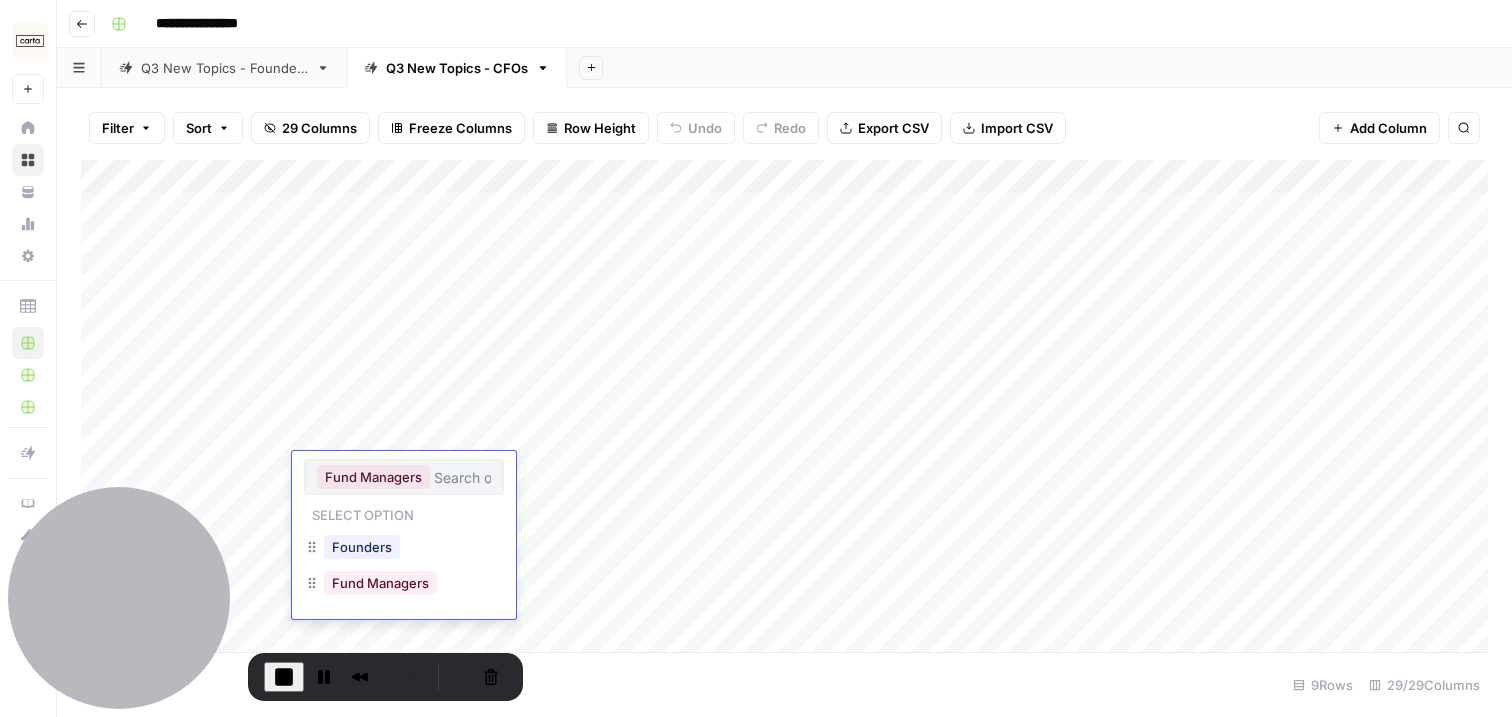 click on "Fund Managers" at bounding box center (404, 585) 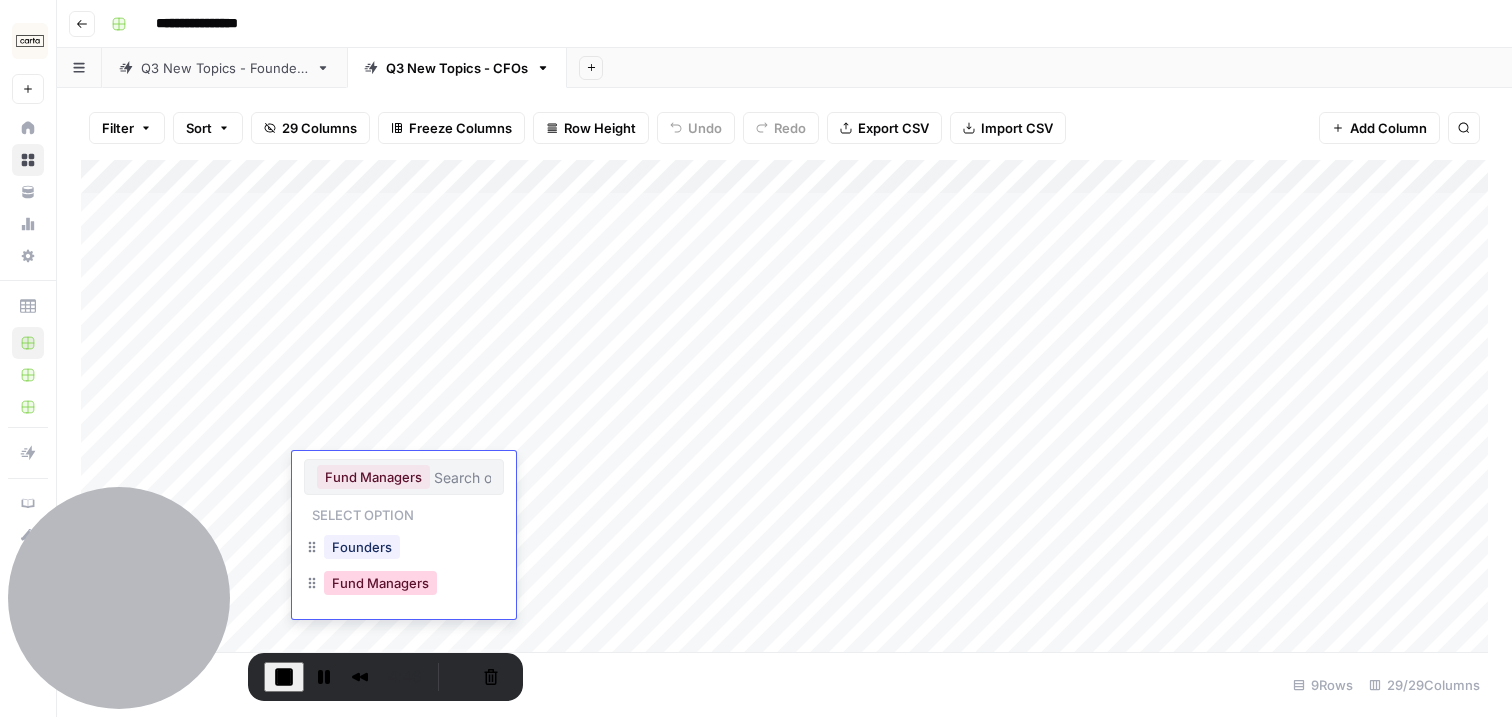 click on "Fund Managers" at bounding box center [380, 583] 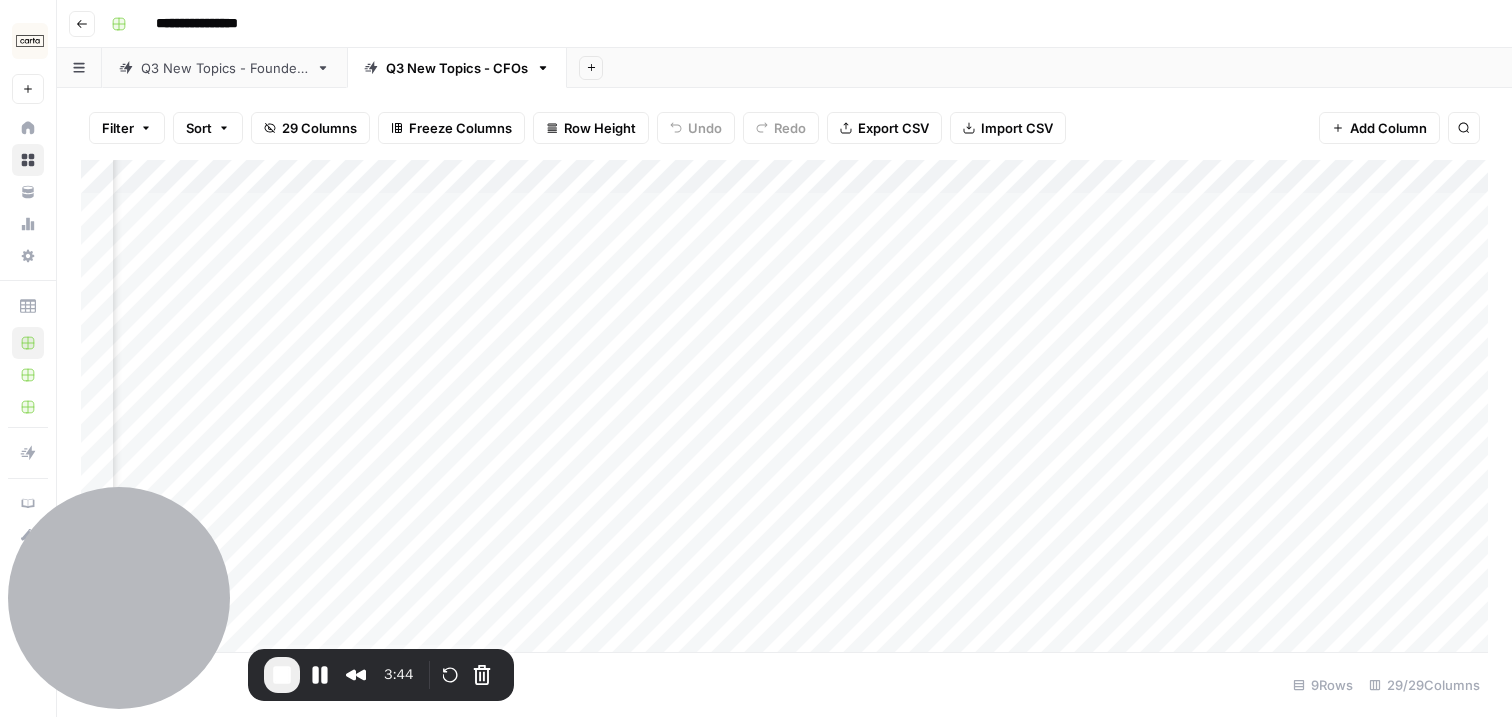 scroll, scrollTop: 0, scrollLeft: 3792, axis: horizontal 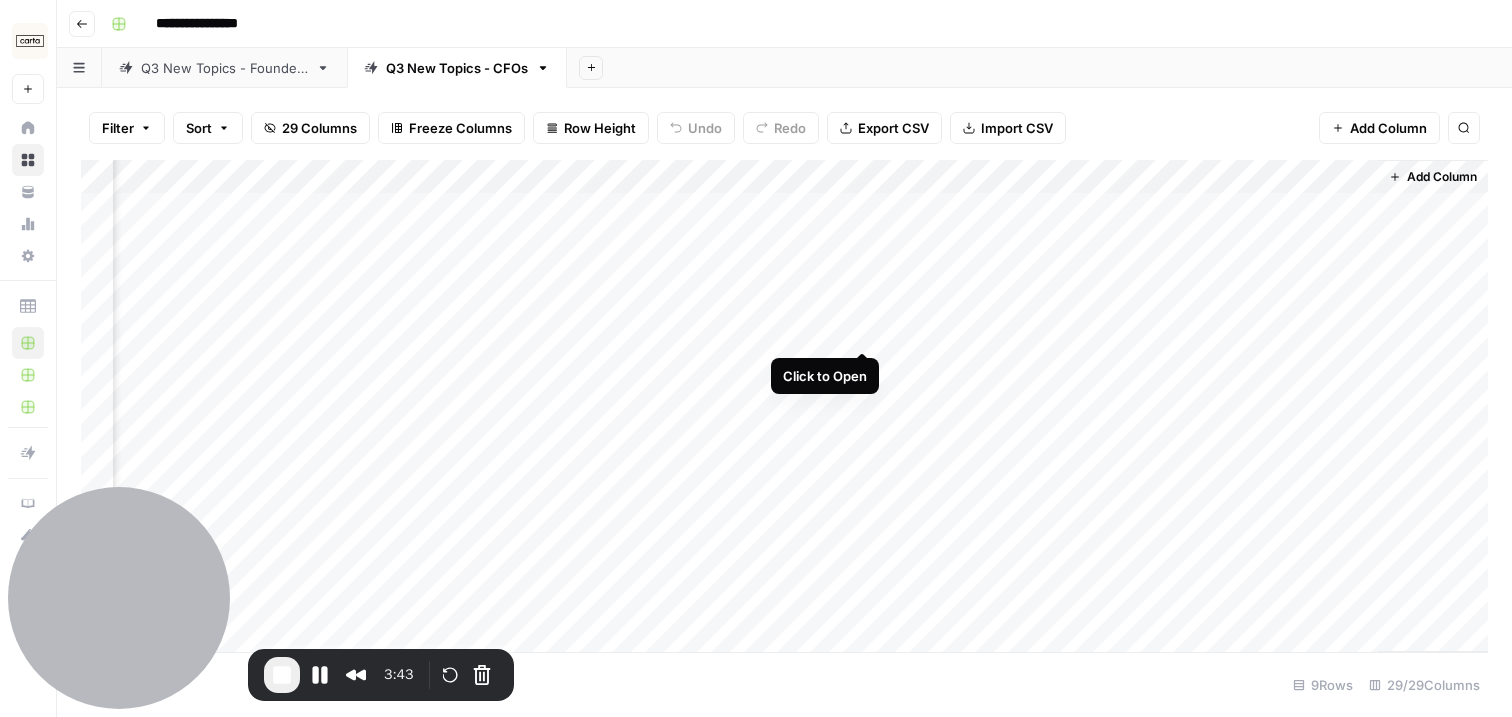 click on "Add Column" at bounding box center (784, 406) 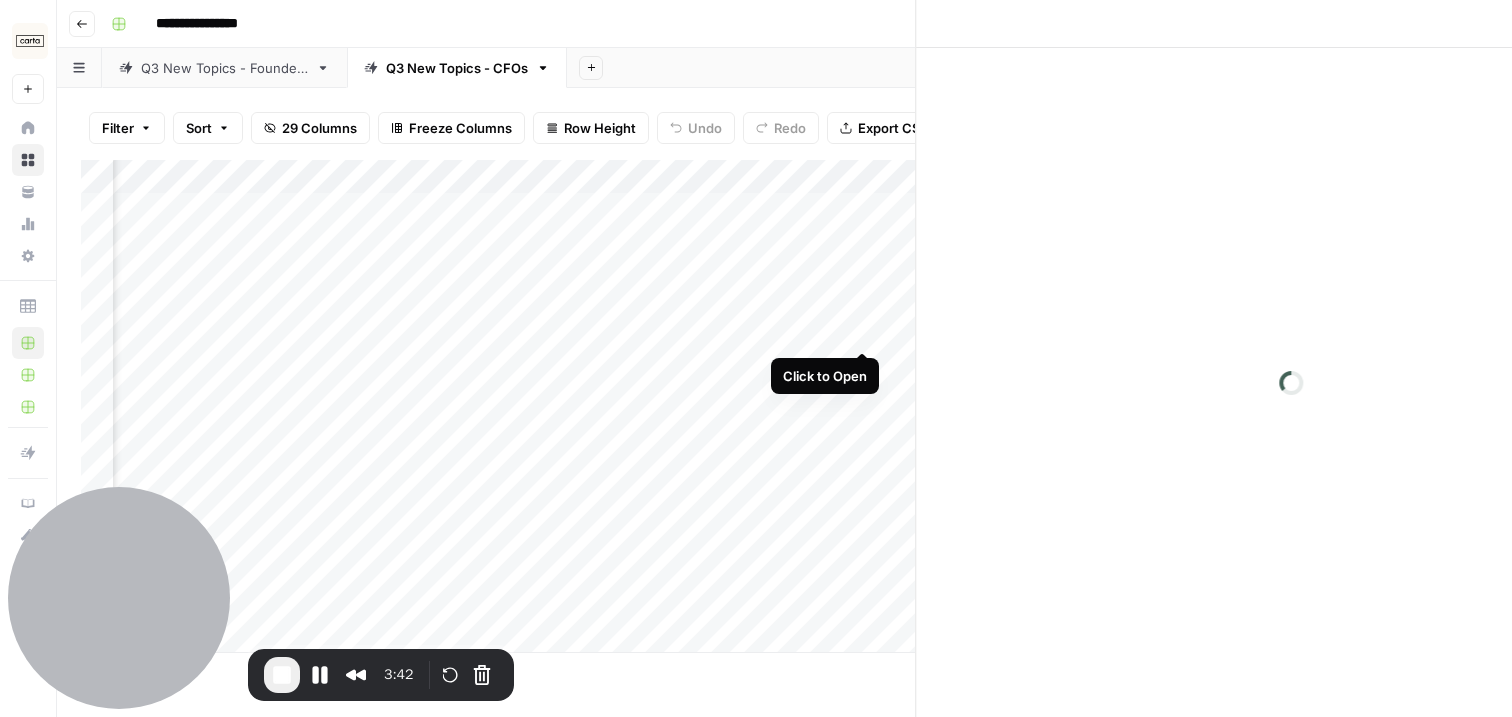 scroll, scrollTop: 0, scrollLeft: 3782, axis: horizontal 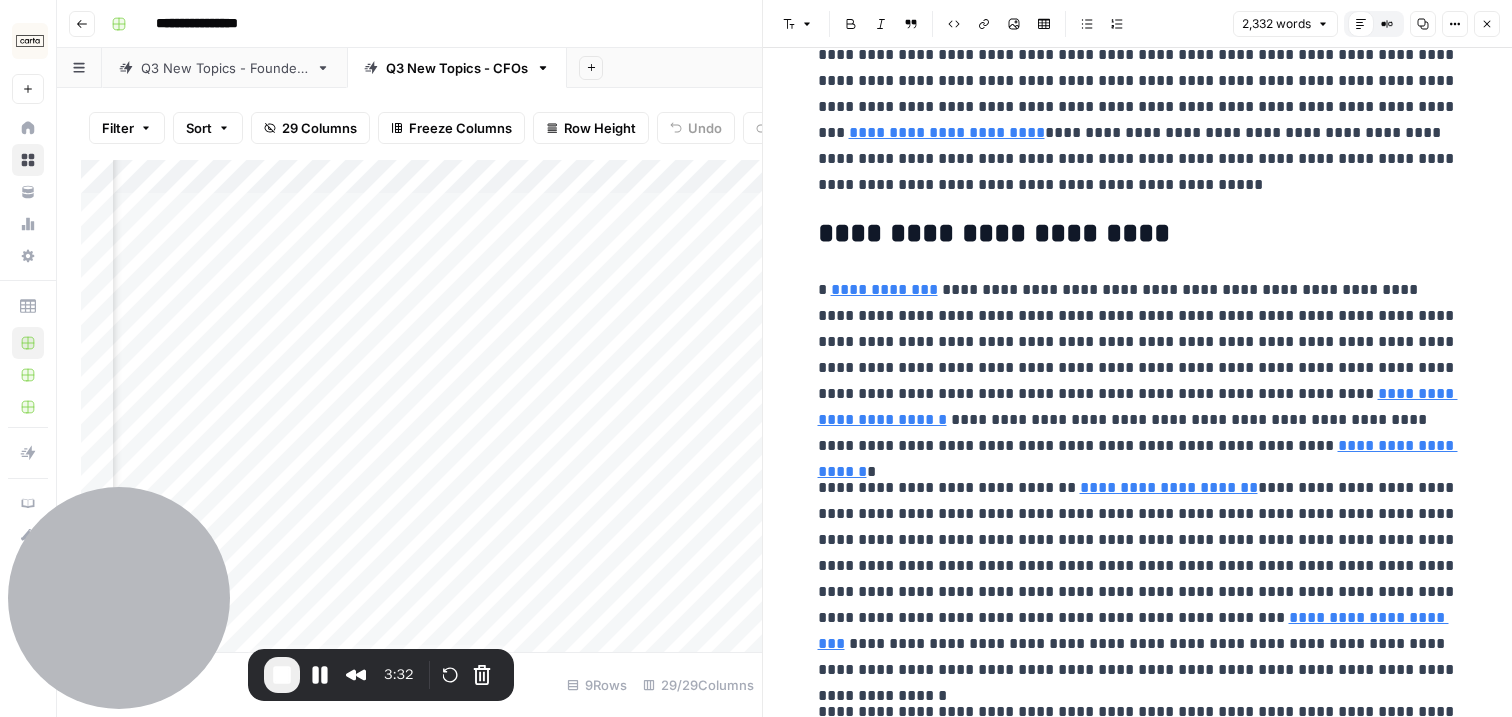 click on "**********" at bounding box center [884, 289] 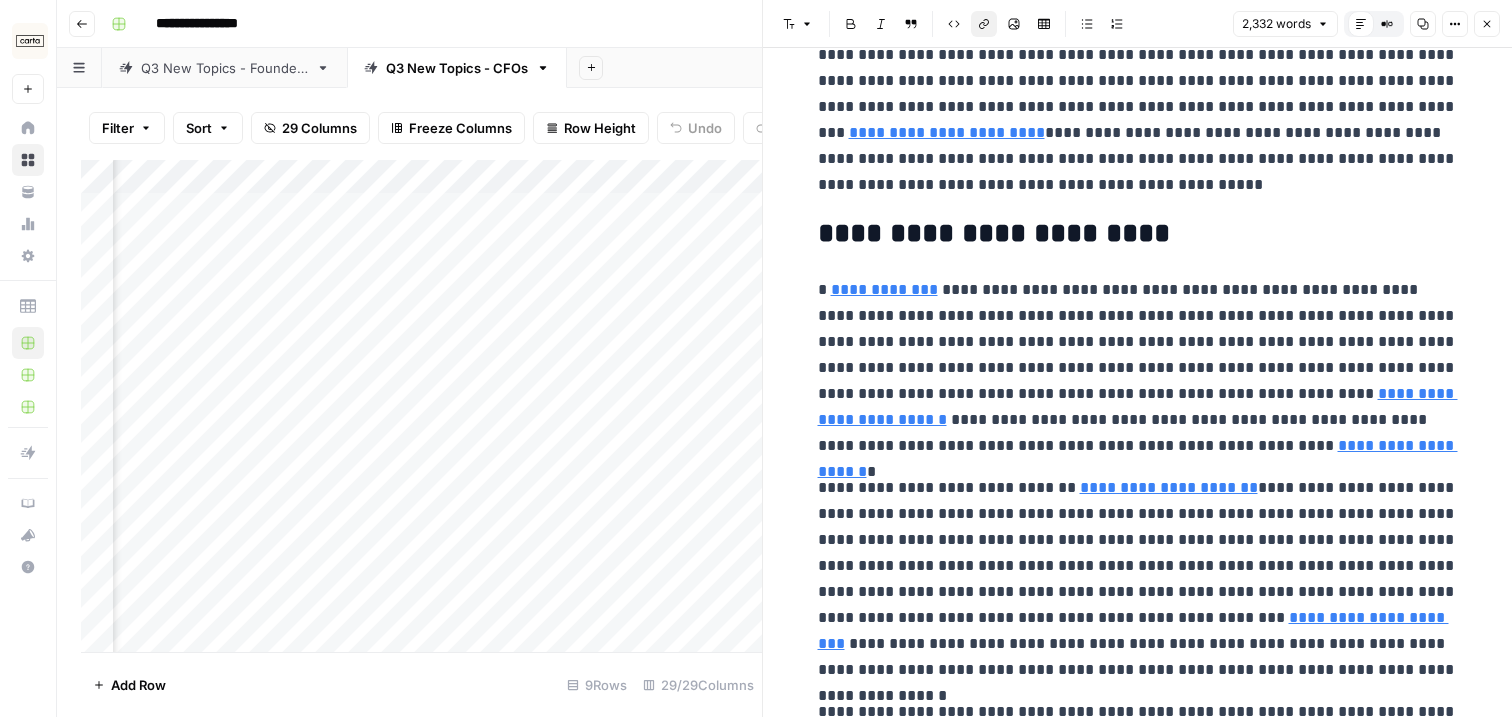 click on "Close" at bounding box center (1487, 24) 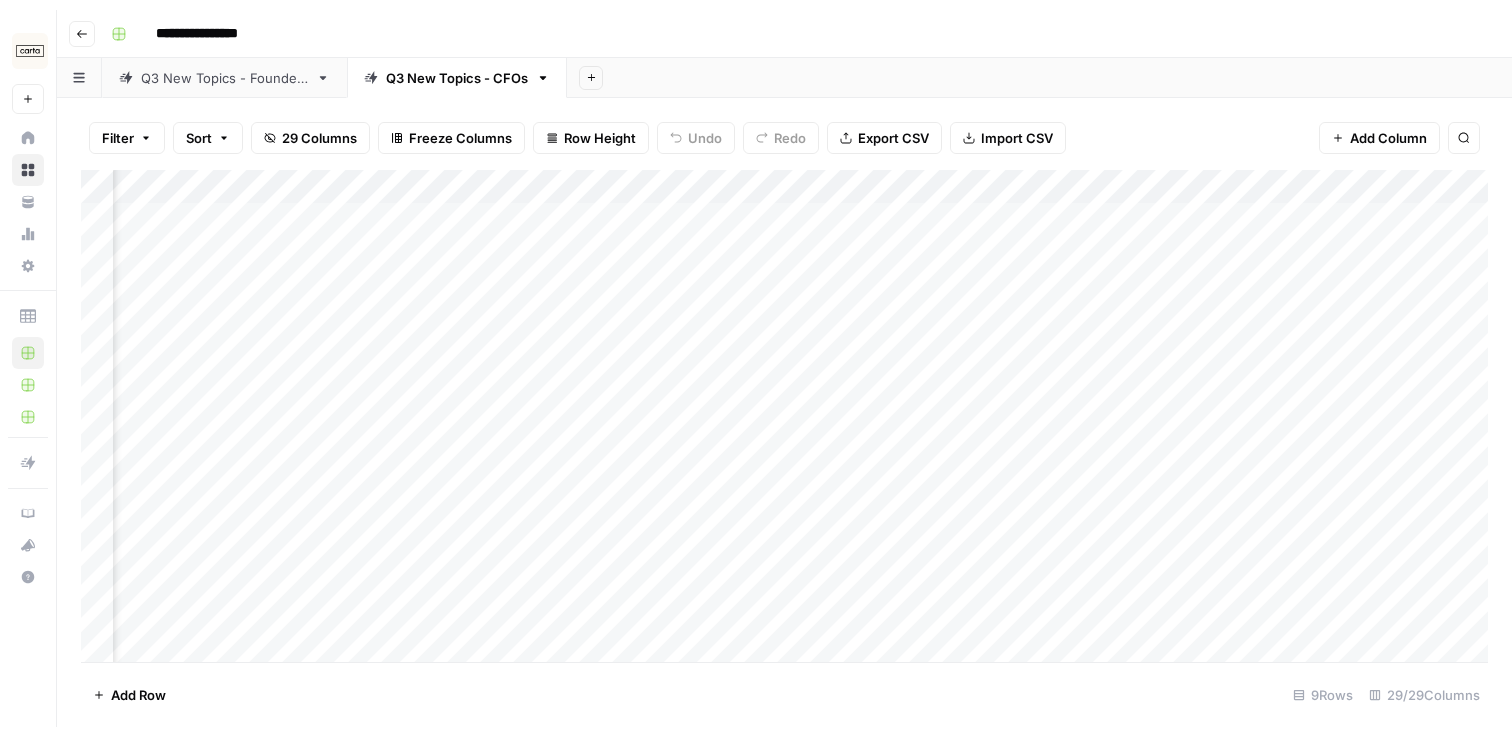 scroll, scrollTop: 0, scrollLeft: 0, axis: both 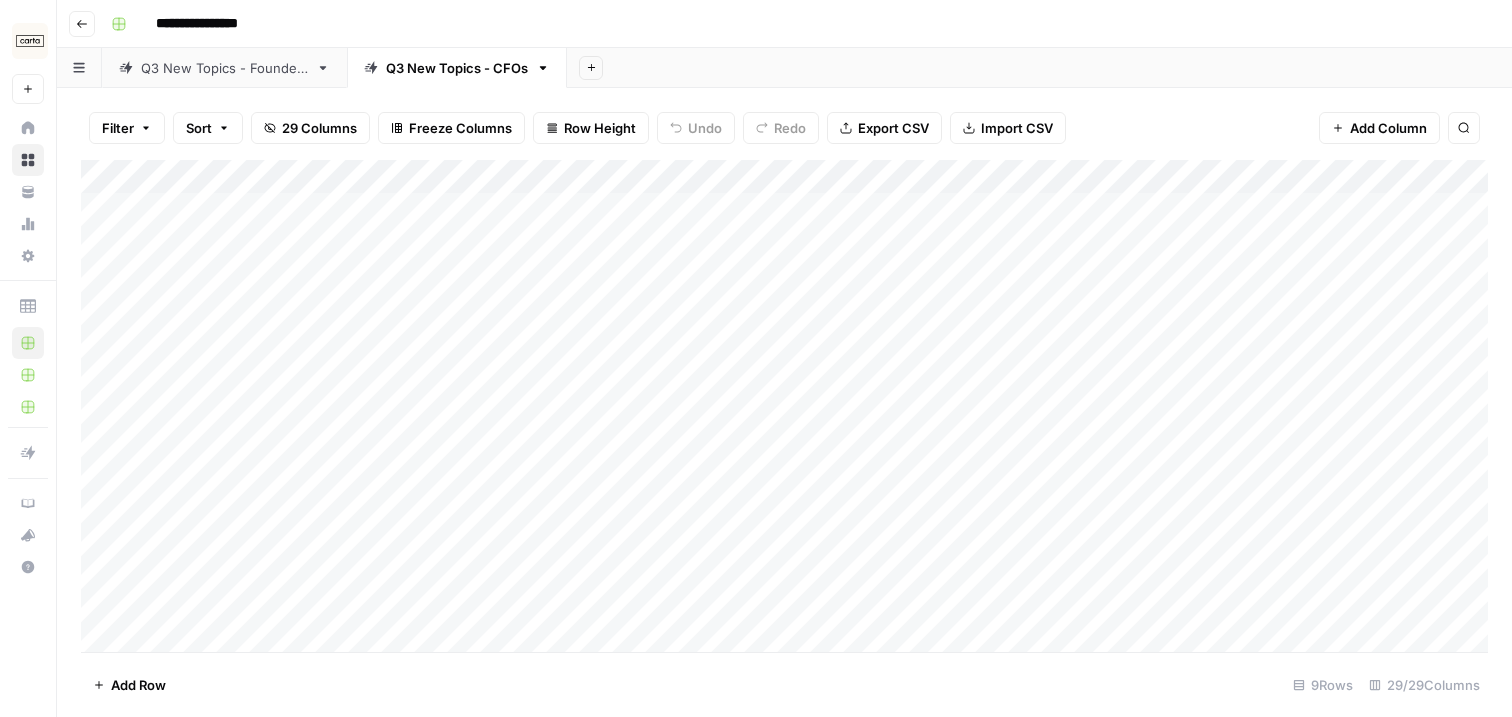 drag, startPoint x: 657, startPoint y: 708, endPoint x: 657, endPoint y: 723, distance: 15 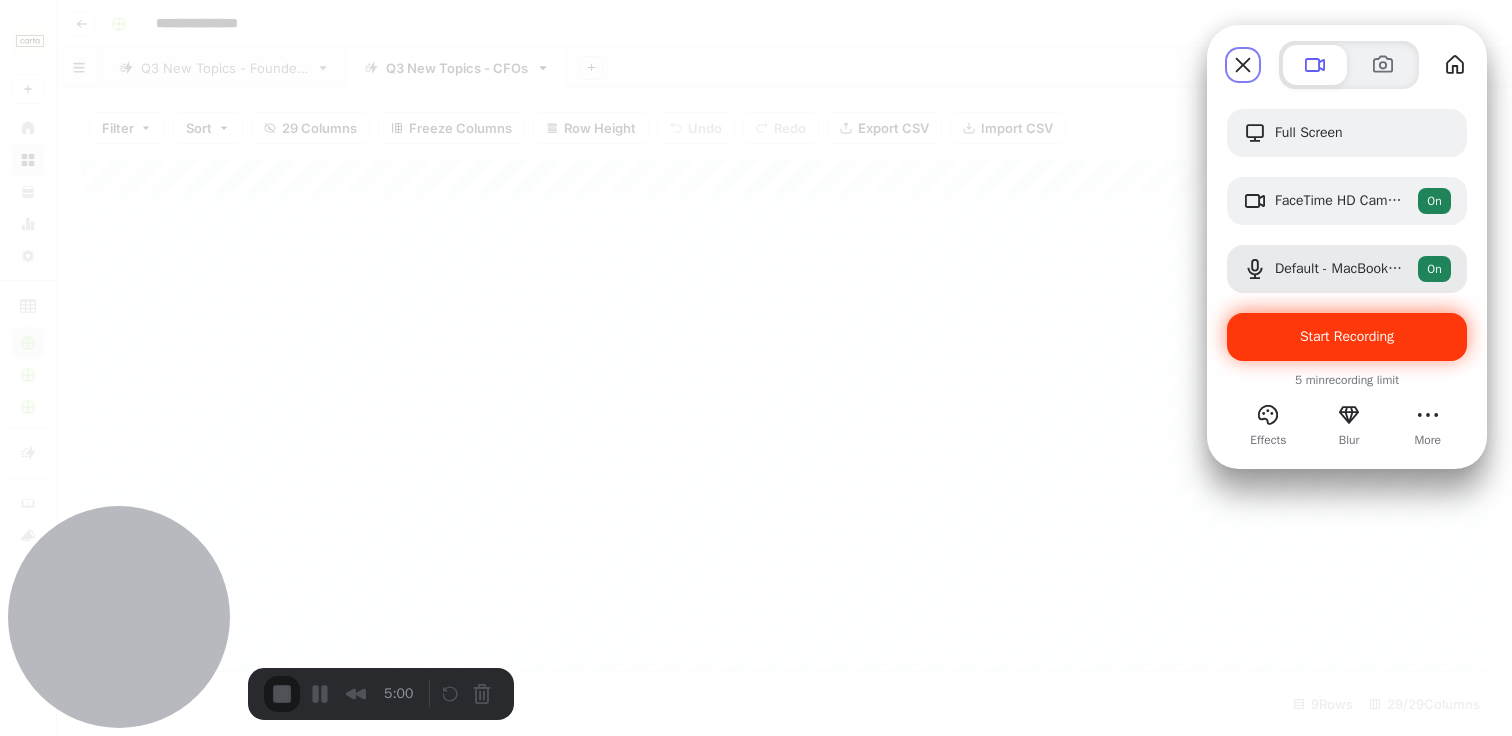 click on "Start Recording" at bounding box center [1347, 336] 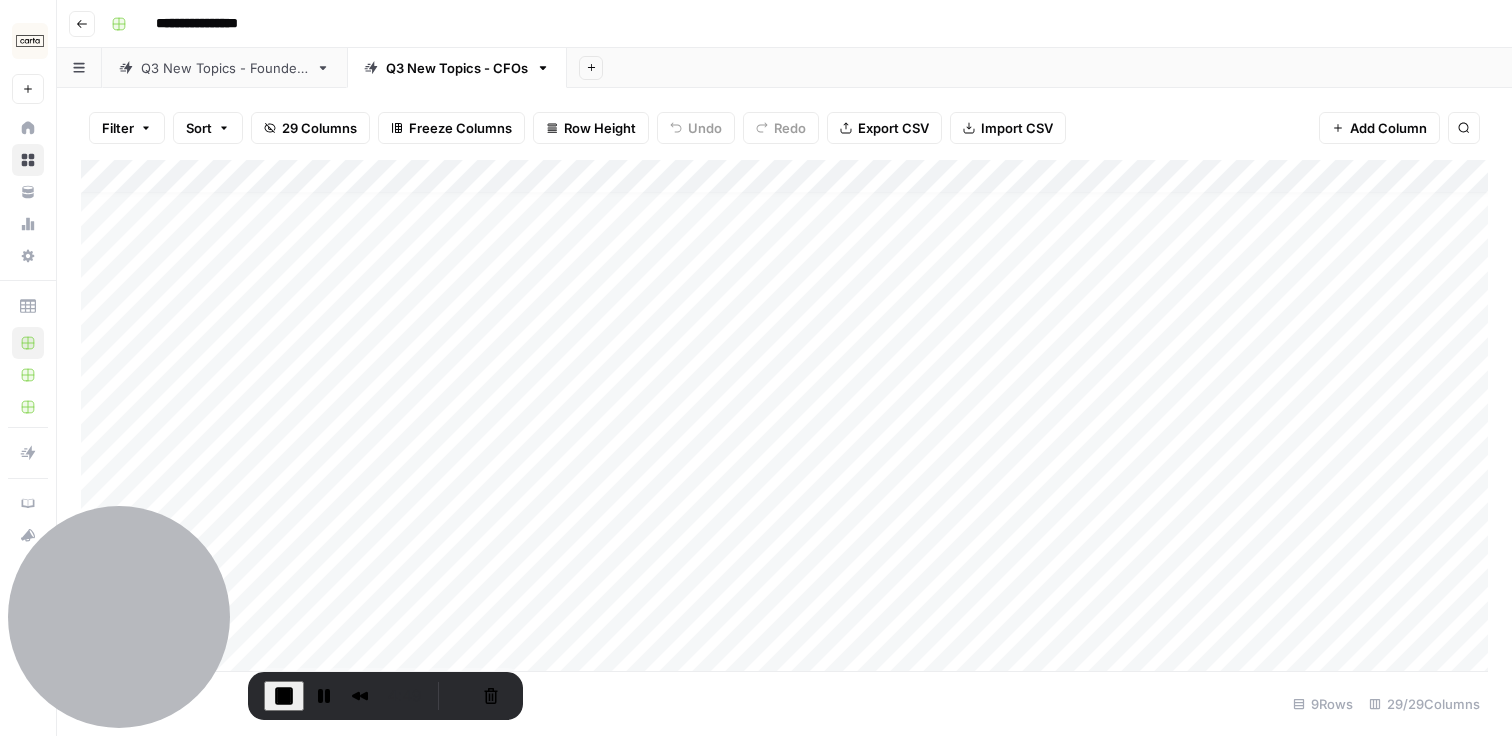 scroll, scrollTop: 23, scrollLeft: 0, axis: vertical 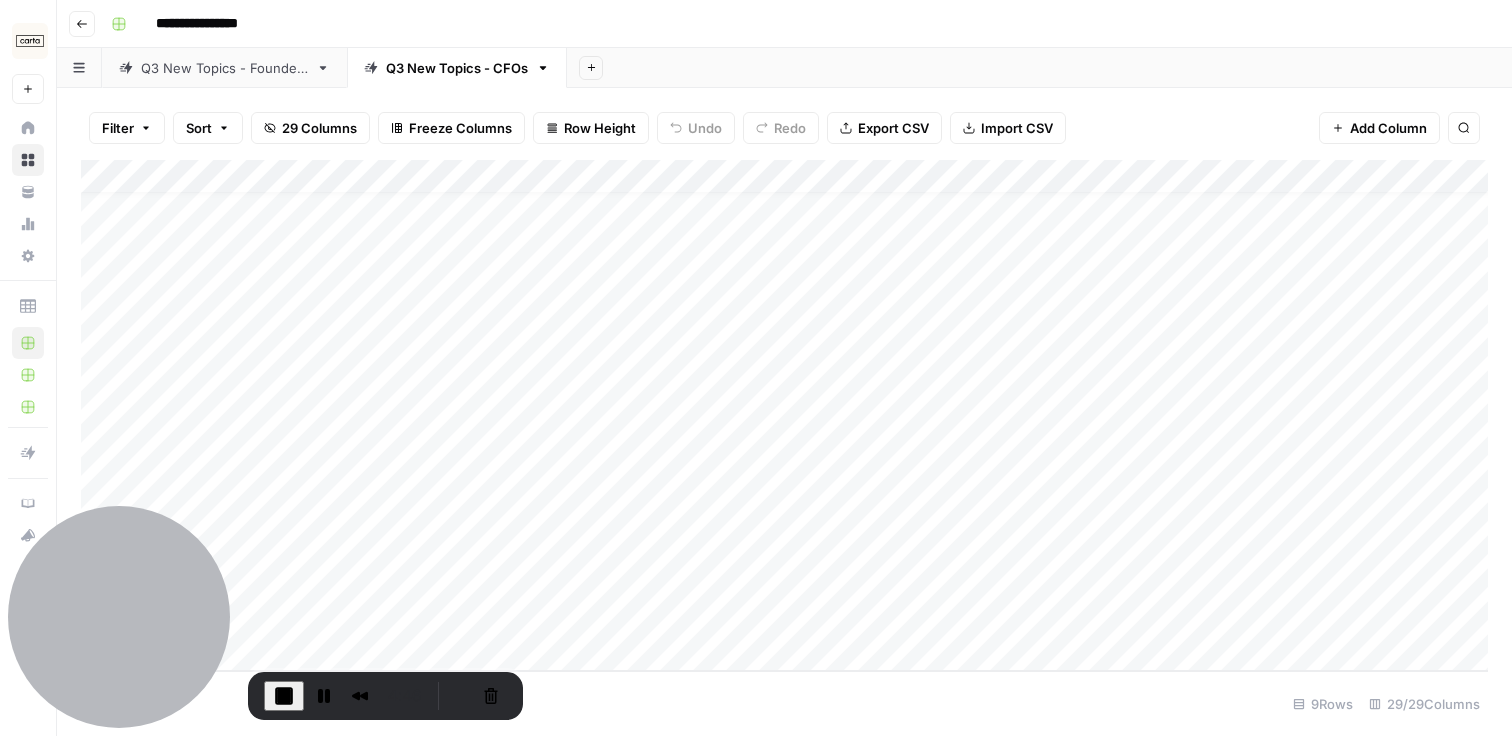click on "Add Column" at bounding box center [784, 415] 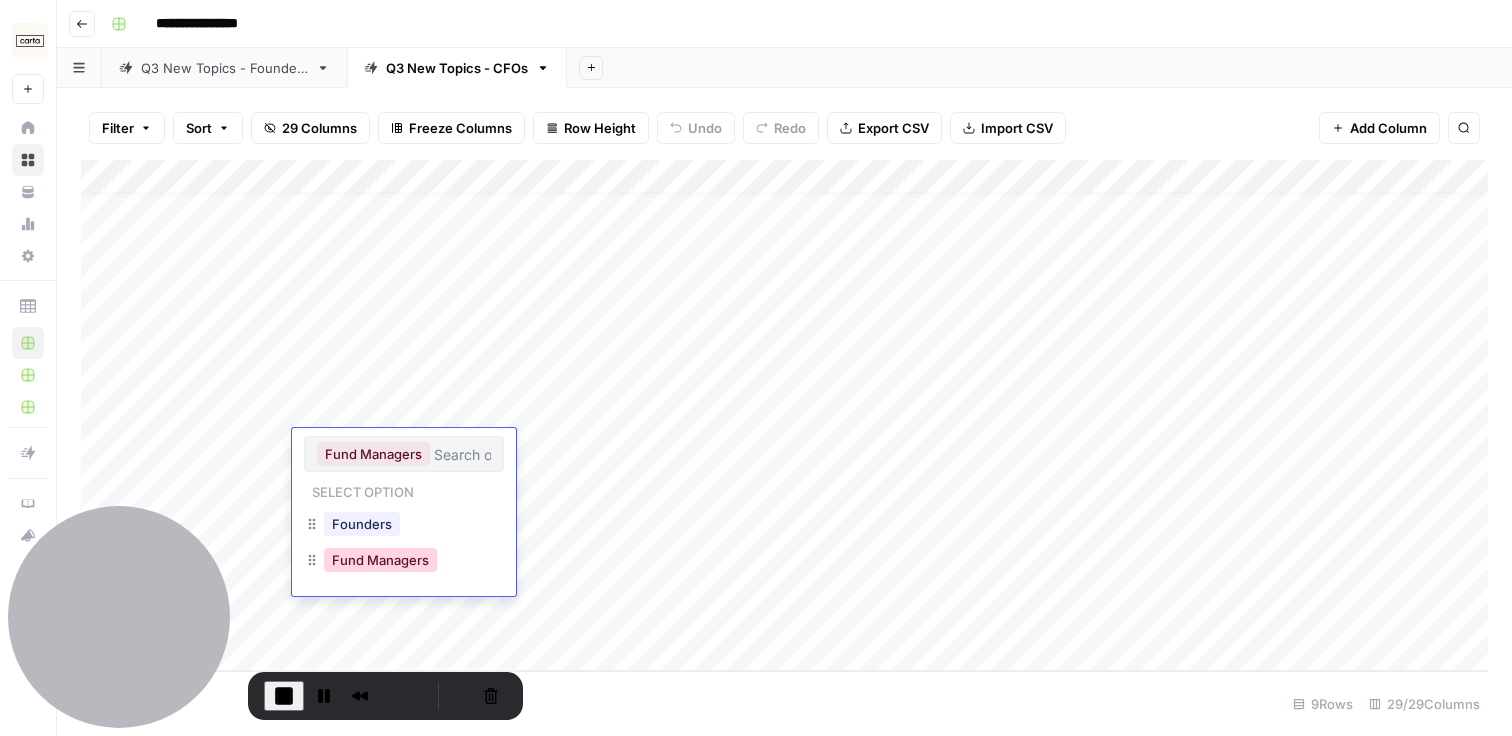 click on "Fund Managers" at bounding box center [380, 560] 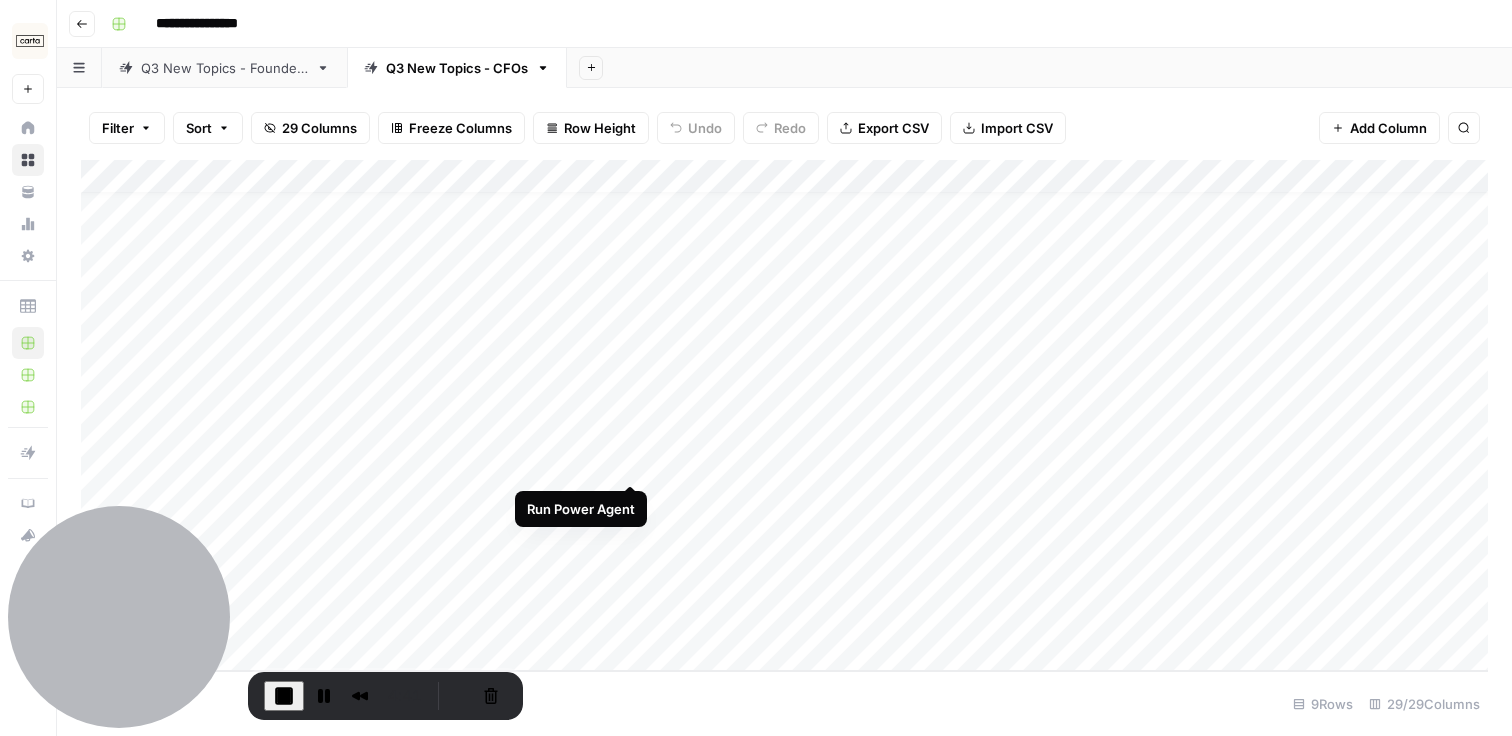 click on "Add Column" at bounding box center [784, 415] 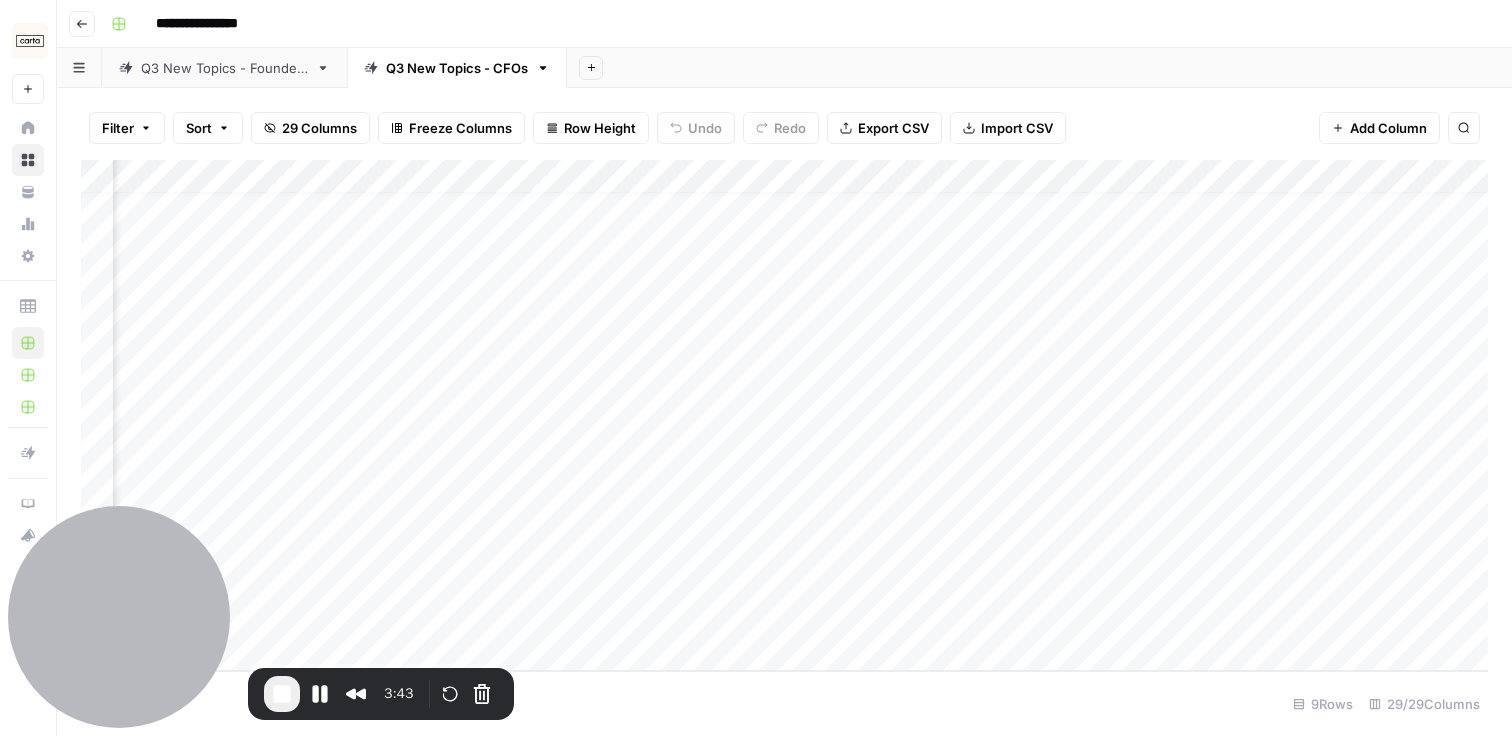 scroll, scrollTop: 23, scrollLeft: 876, axis: both 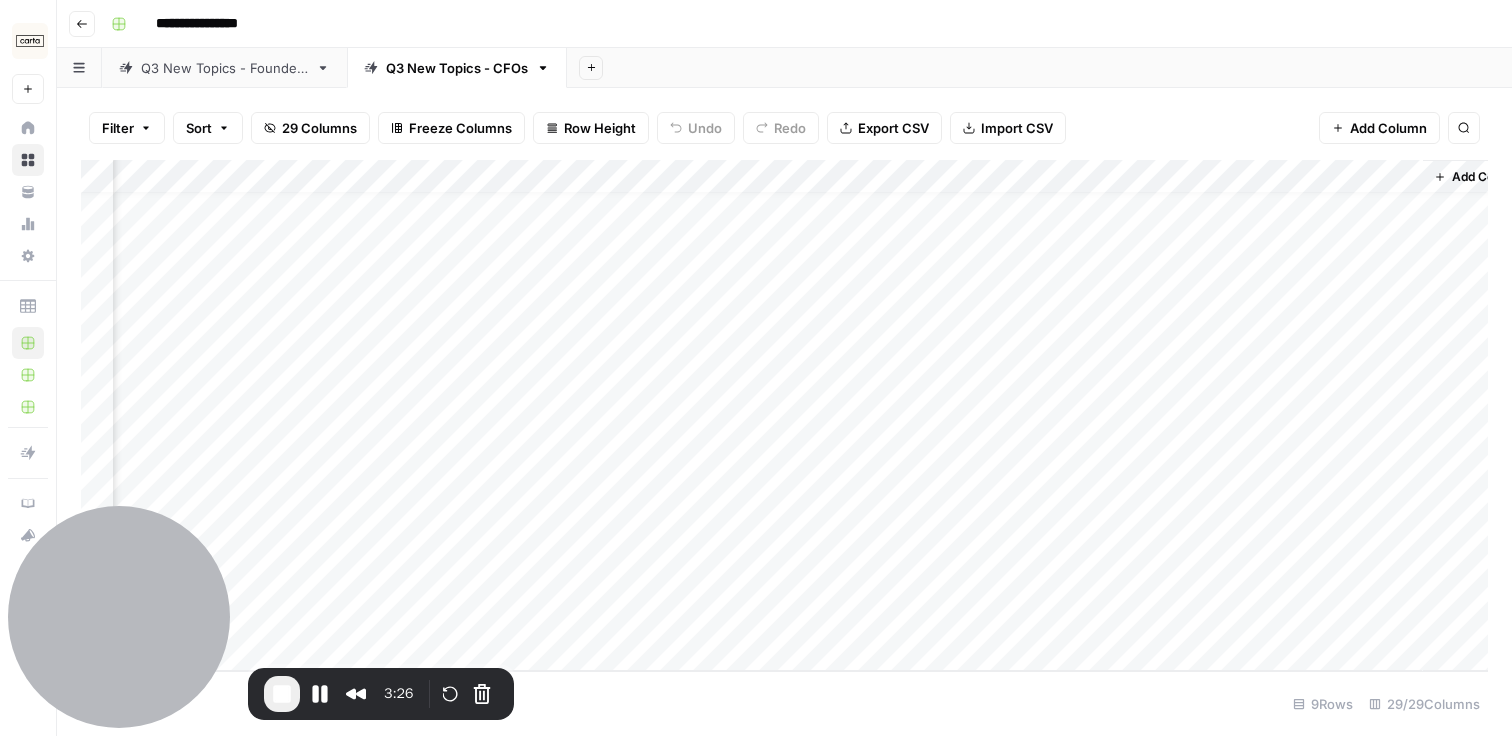 click on "Add Column" at bounding box center [784, 415] 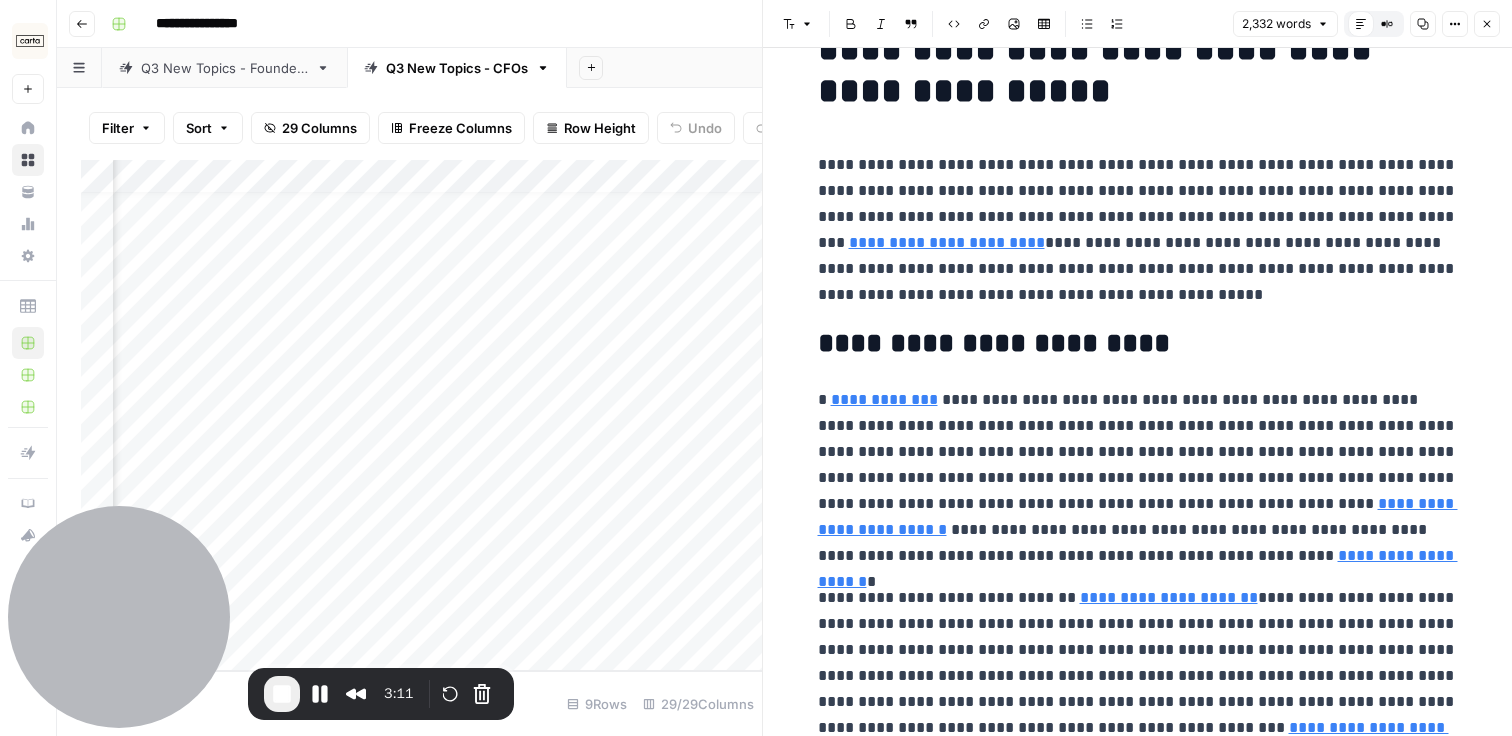 scroll, scrollTop: 89, scrollLeft: 0, axis: vertical 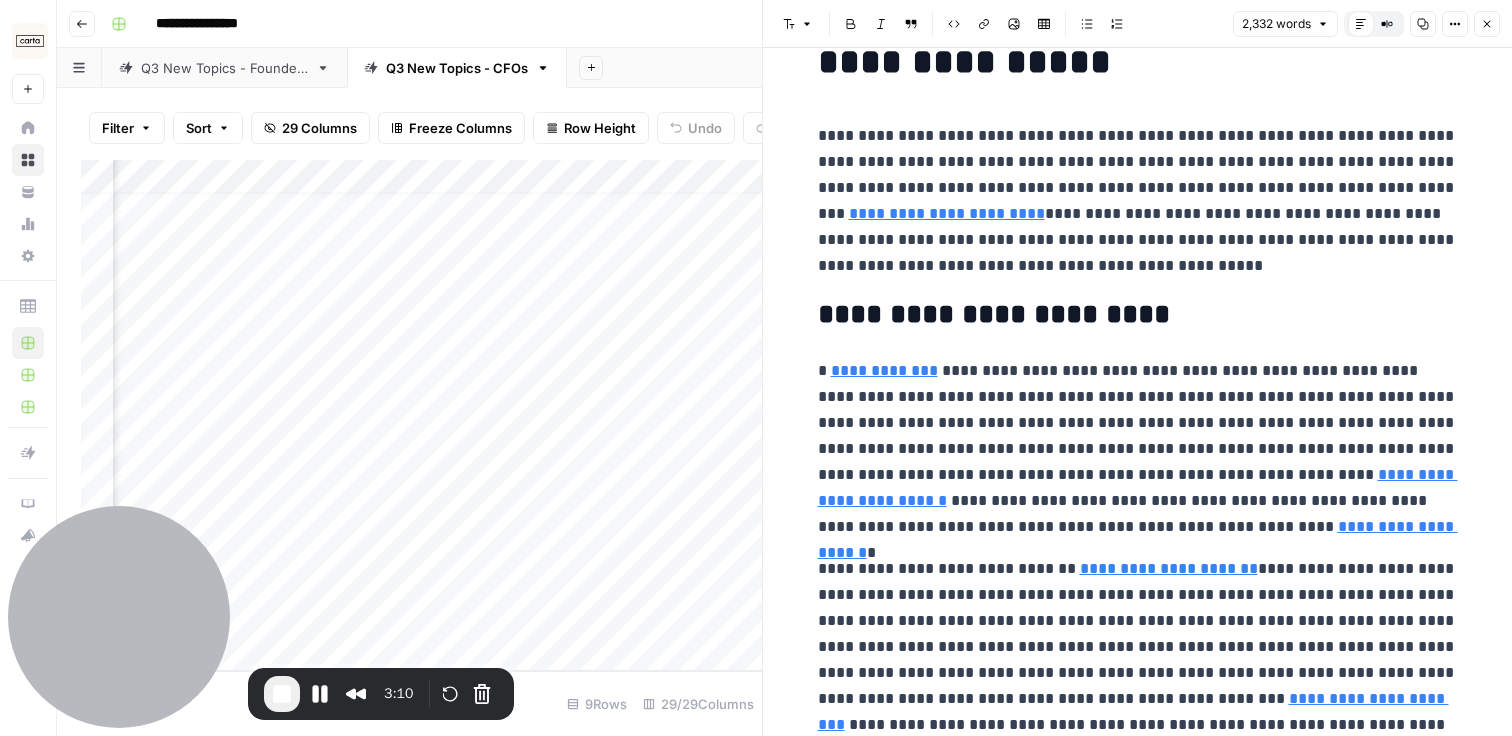 click on "**********" at bounding box center [884, 370] 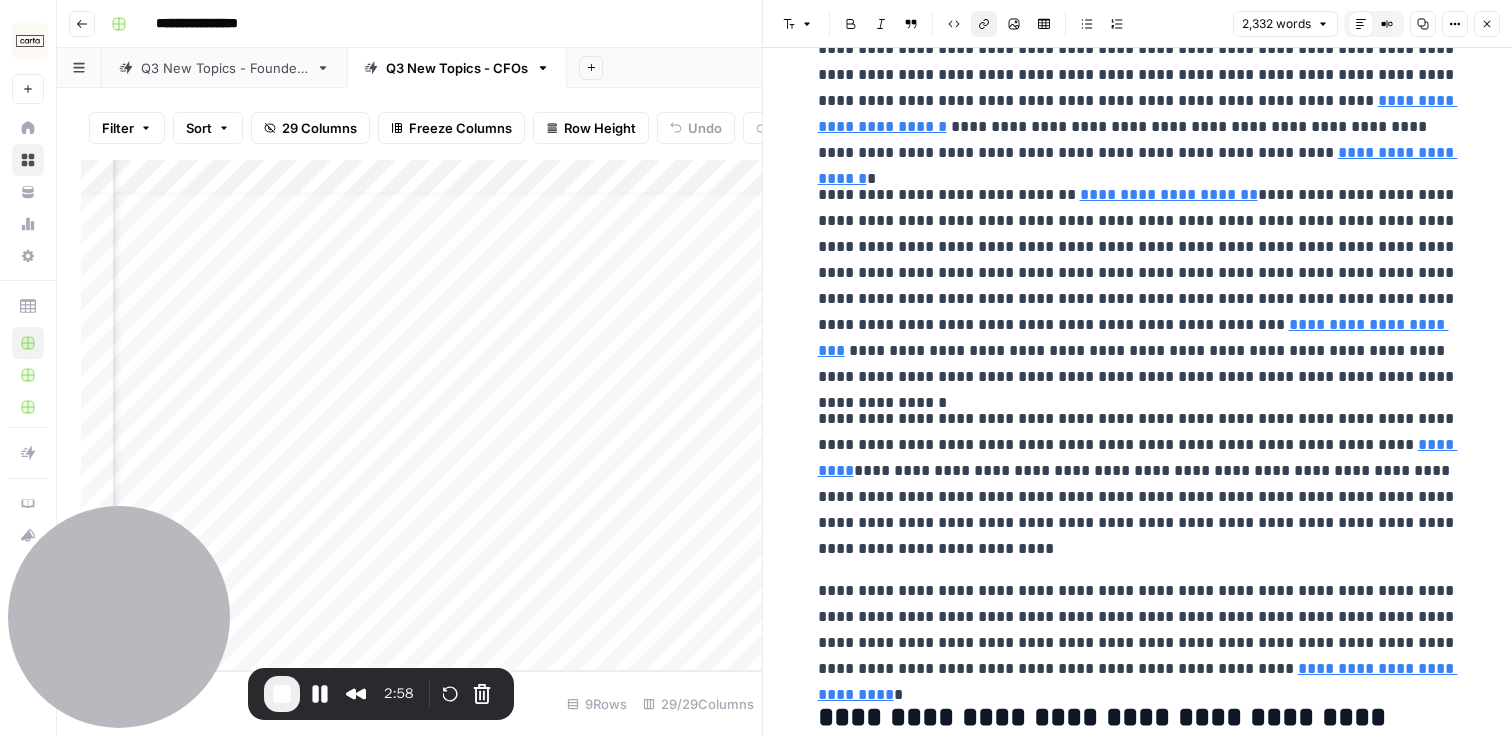 scroll, scrollTop: 0, scrollLeft: 0, axis: both 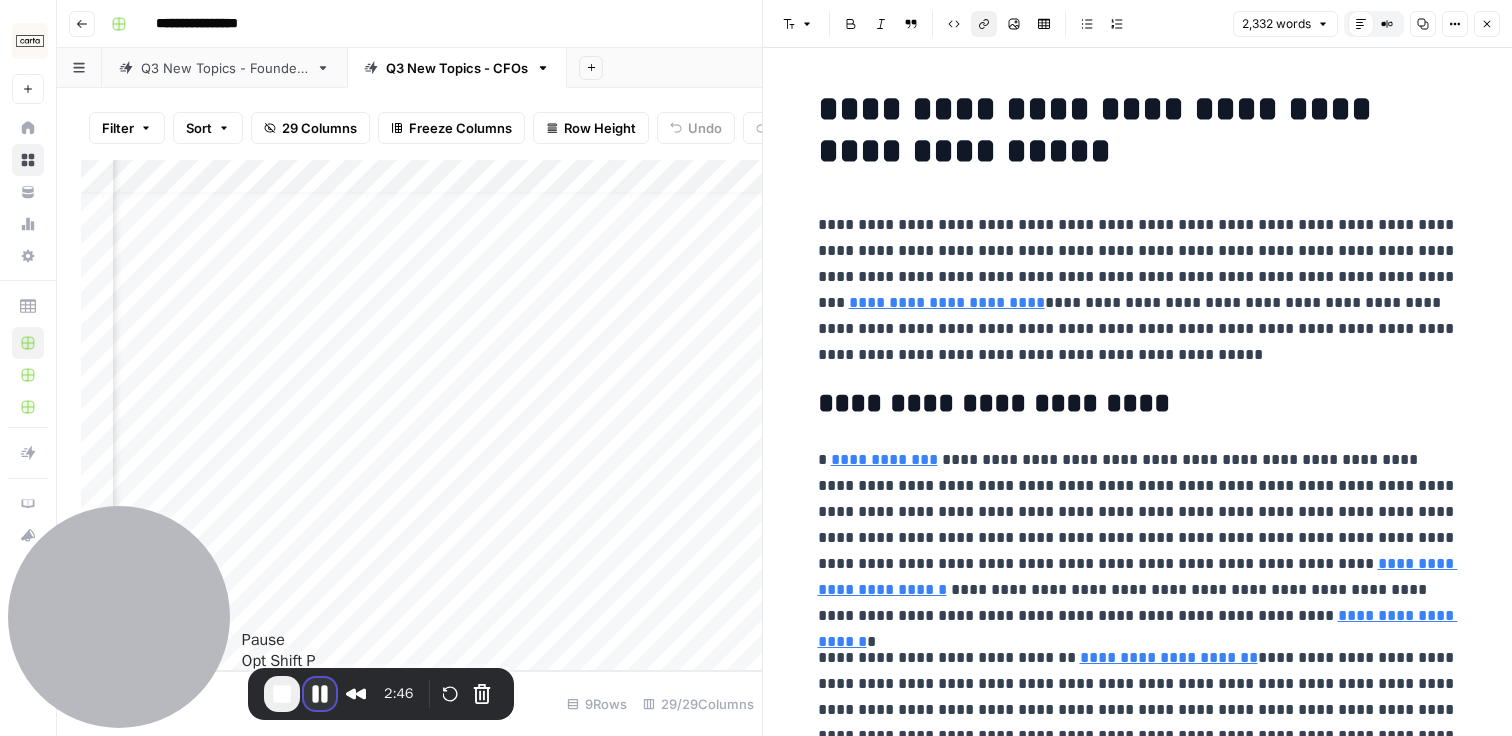 click at bounding box center [320, 694] 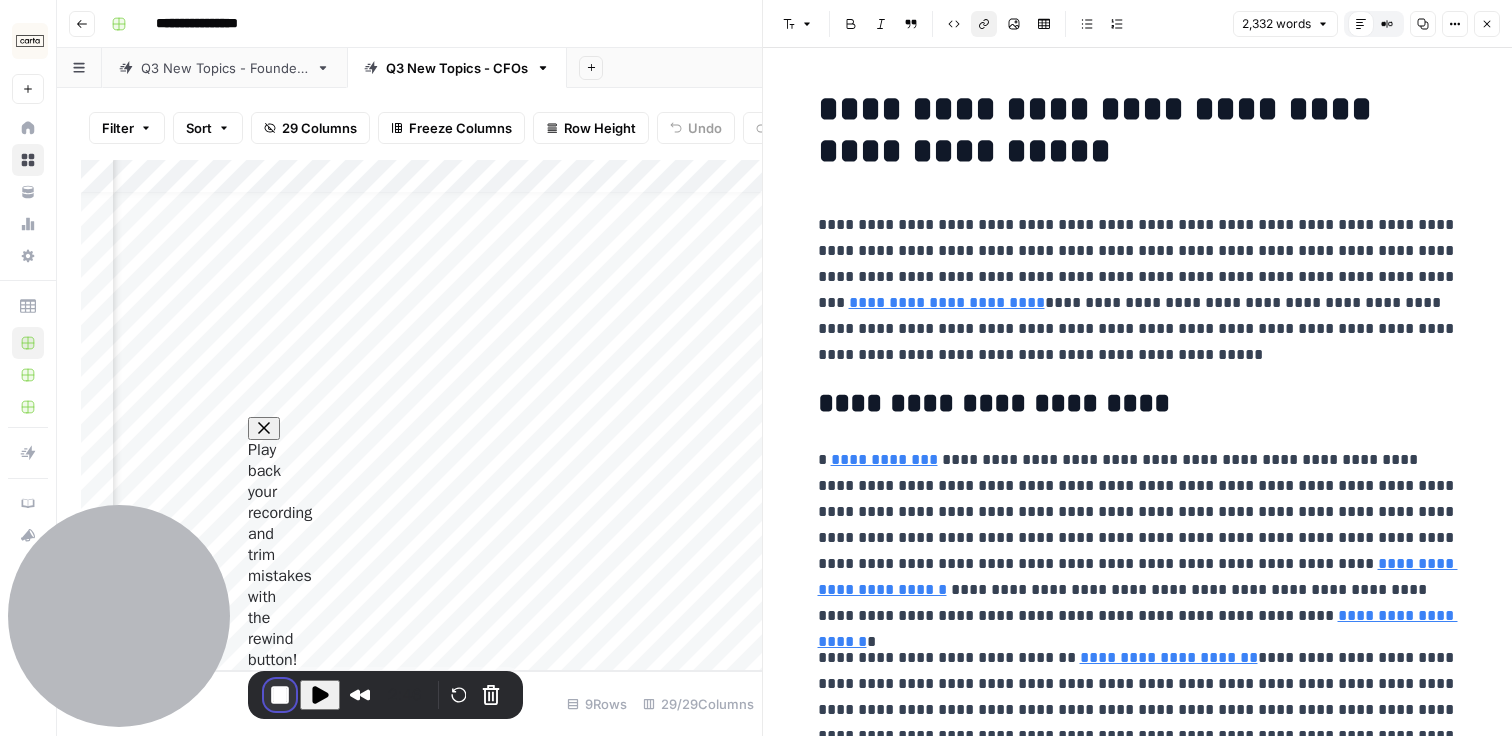 click at bounding box center (280, 695) 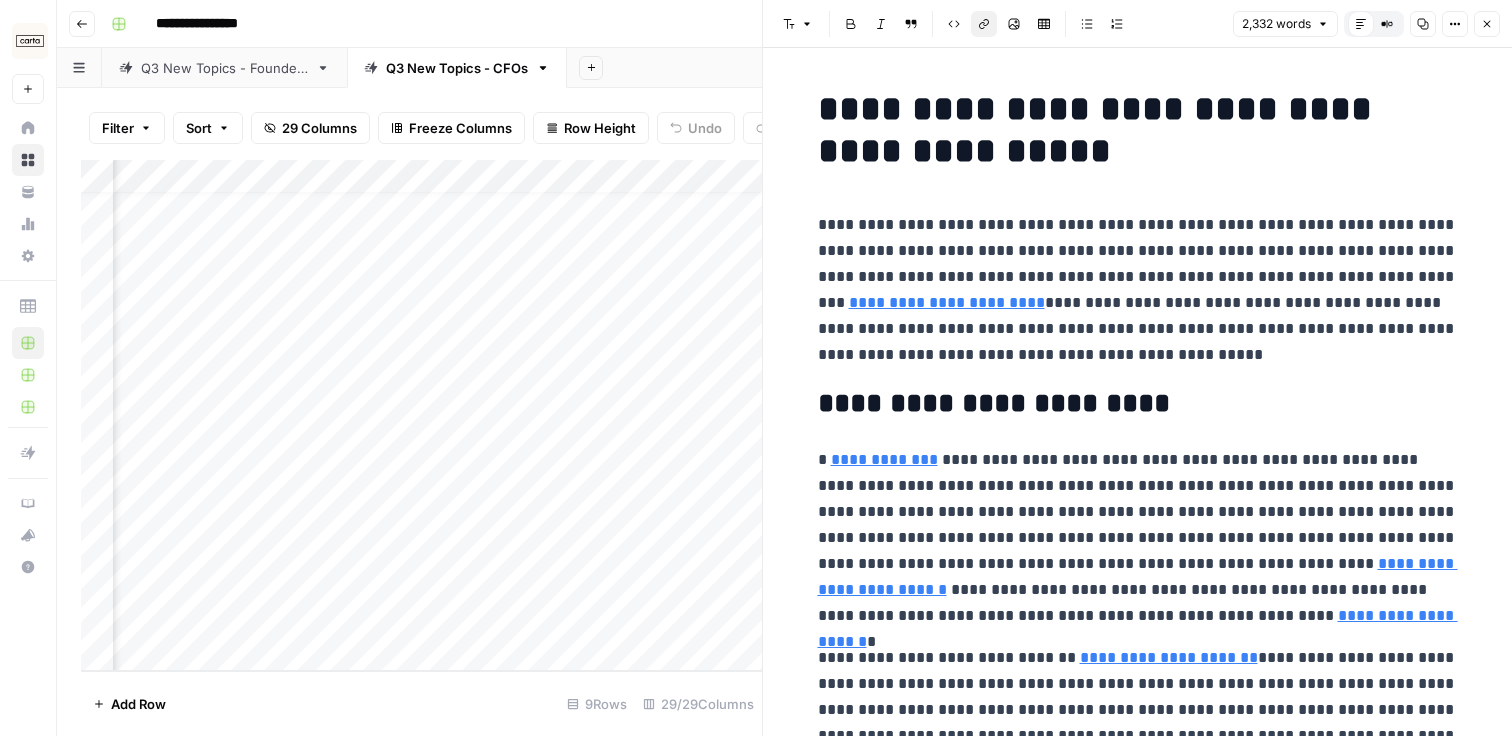 click 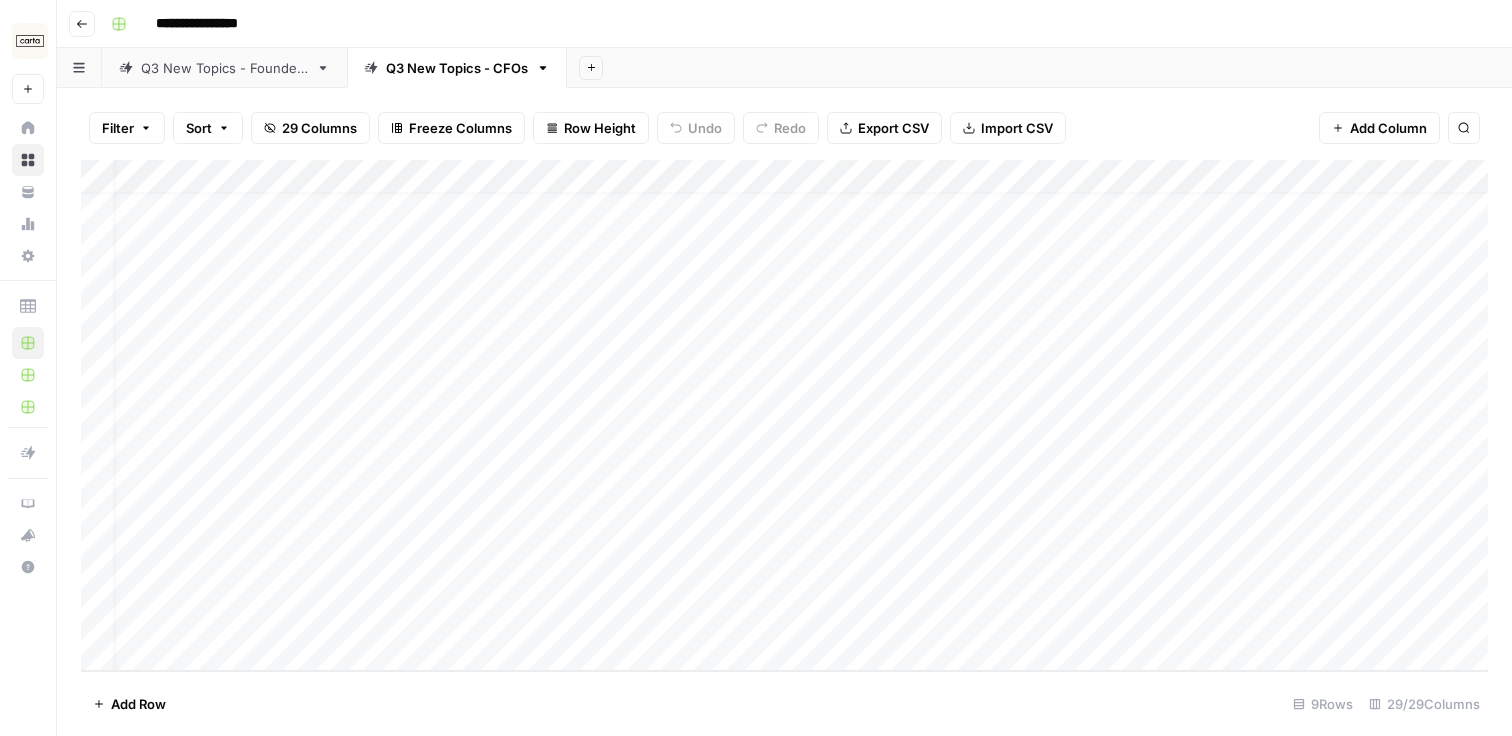 scroll, scrollTop: 23, scrollLeft: 0, axis: vertical 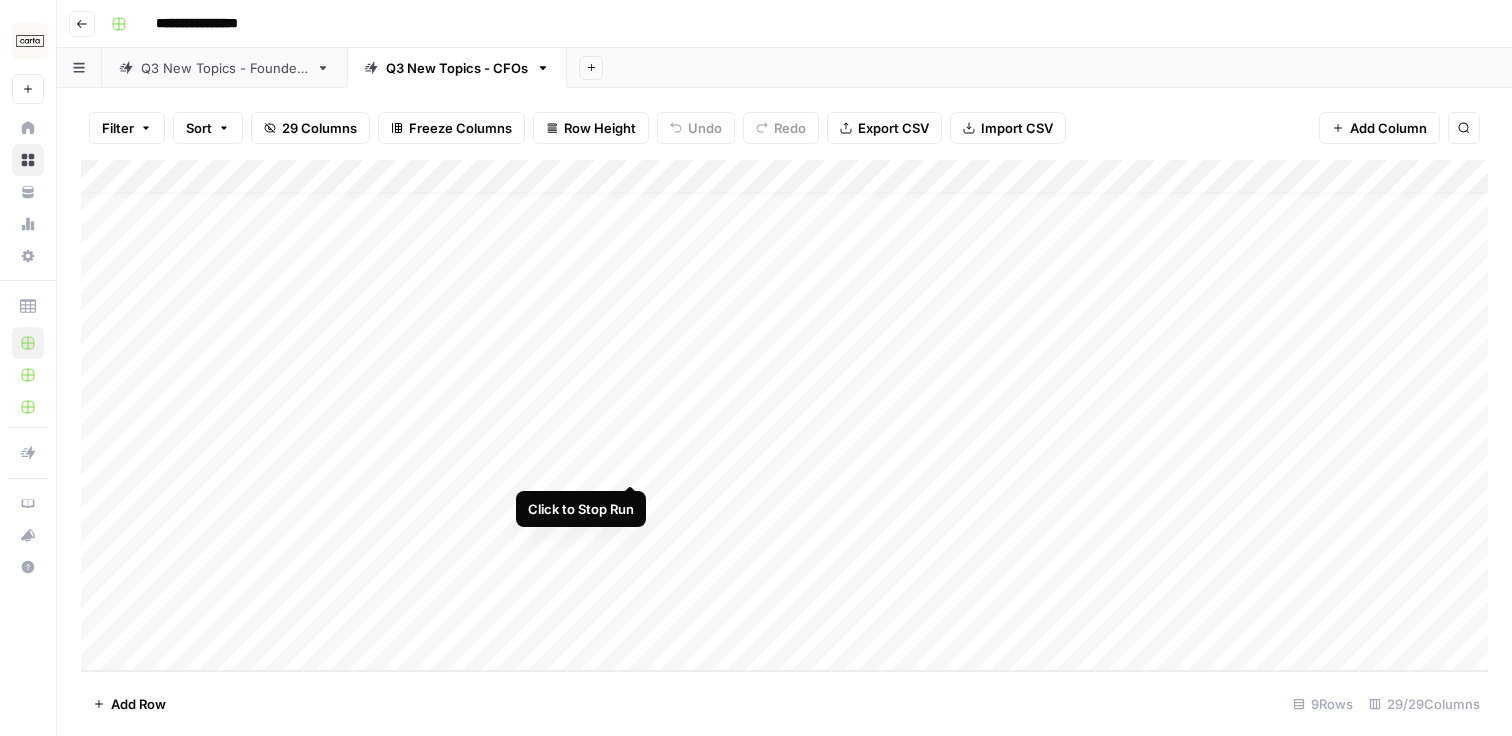 click on "Add Column" at bounding box center [784, 415] 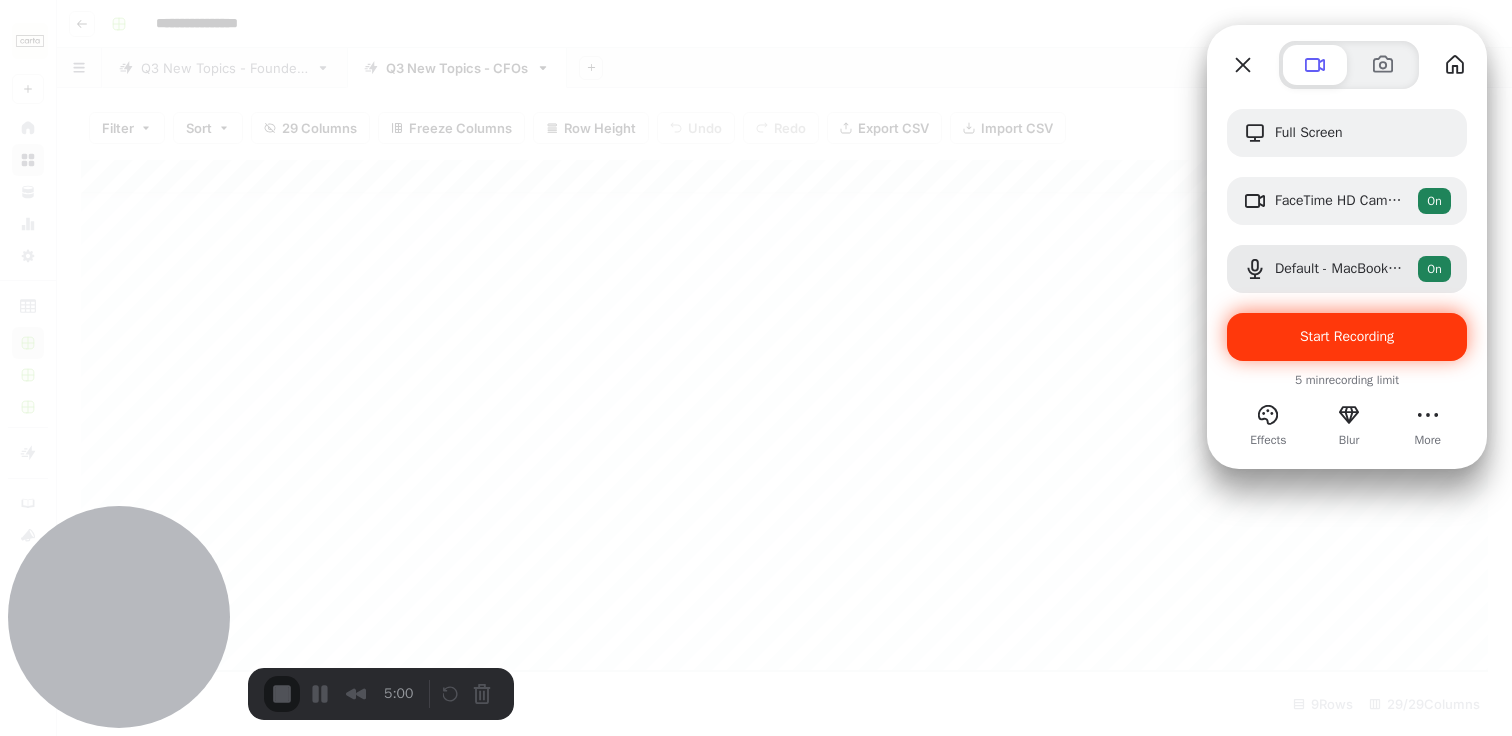 click on "Start Recording" at bounding box center (1347, 336) 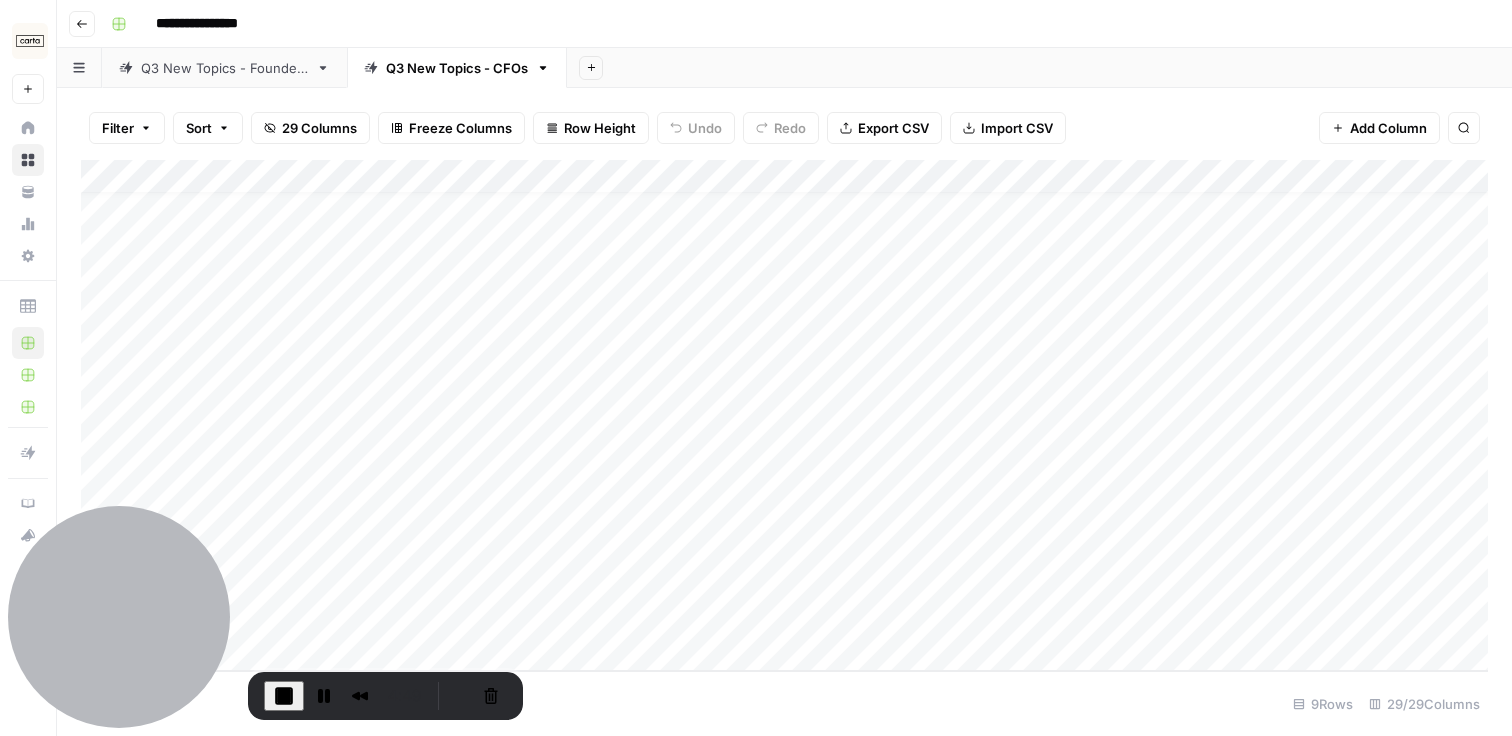 click on "Add Column" at bounding box center (784, 415) 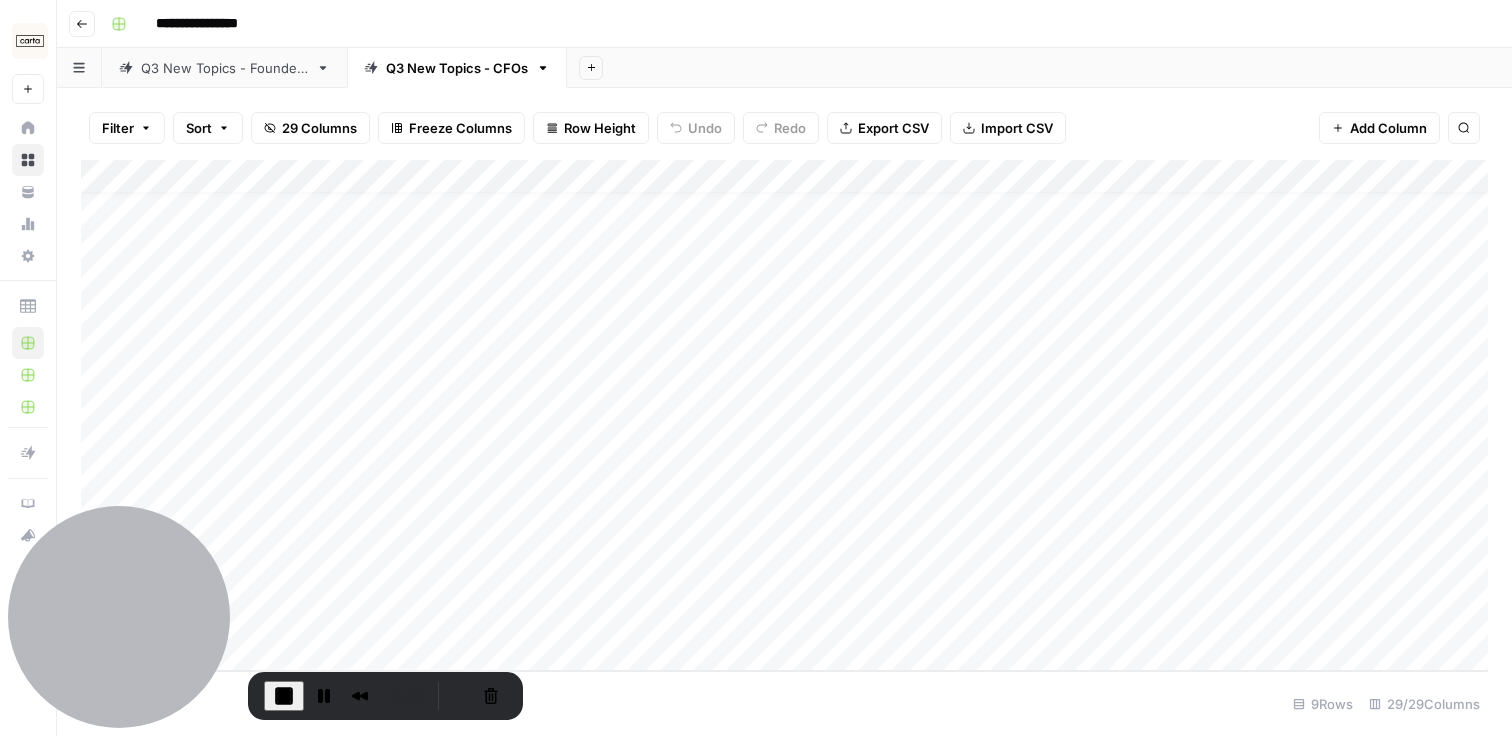 click on "Add Column" at bounding box center [784, 415] 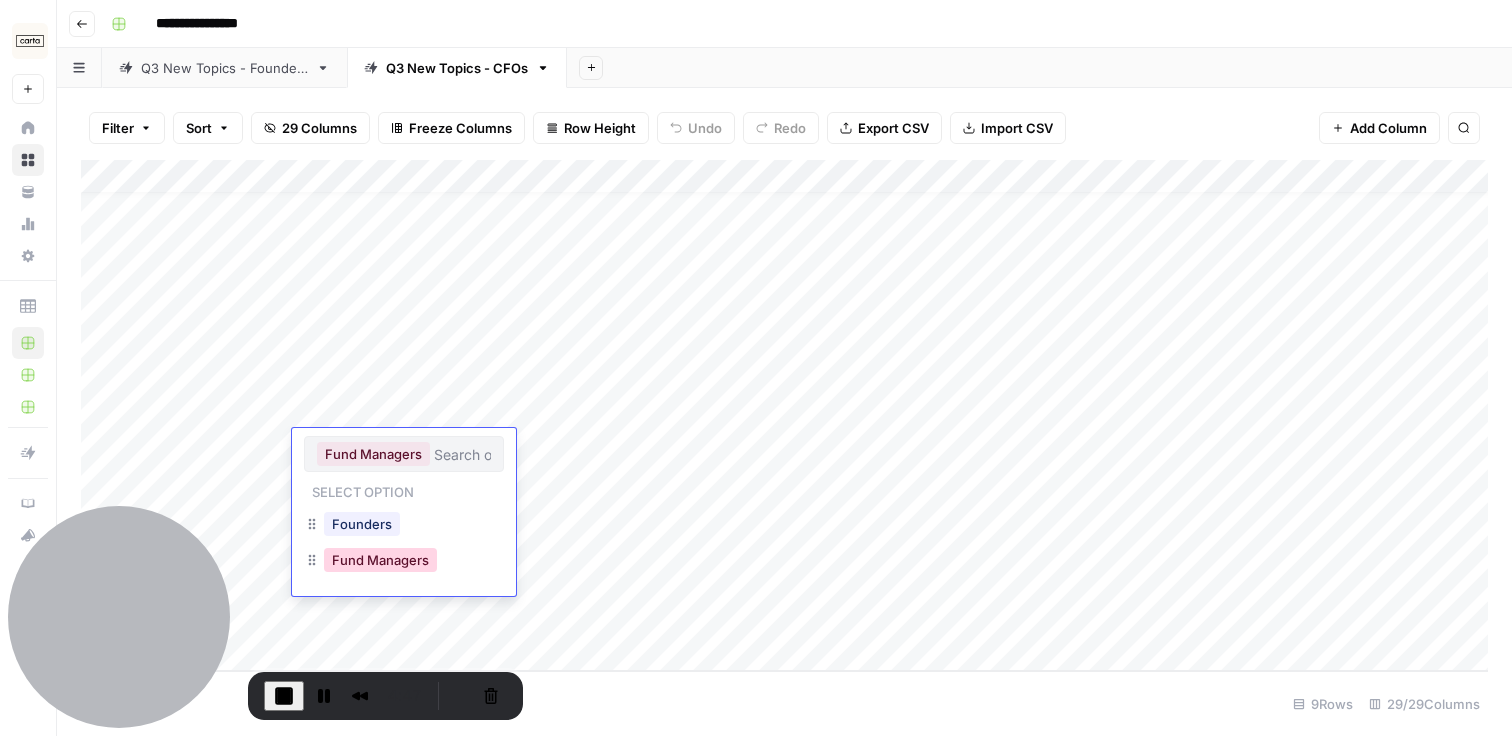 click on "Fund Managers" at bounding box center [380, 560] 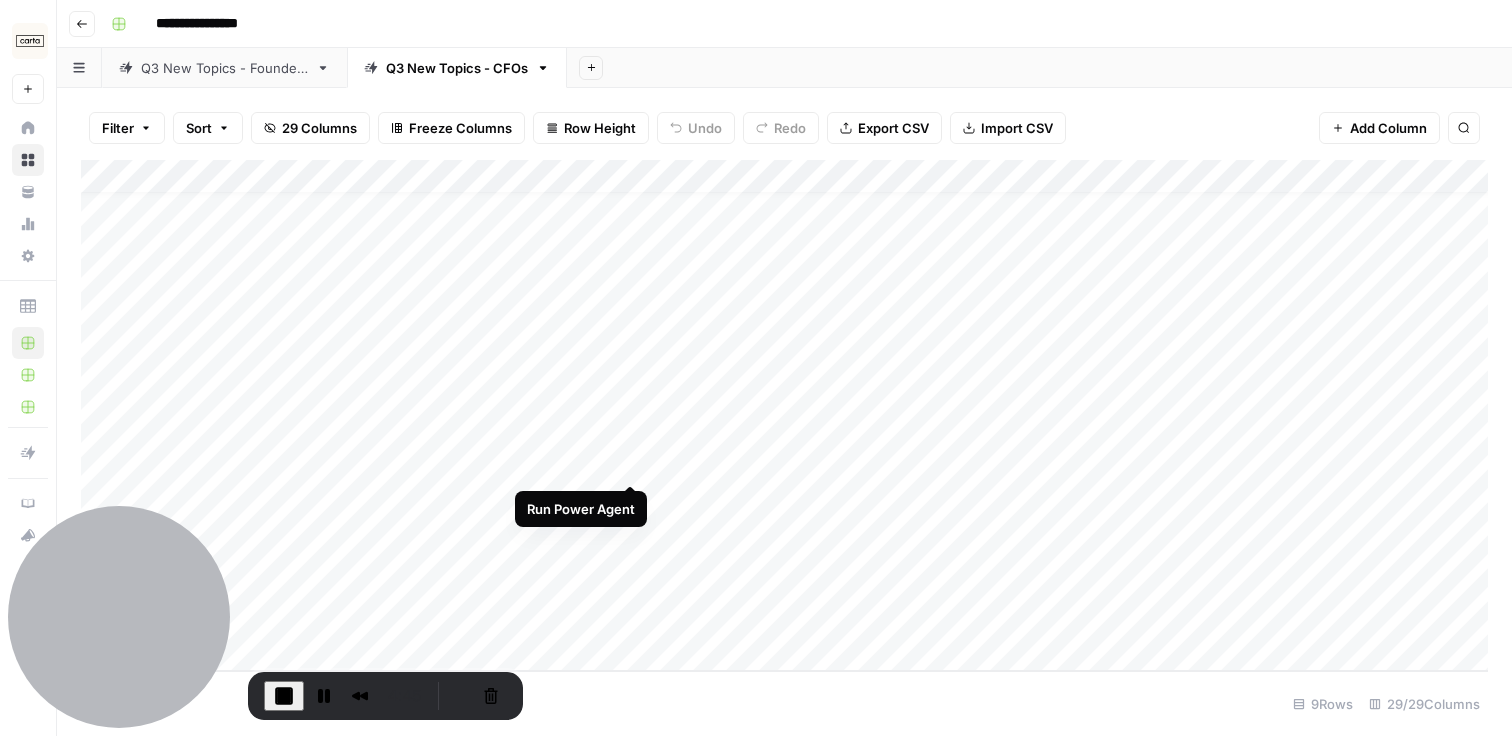 click on "Add Column" at bounding box center [784, 415] 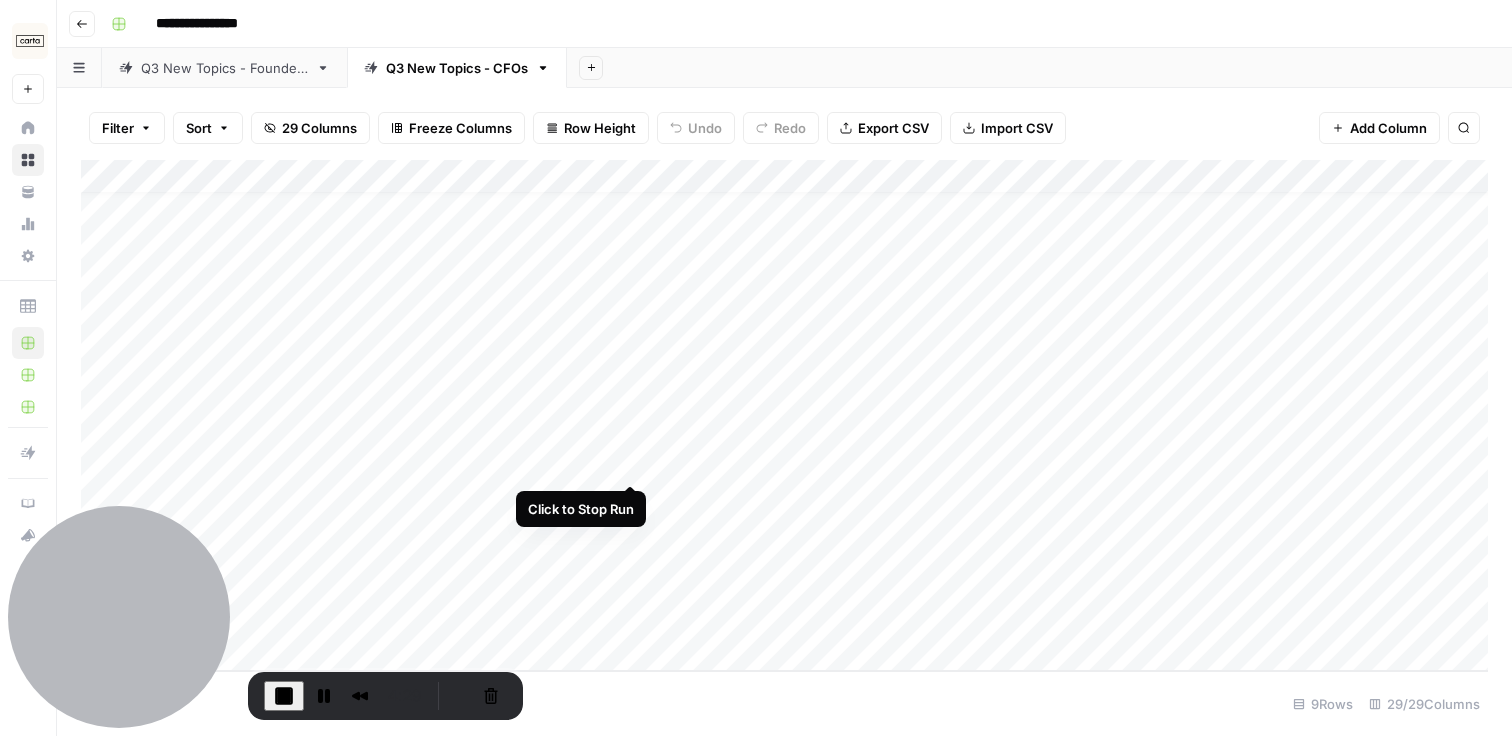 click on "Add Column" at bounding box center [784, 415] 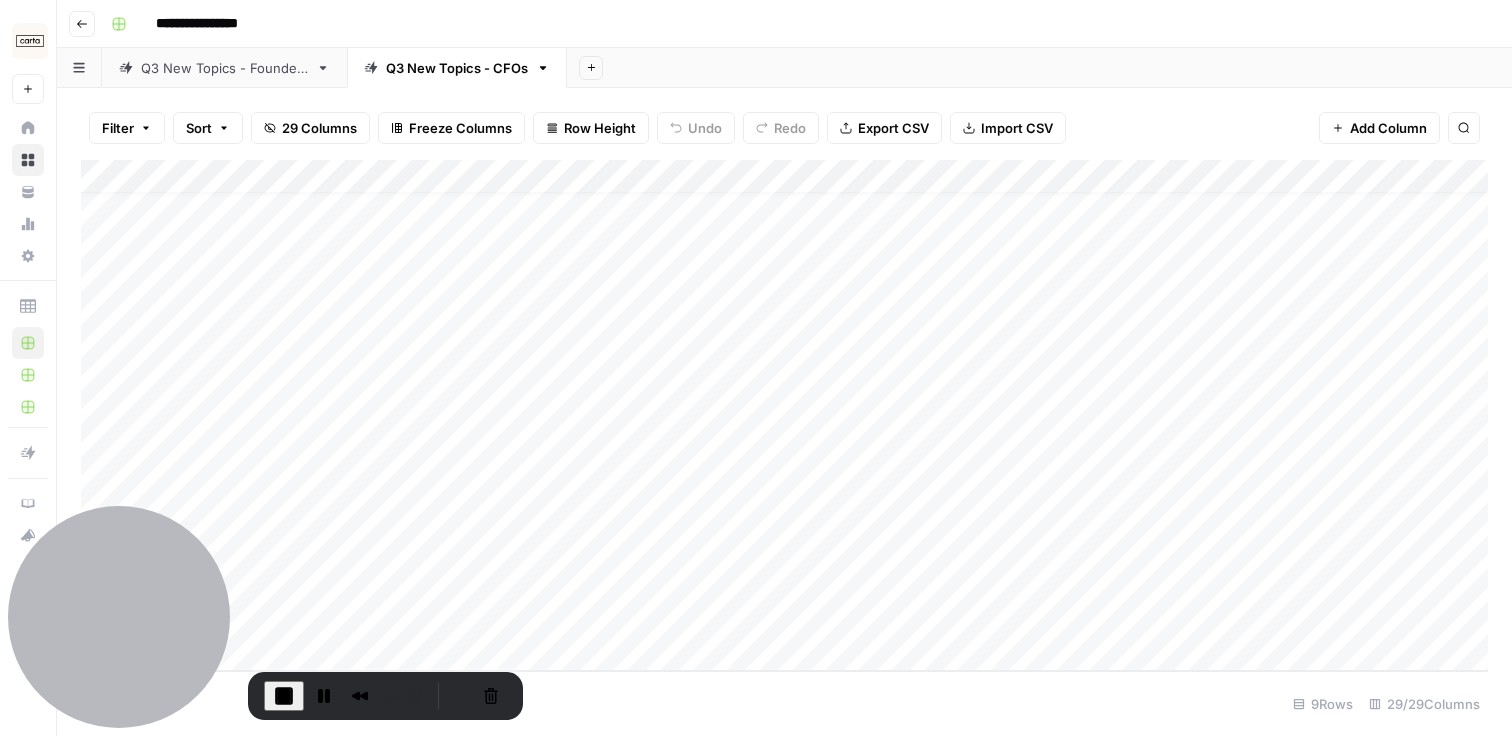 click at bounding box center (284, 696) 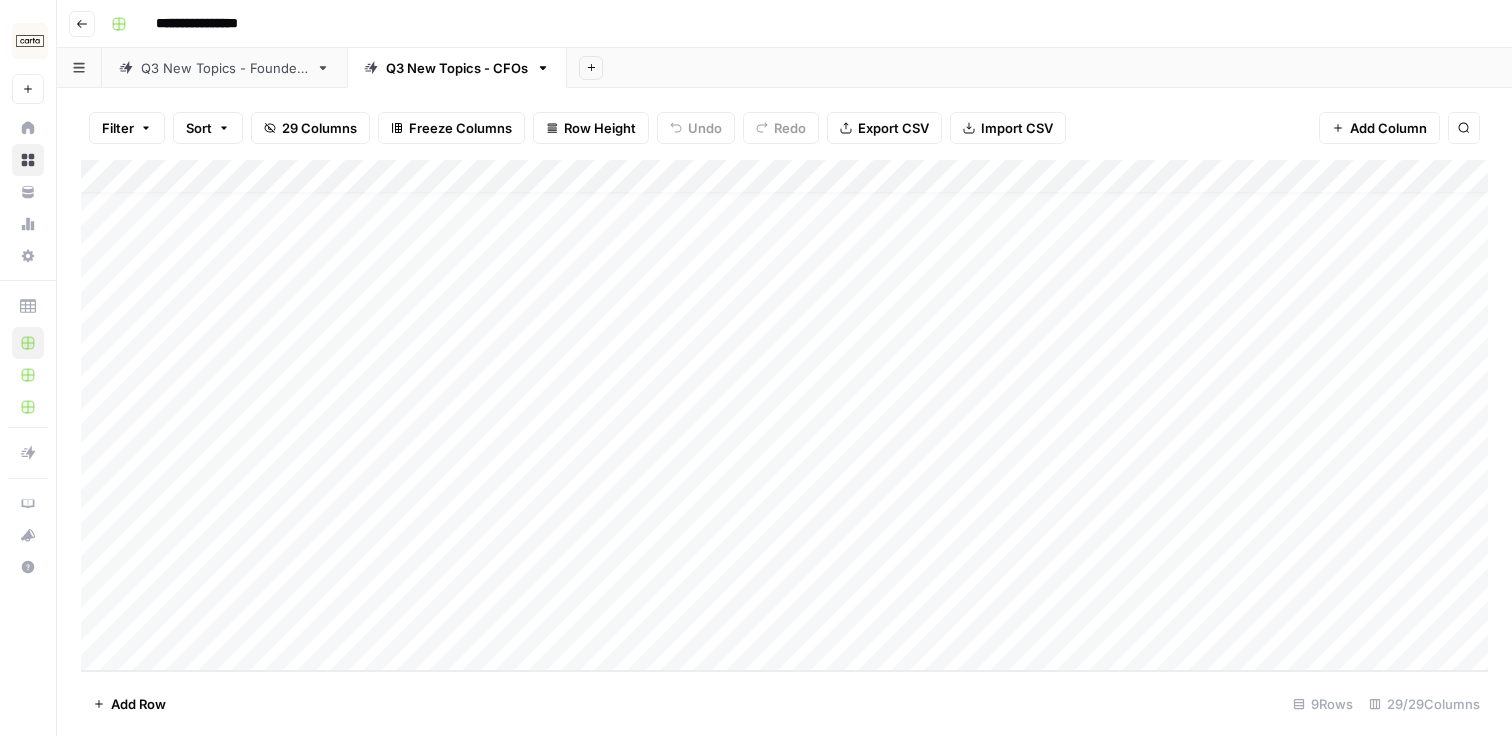 scroll, scrollTop: 0, scrollLeft: 0, axis: both 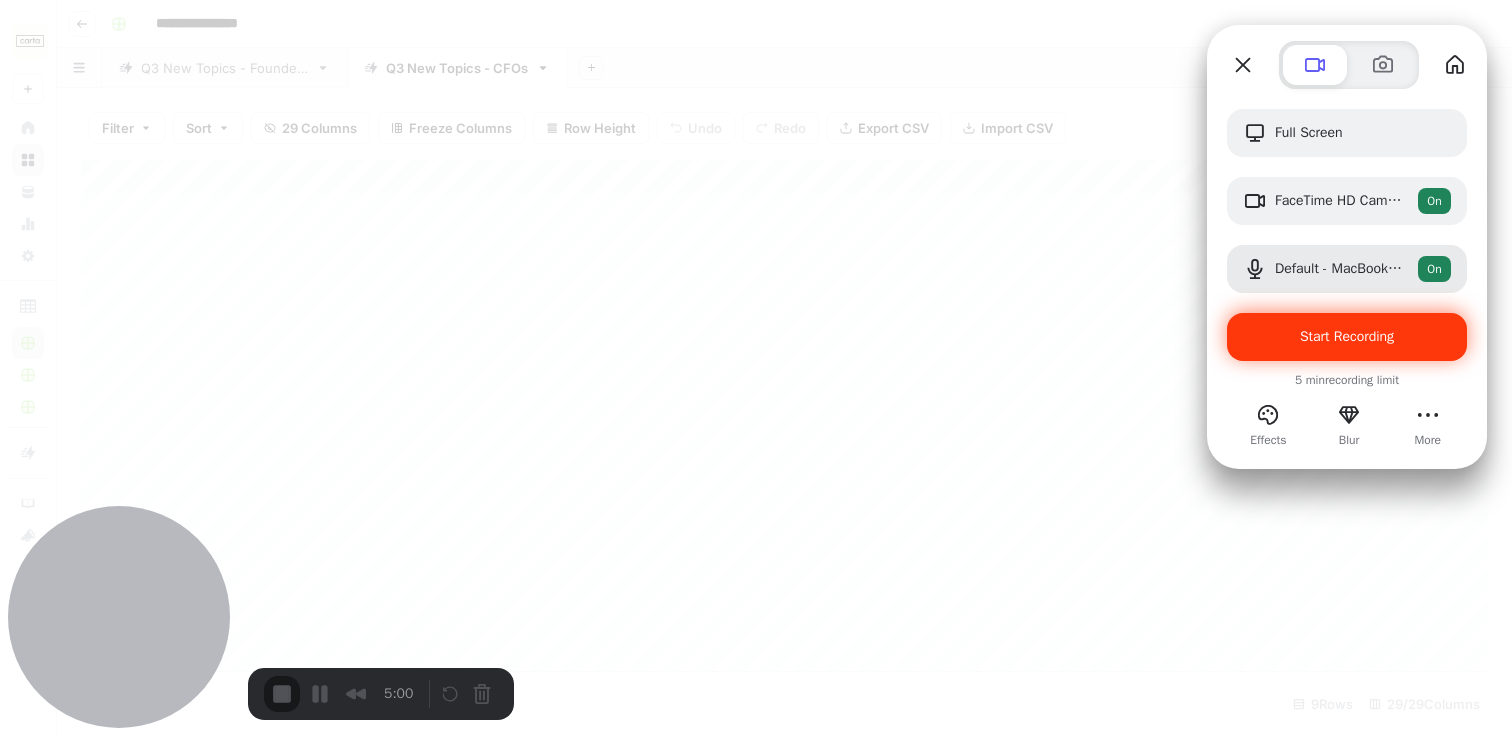 click on "Start Recording" at bounding box center [1347, 336] 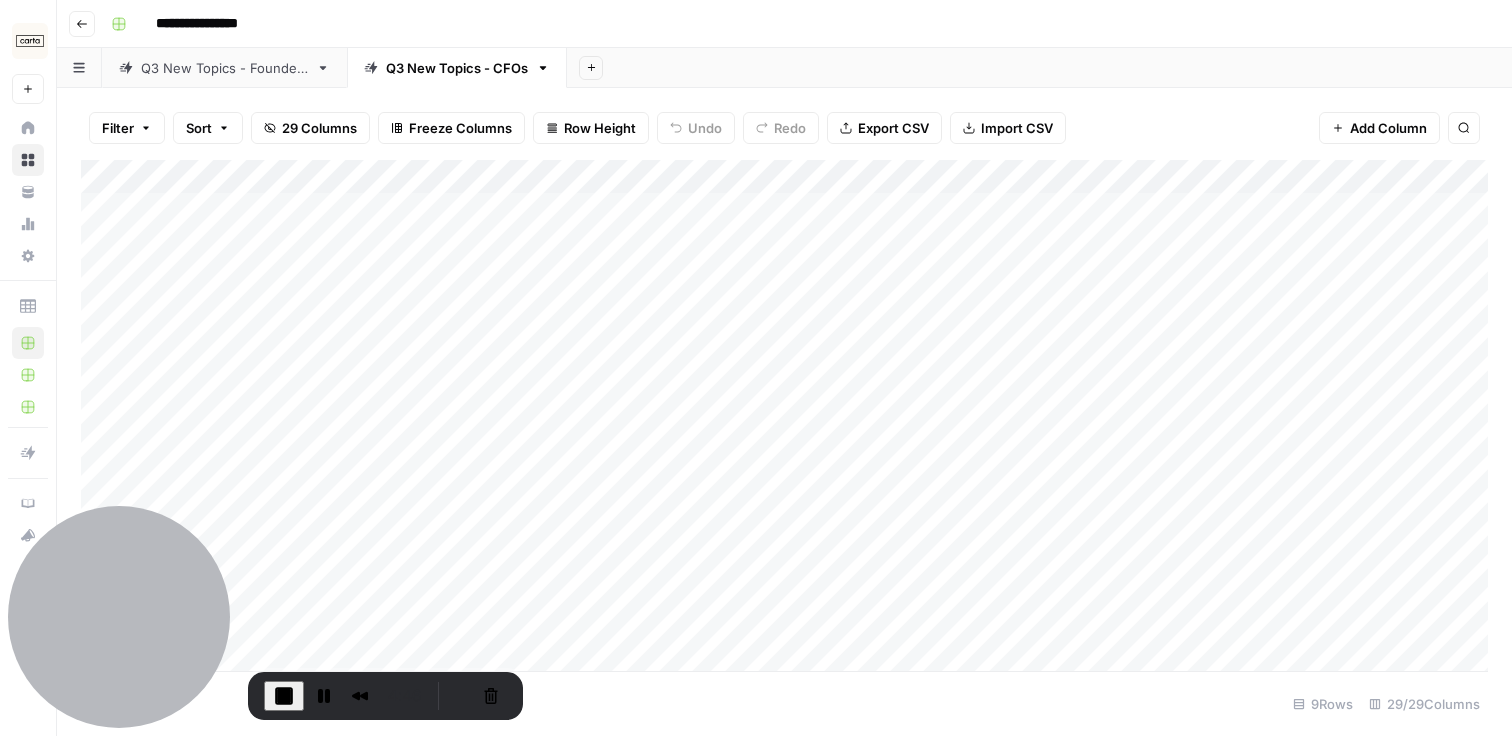click on "Add Column" at bounding box center [784, 415] 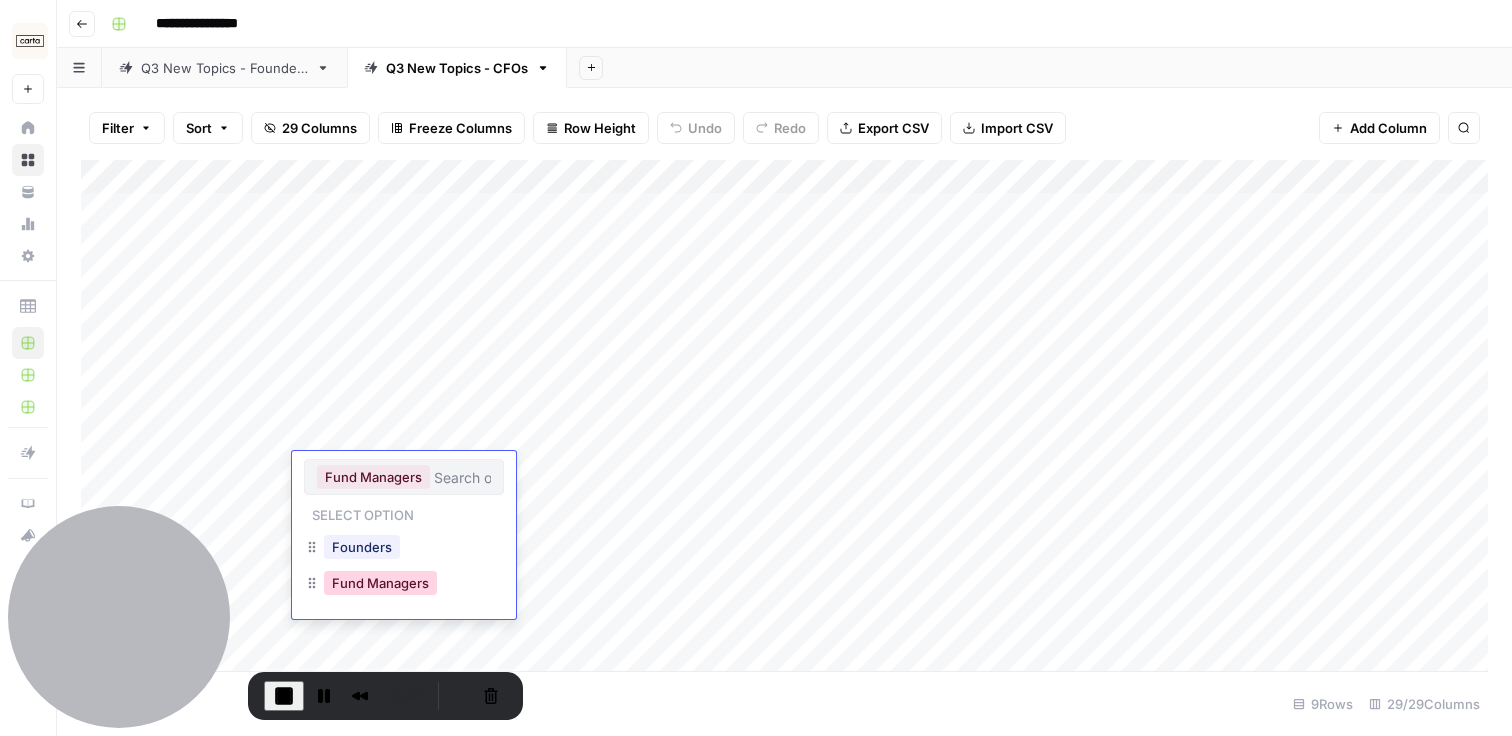click on "Fund Managers" at bounding box center [380, 583] 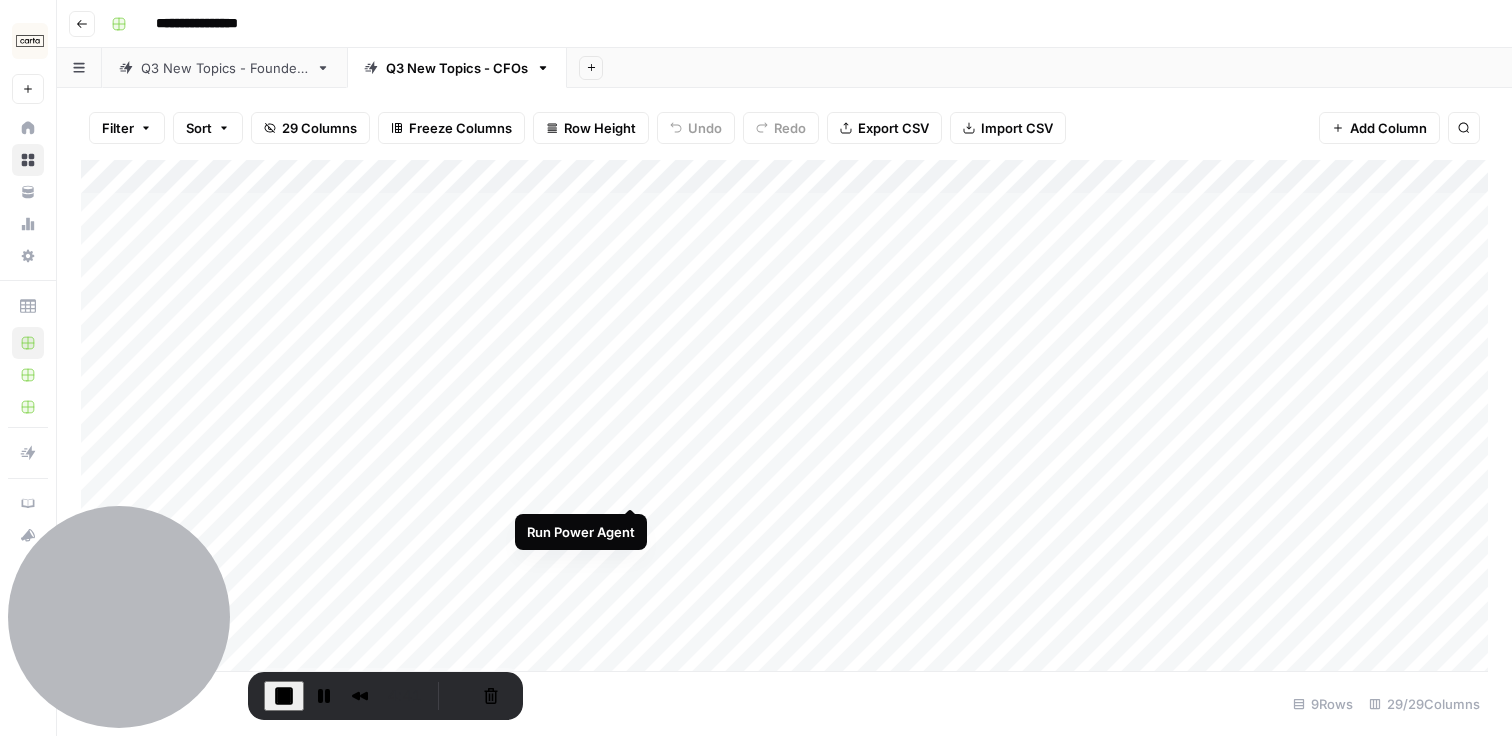 click on "Add Column" at bounding box center [784, 415] 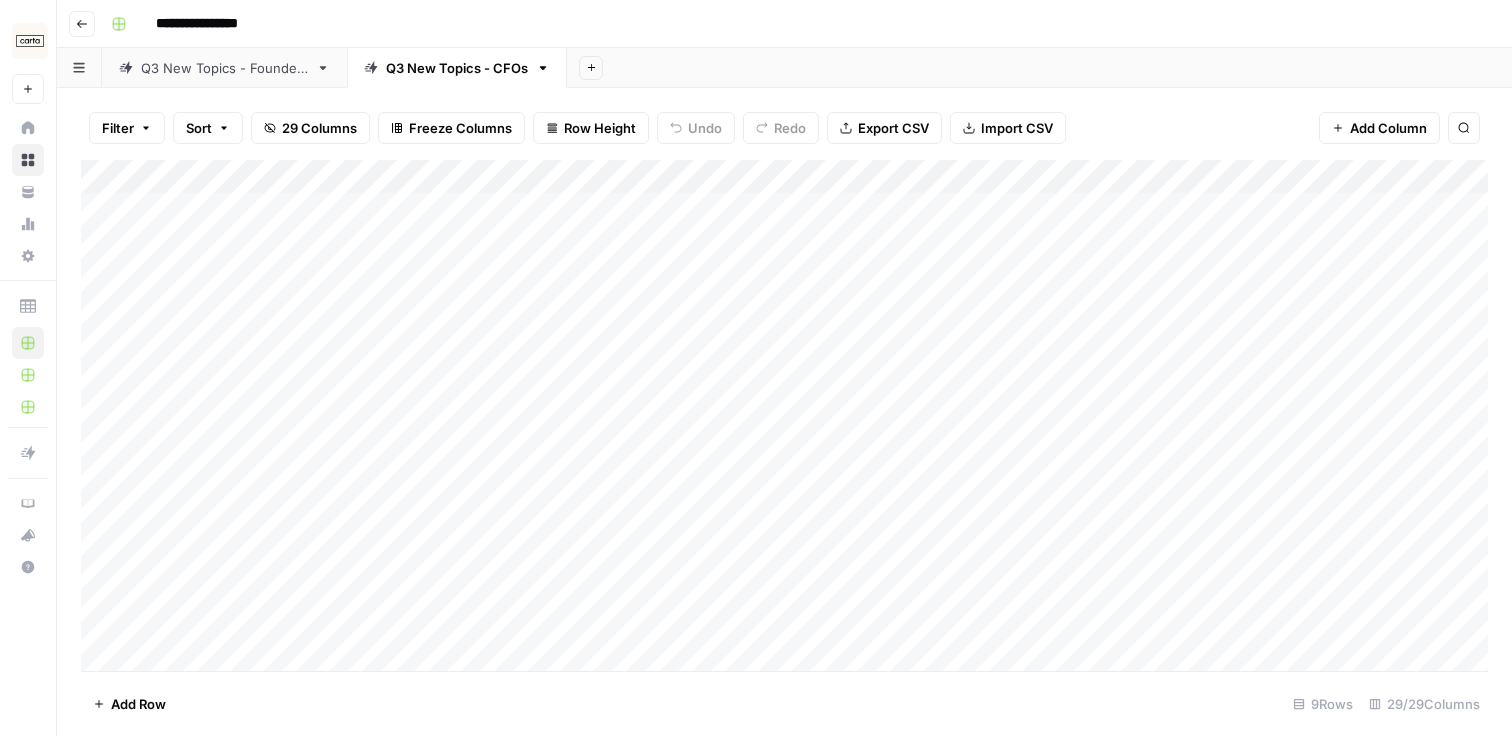click on "Add Column" at bounding box center (784, 415) 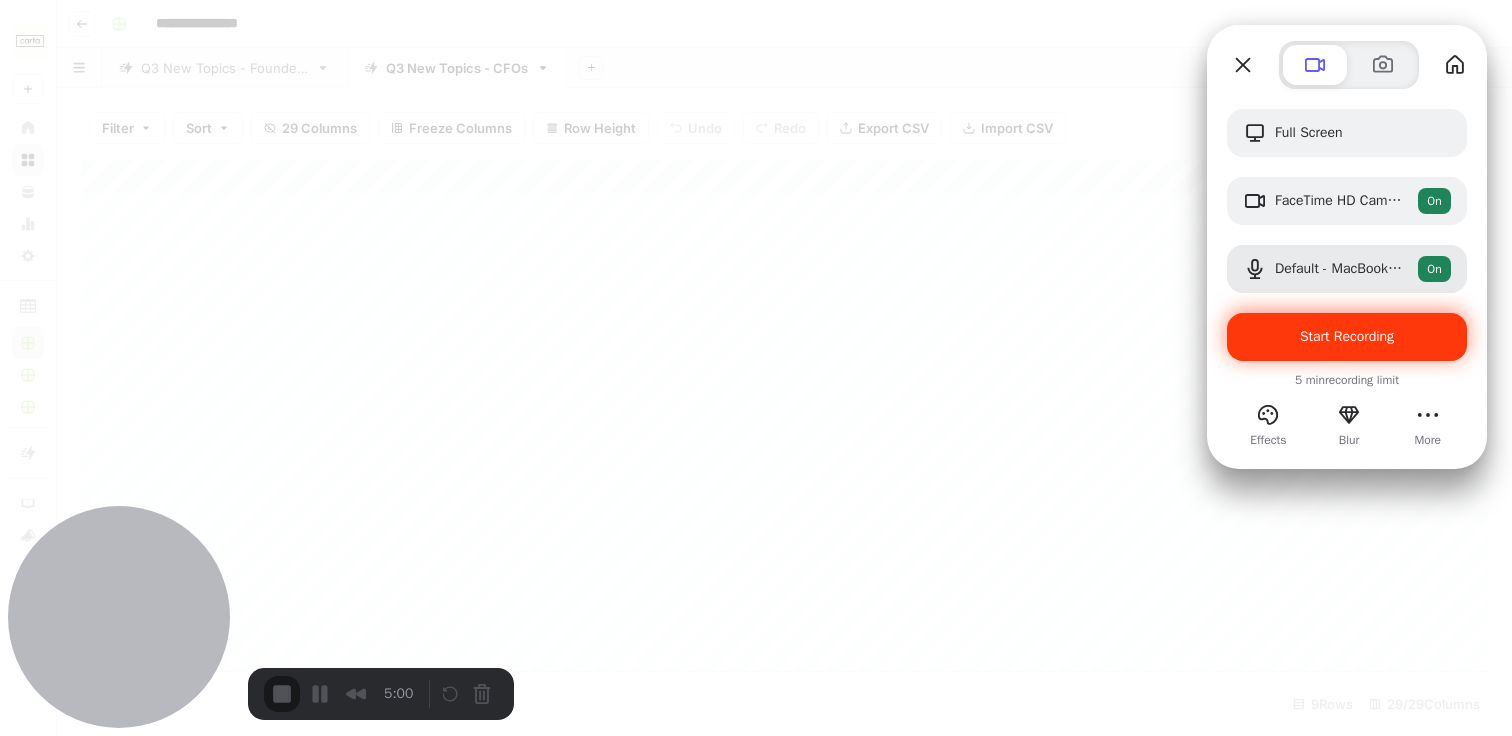 click on "Start Recording" at bounding box center (1347, 336) 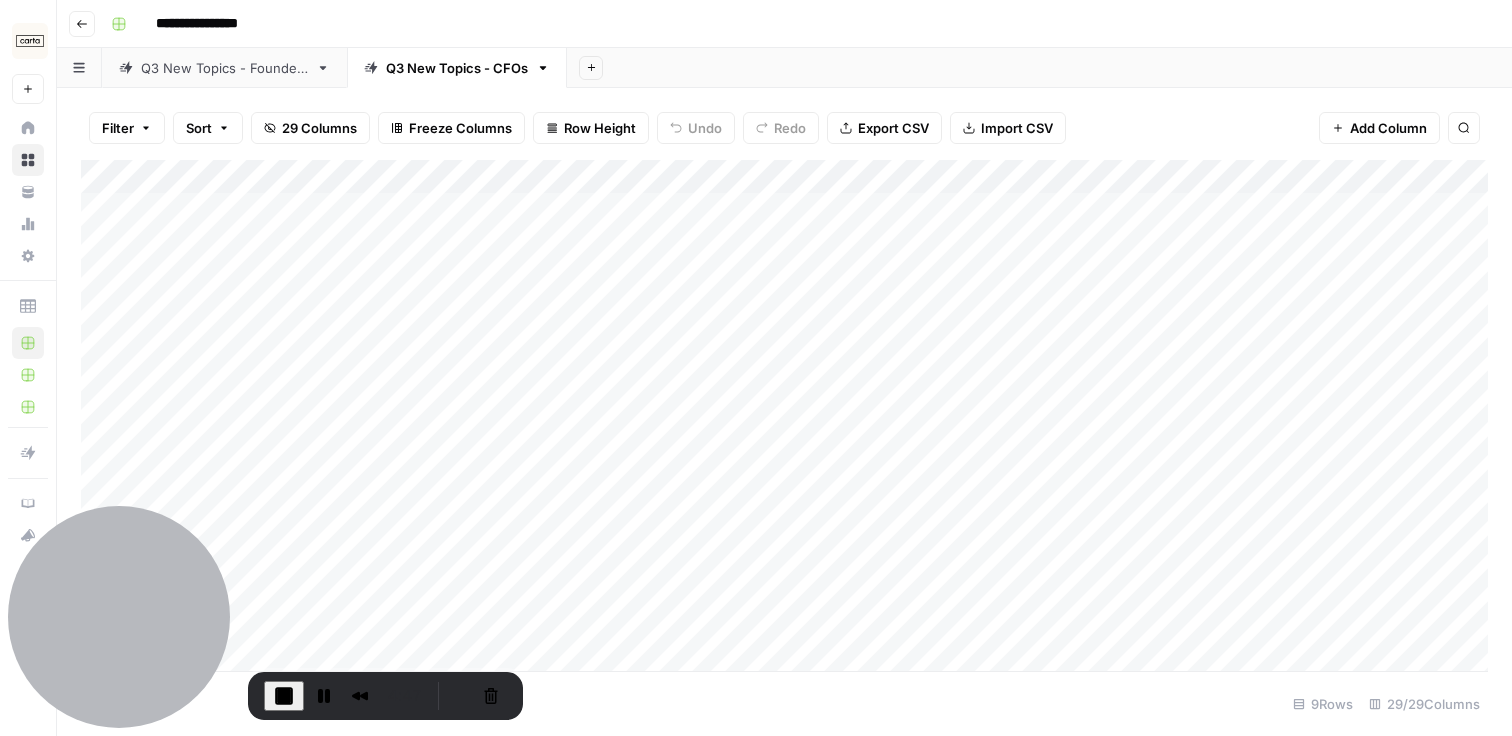 click on "Add Column" at bounding box center (784, 415) 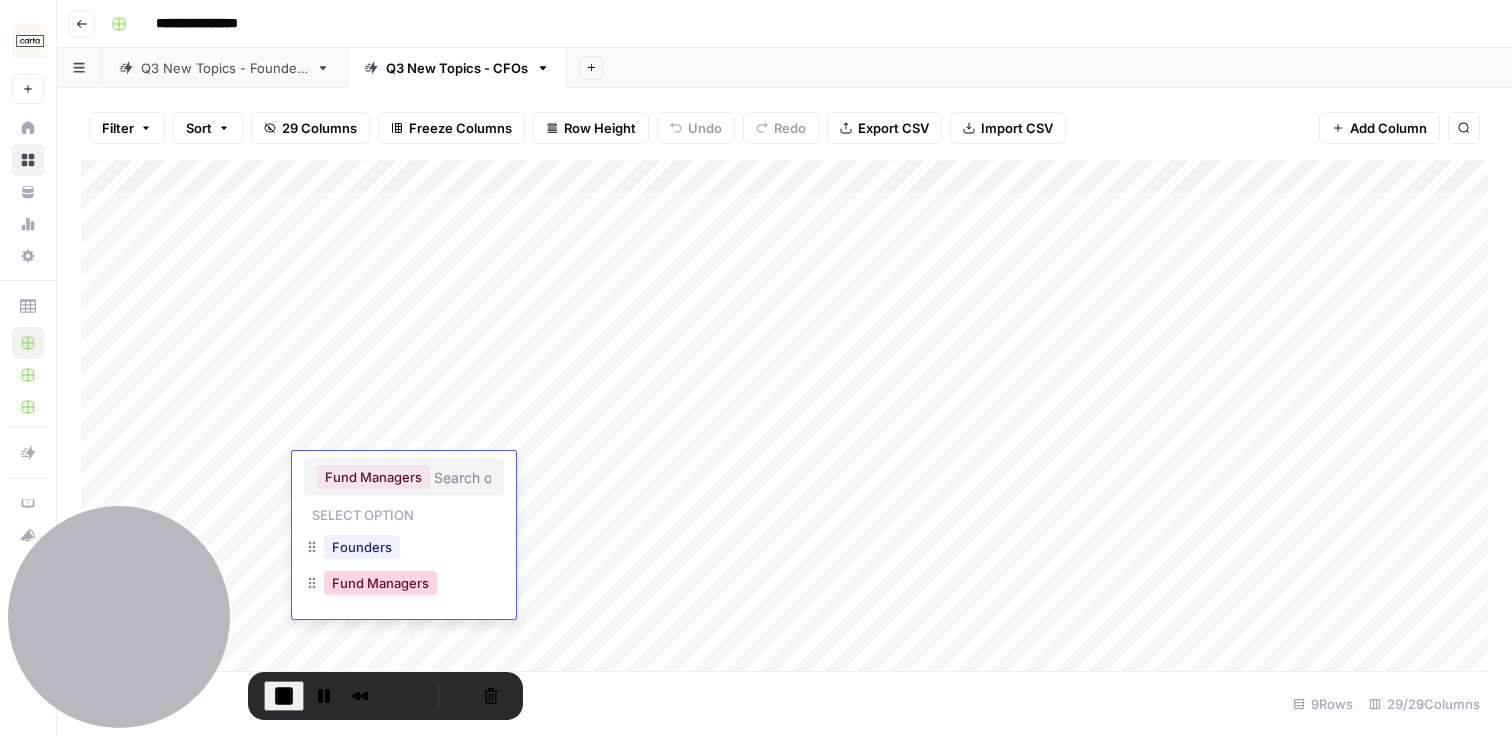 click on "Fund Managers" at bounding box center [380, 583] 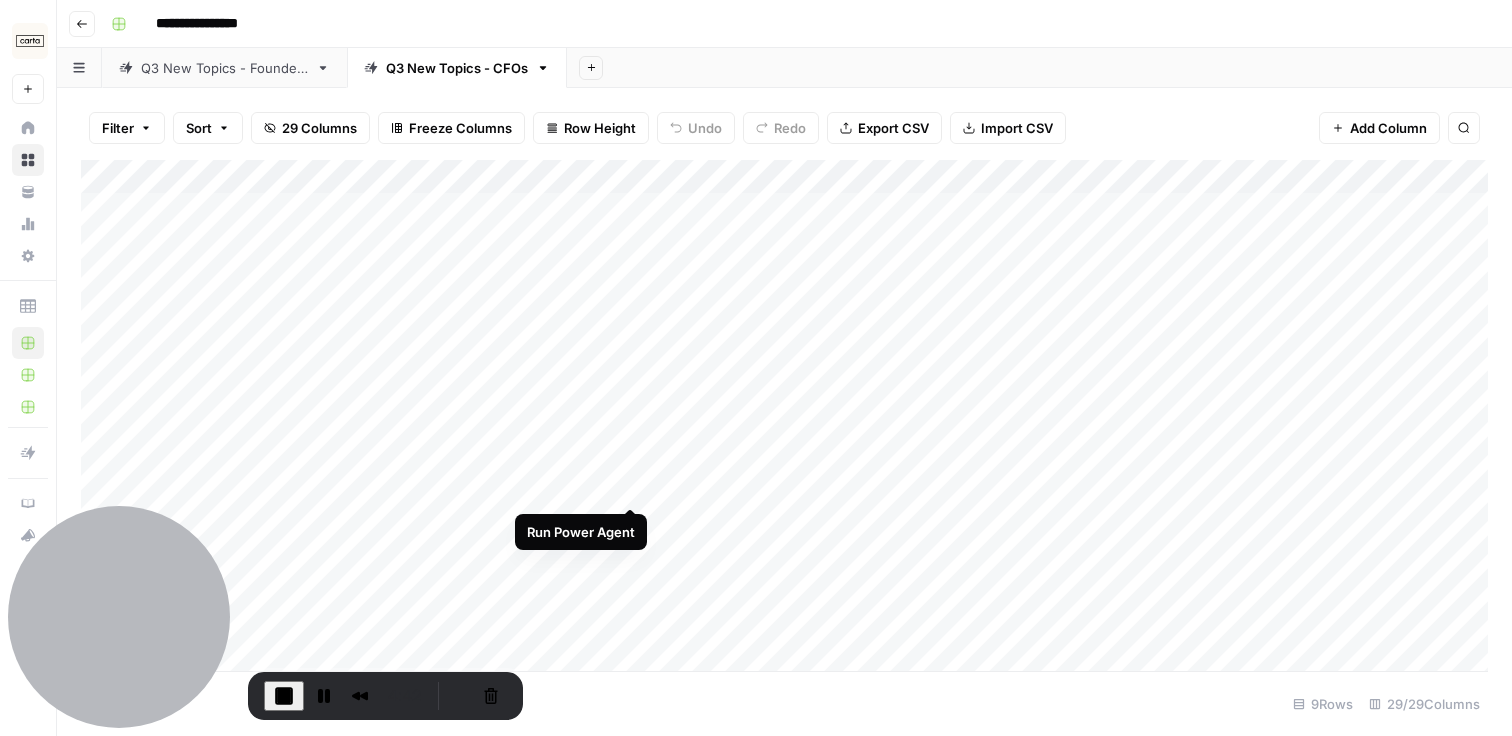 click on "Add Column" at bounding box center [784, 415] 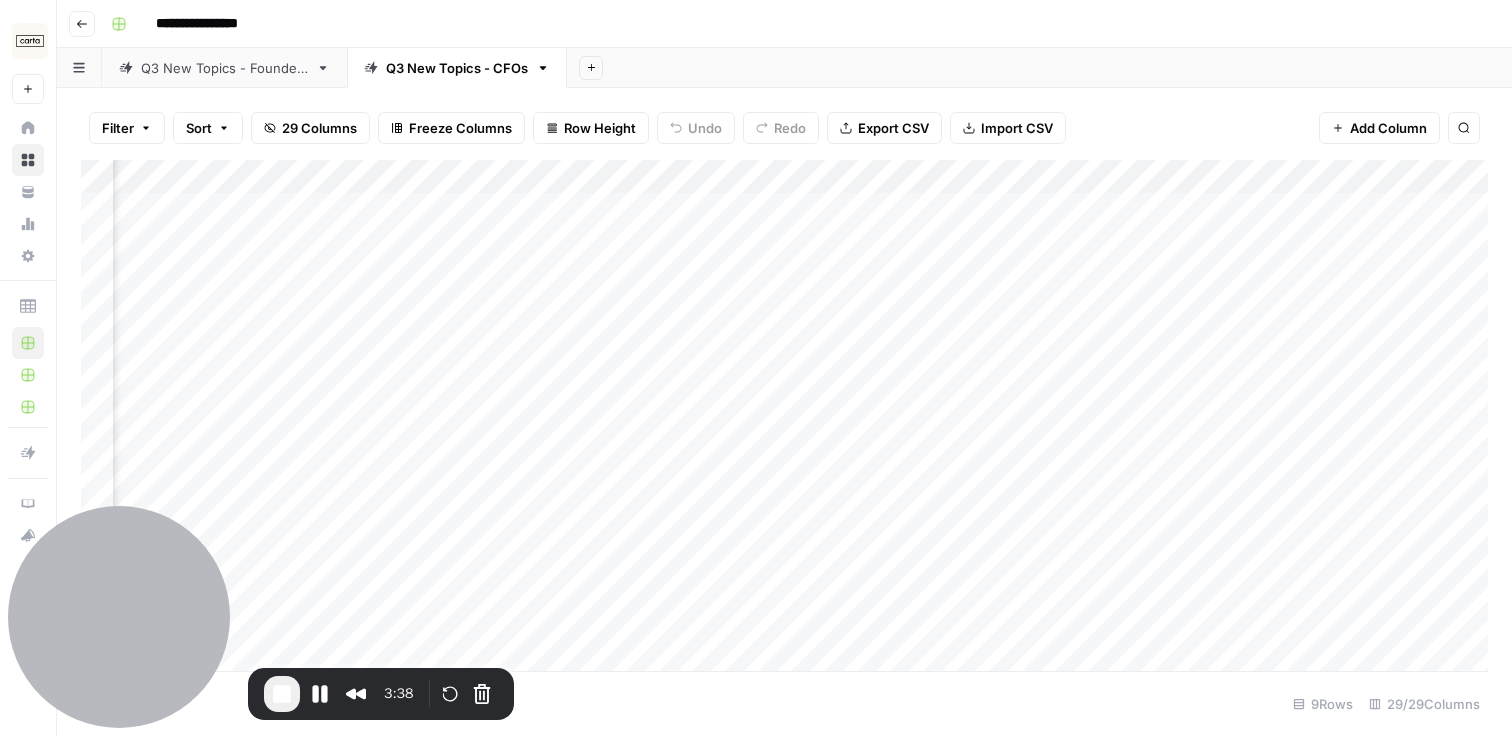 scroll, scrollTop: 0, scrollLeft: 3387, axis: horizontal 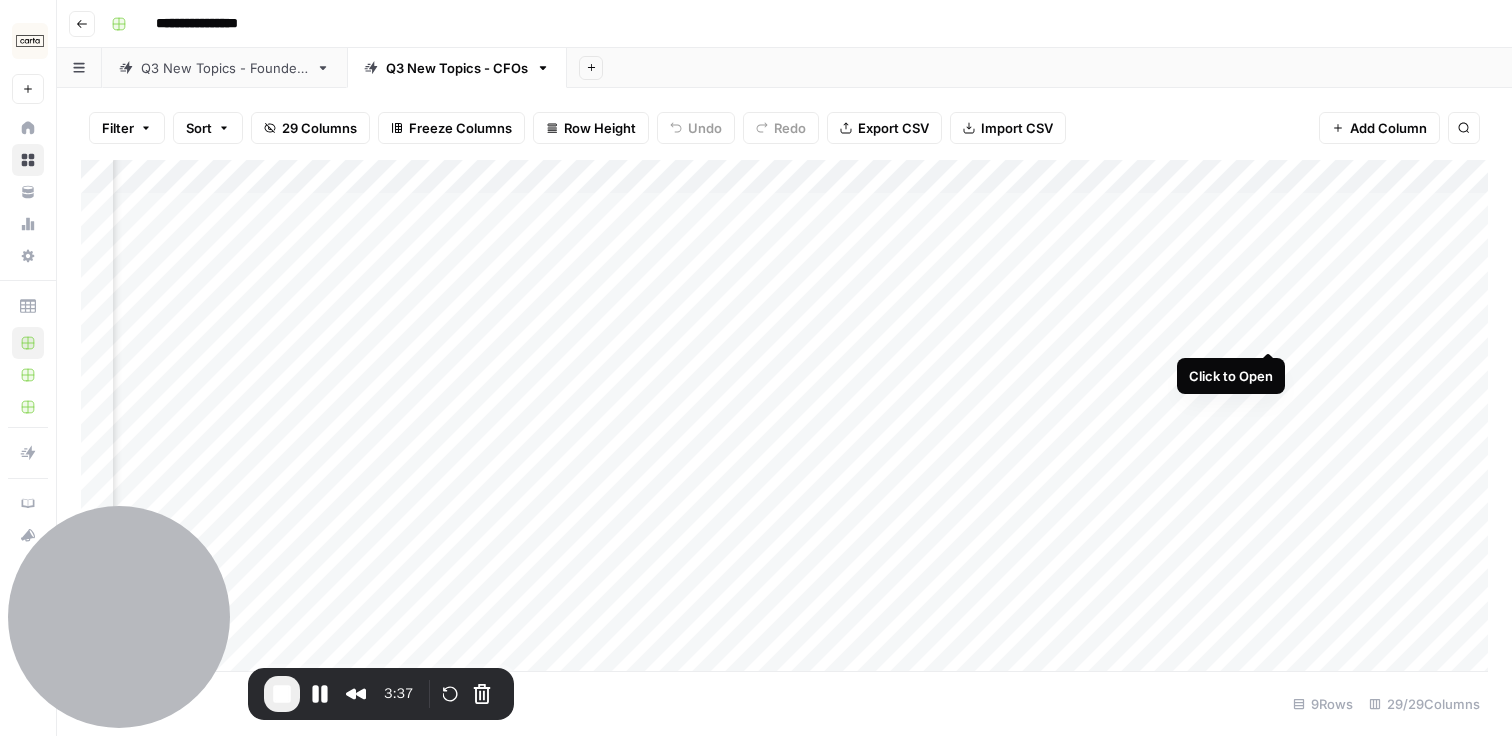 click on "Add Column" at bounding box center [784, 415] 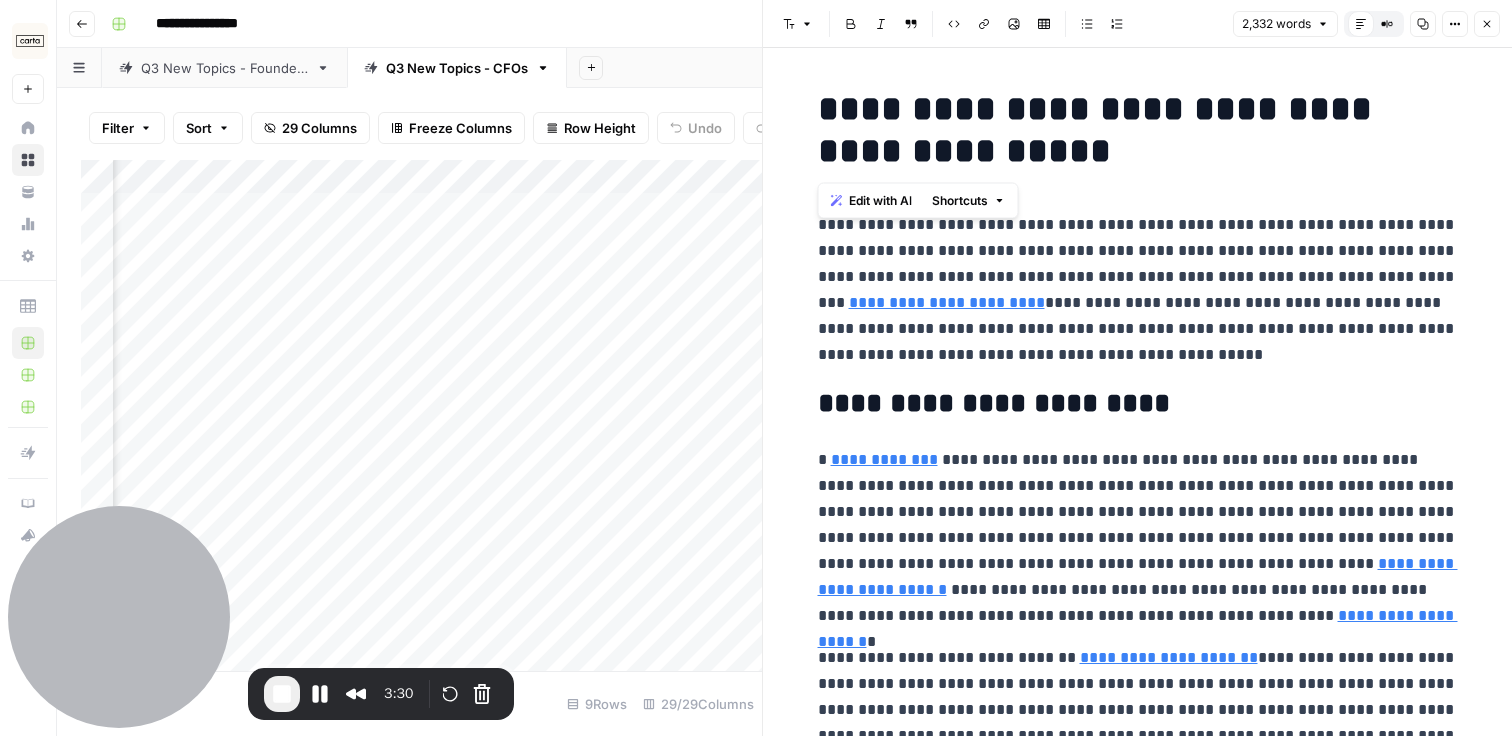 drag, startPoint x: 824, startPoint y: 121, endPoint x: 987, endPoint y: 158, distance: 167.14664 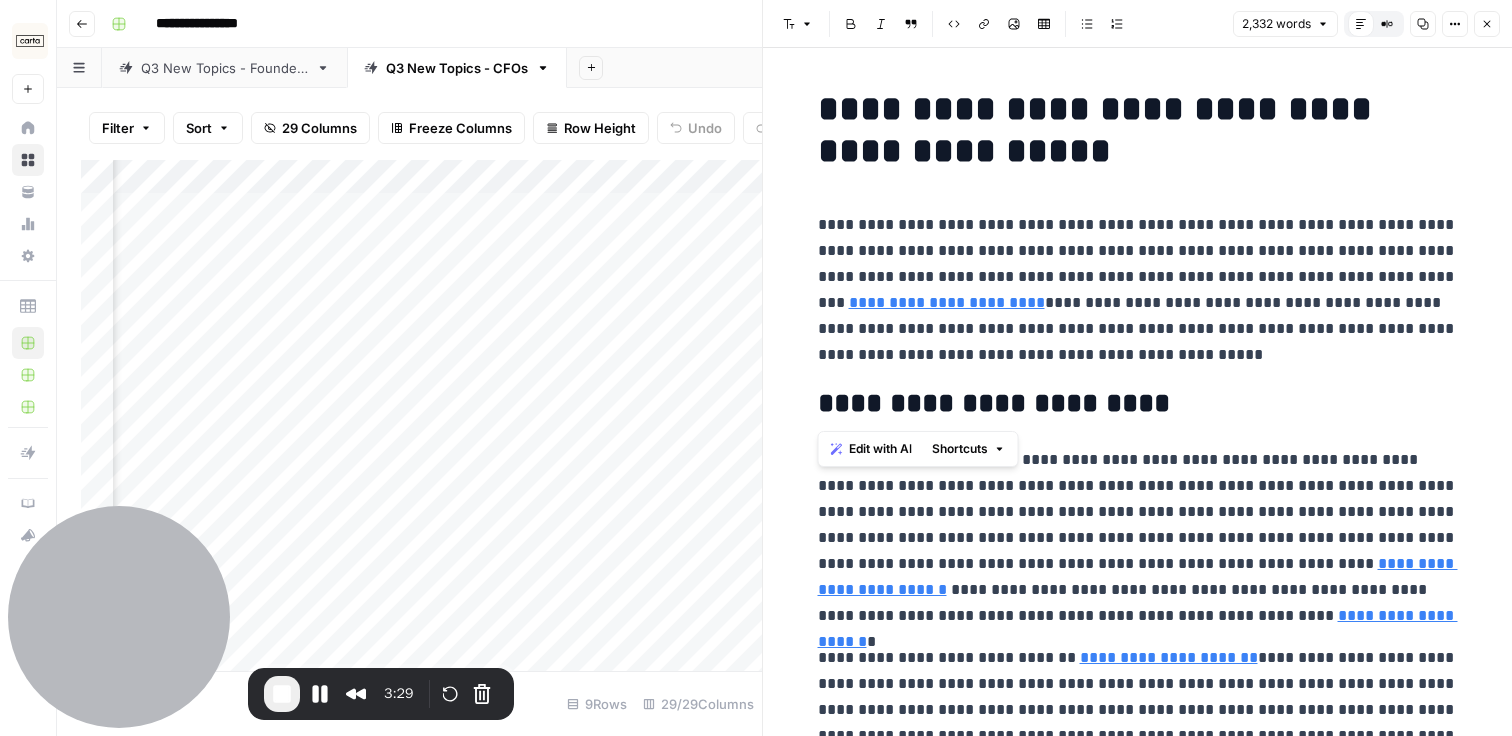 drag, startPoint x: 819, startPoint y: 405, endPoint x: 1129, endPoint y: 404, distance: 310.00162 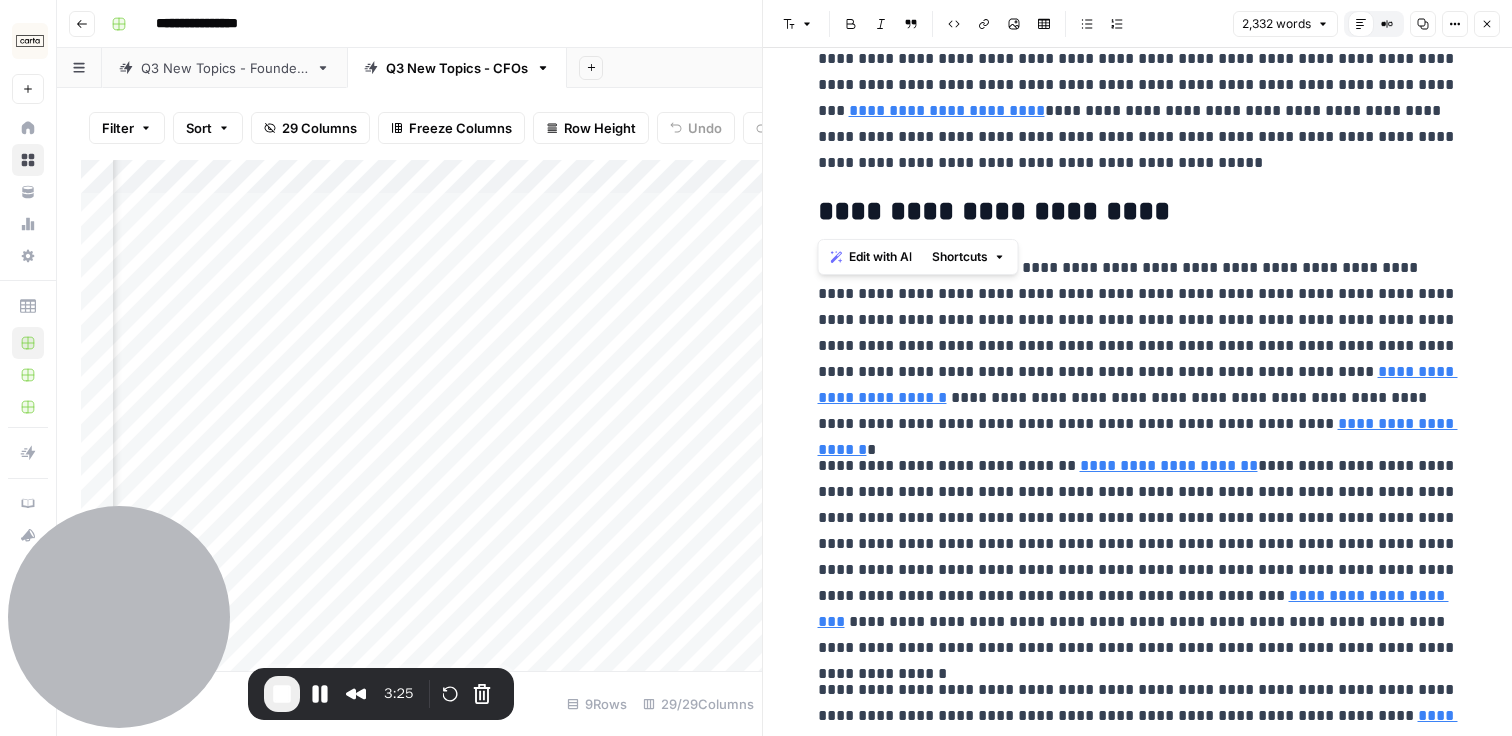 scroll, scrollTop: 182, scrollLeft: 0, axis: vertical 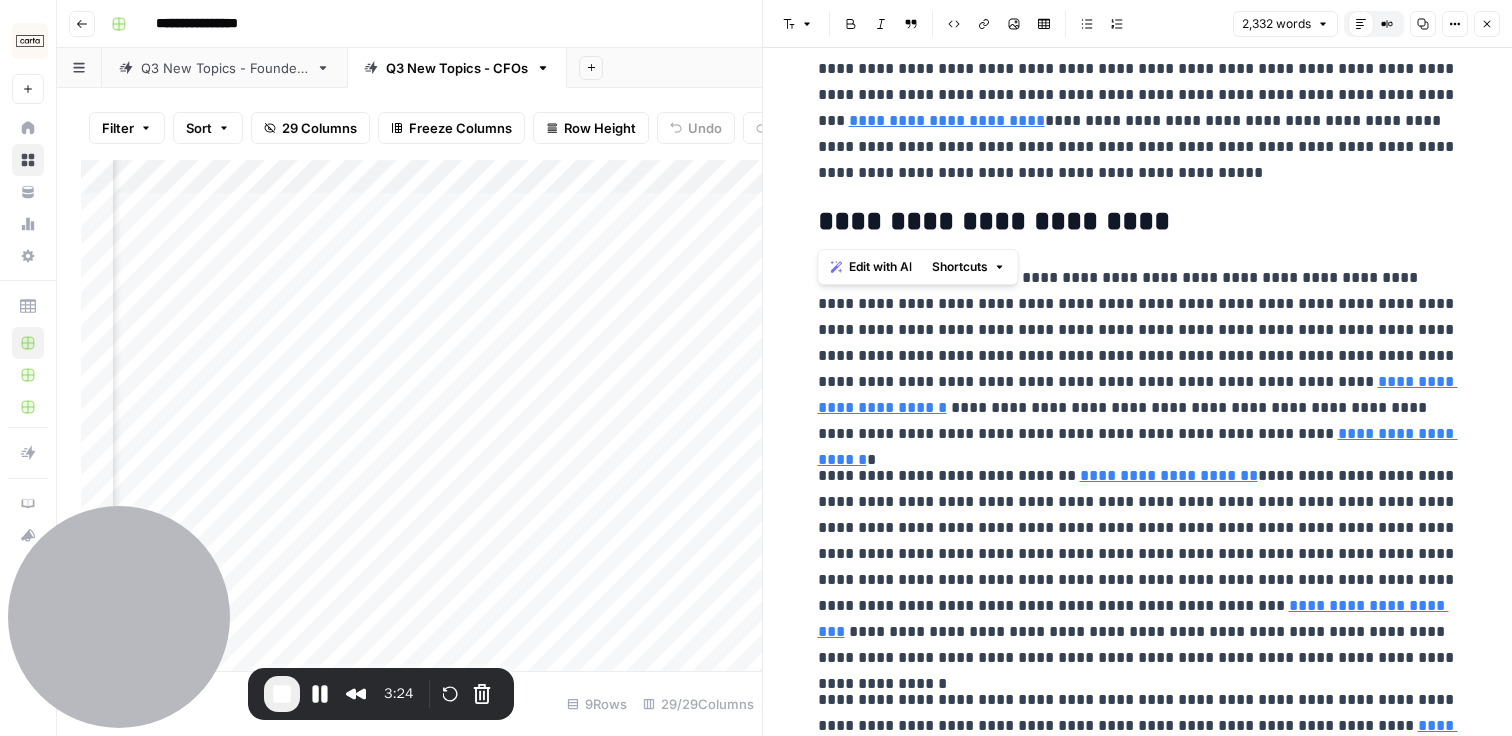 click on "**********" at bounding box center [1138, 356] 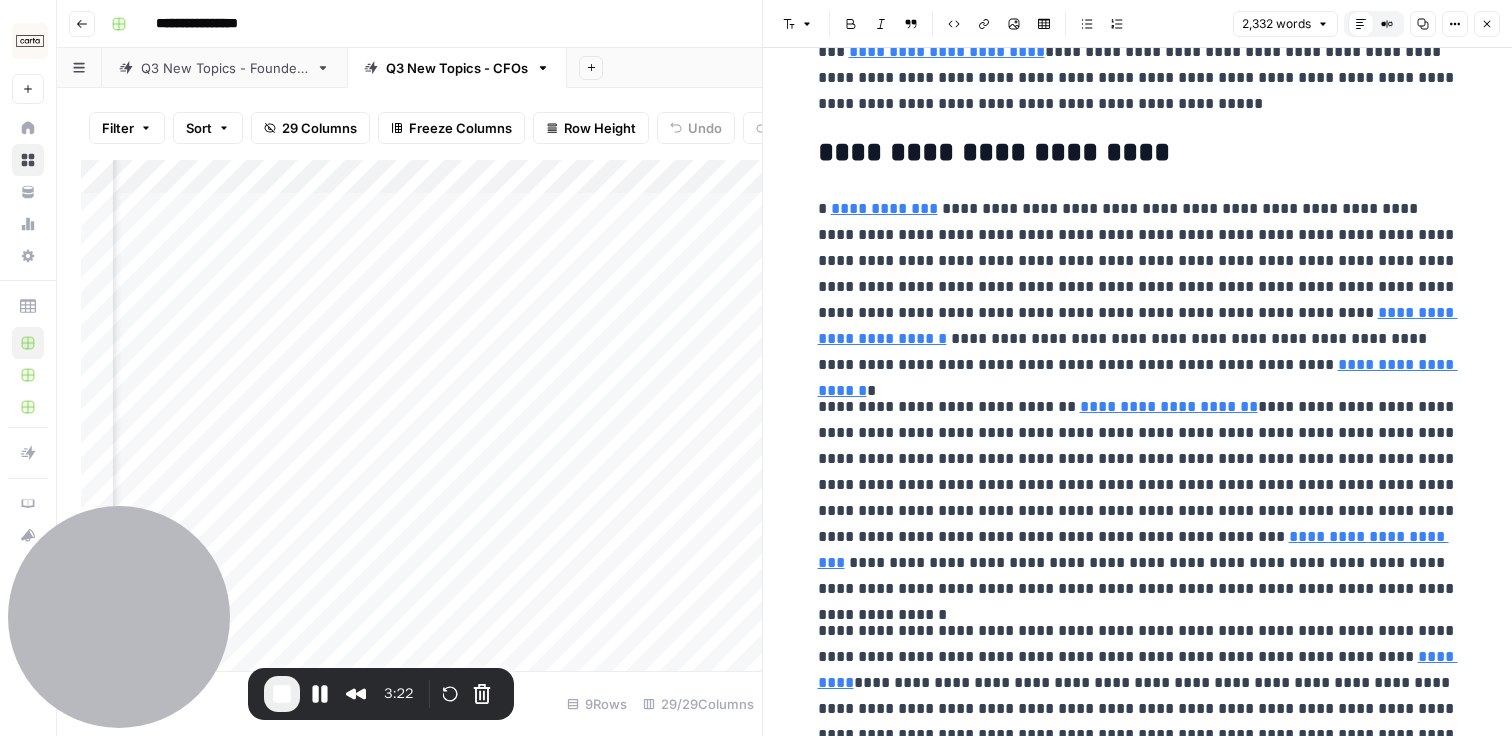 scroll, scrollTop: 247, scrollLeft: 0, axis: vertical 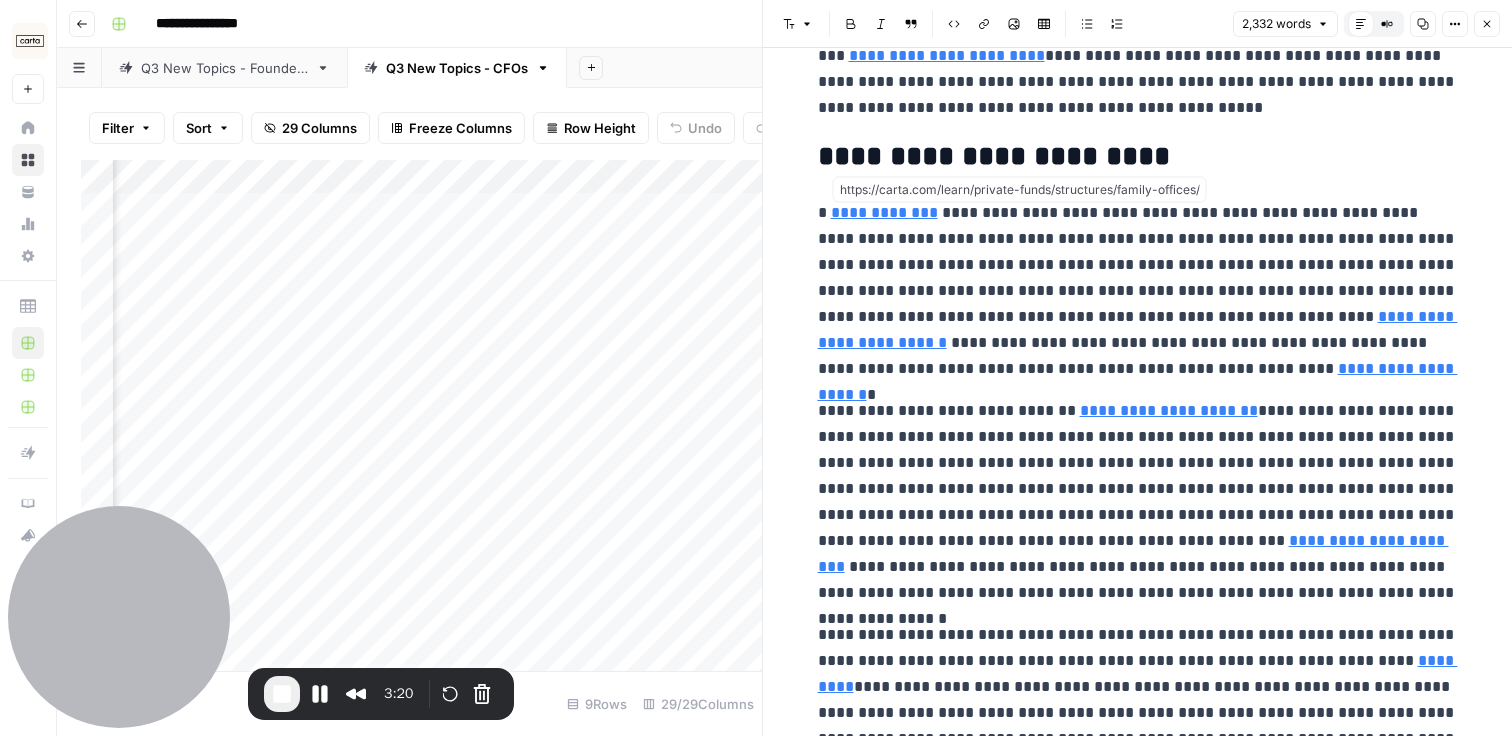 click on "**********" at bounding box center [884, 212] 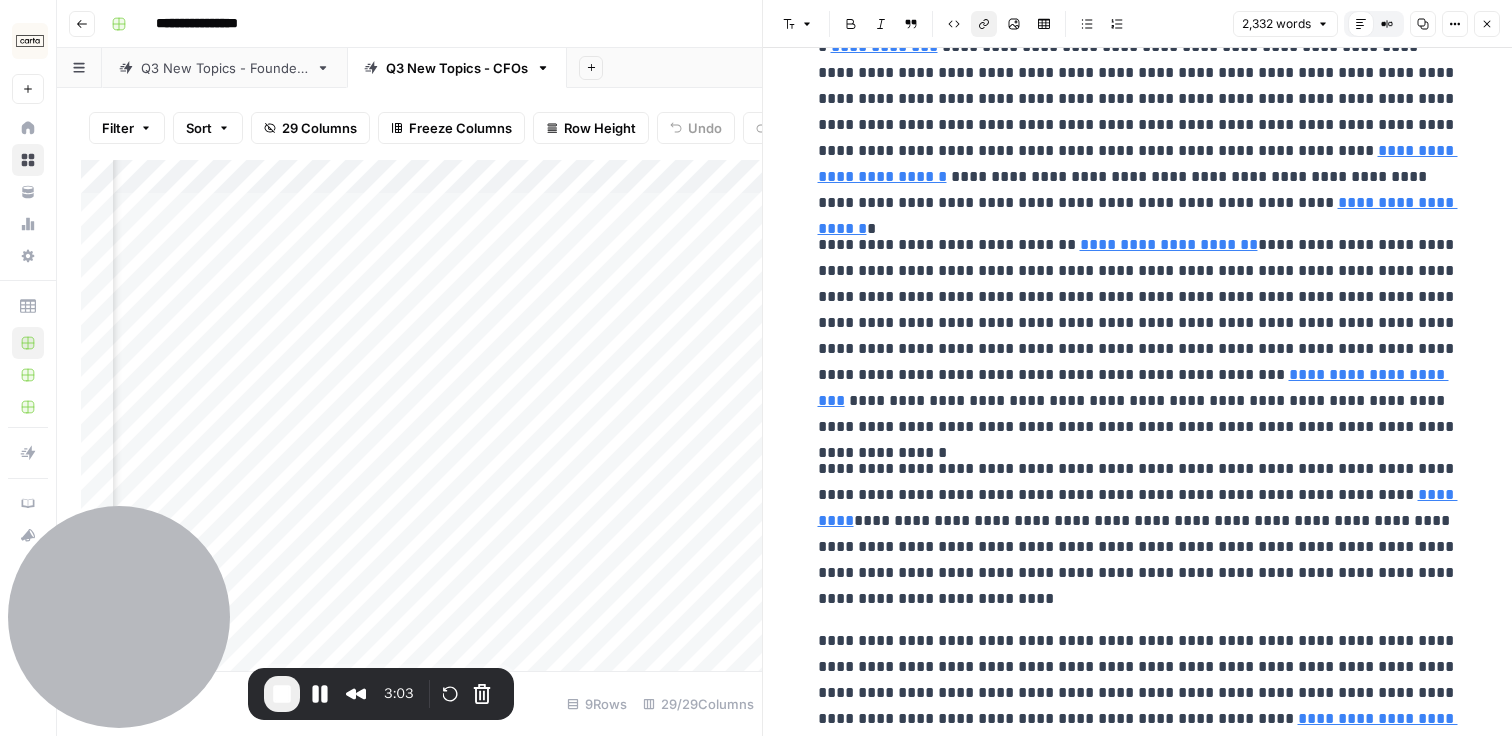 scroll, scrollTop: 0, scrollLeft: 0, axis: both 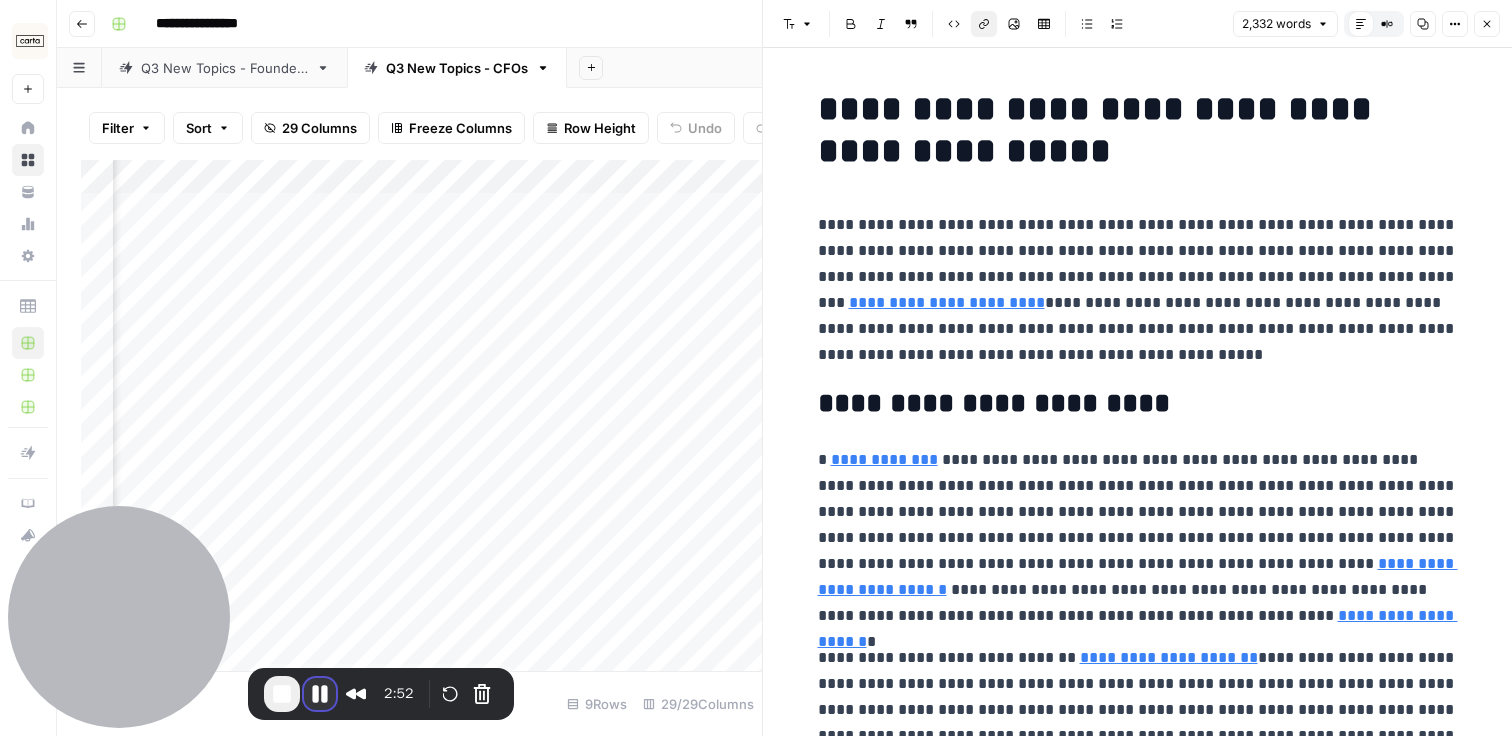 click at bounding box center [320, 694] 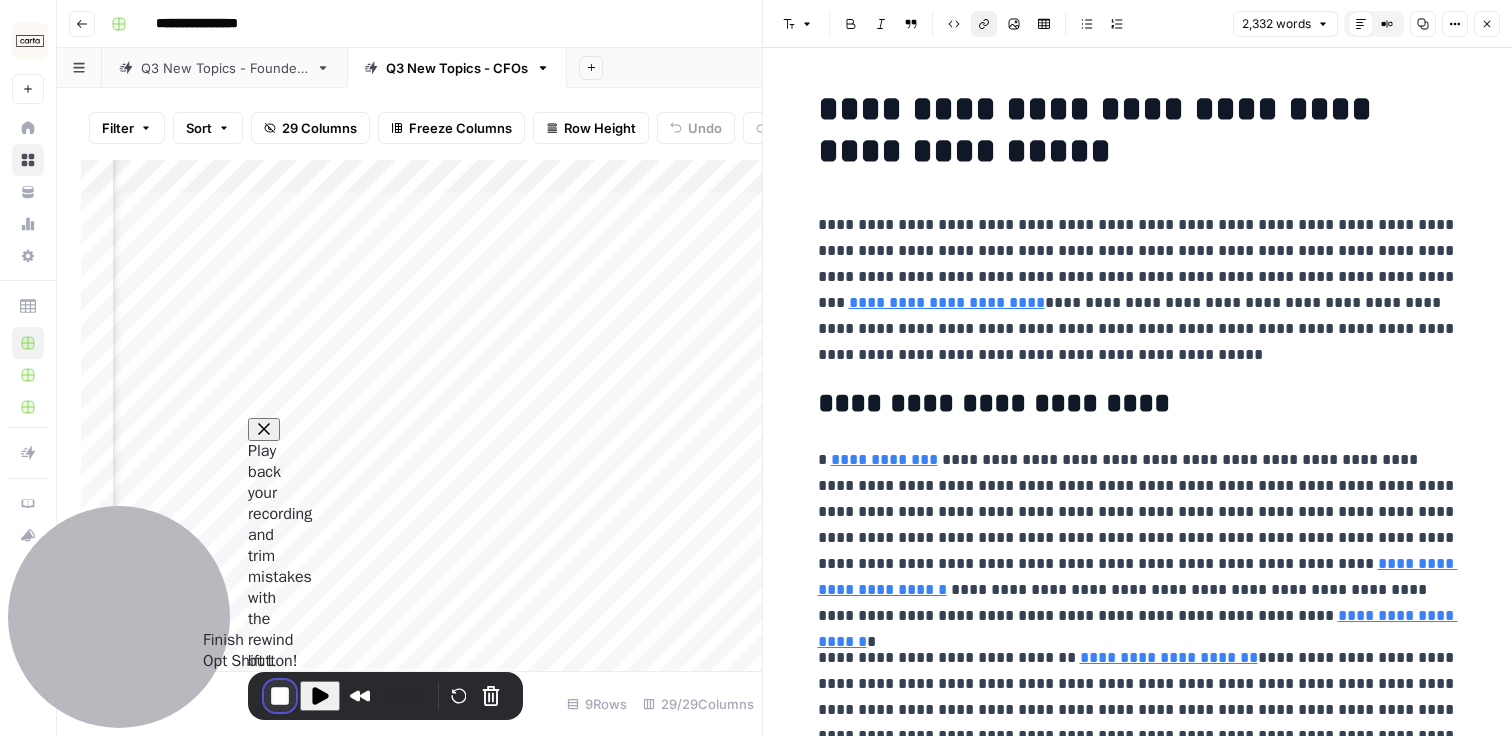 click at bounding box center [280, 696] 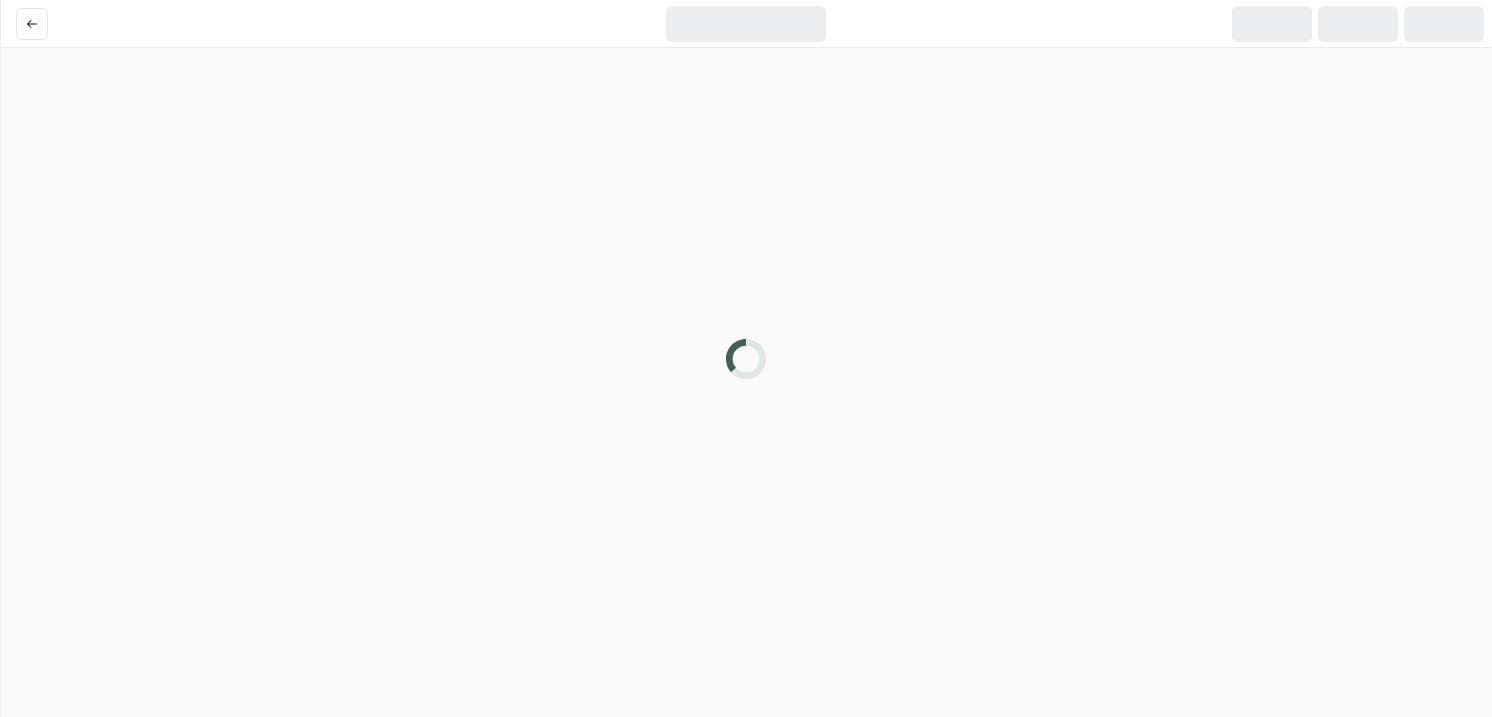 scroll, scrollTop: 0, scrollLeft: 0, axis: both 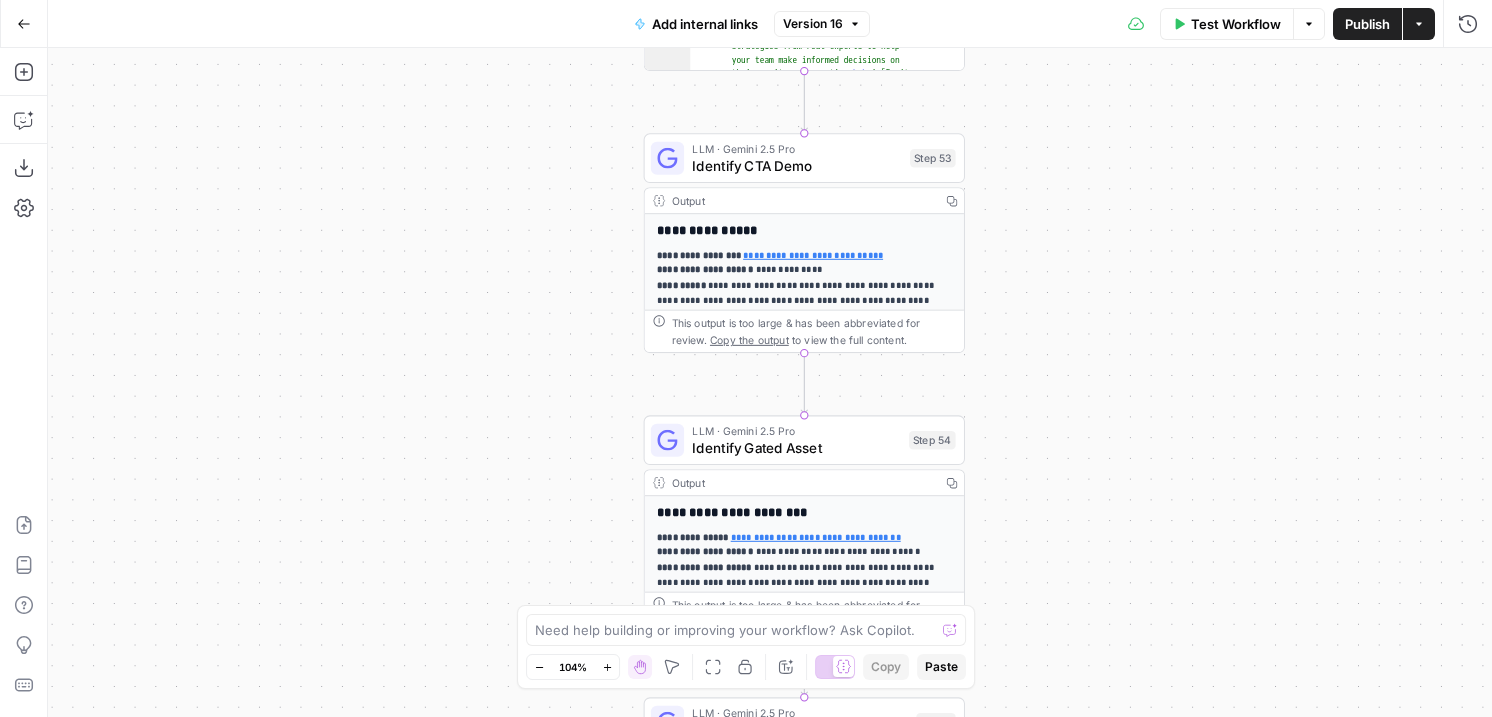 click 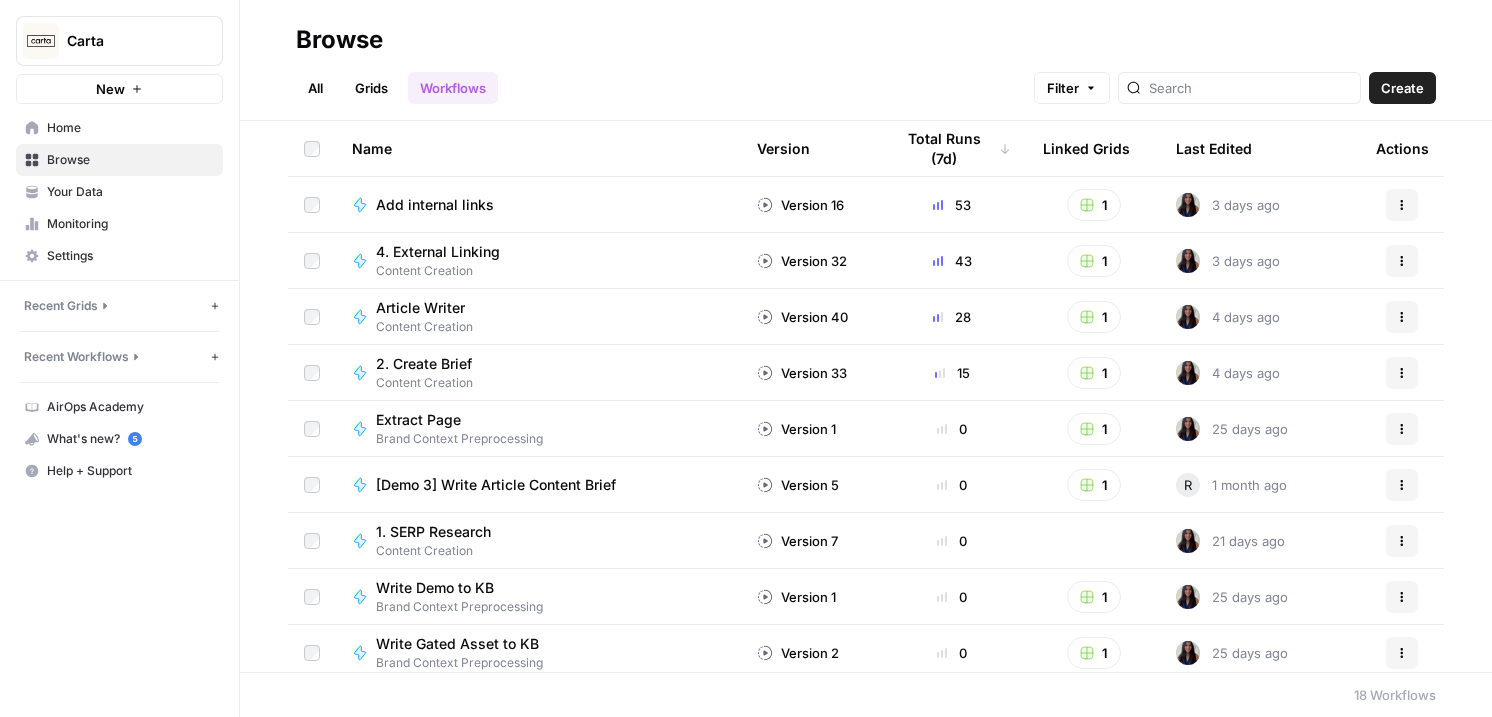 click on "Carta" at bounding box center [119, 41] 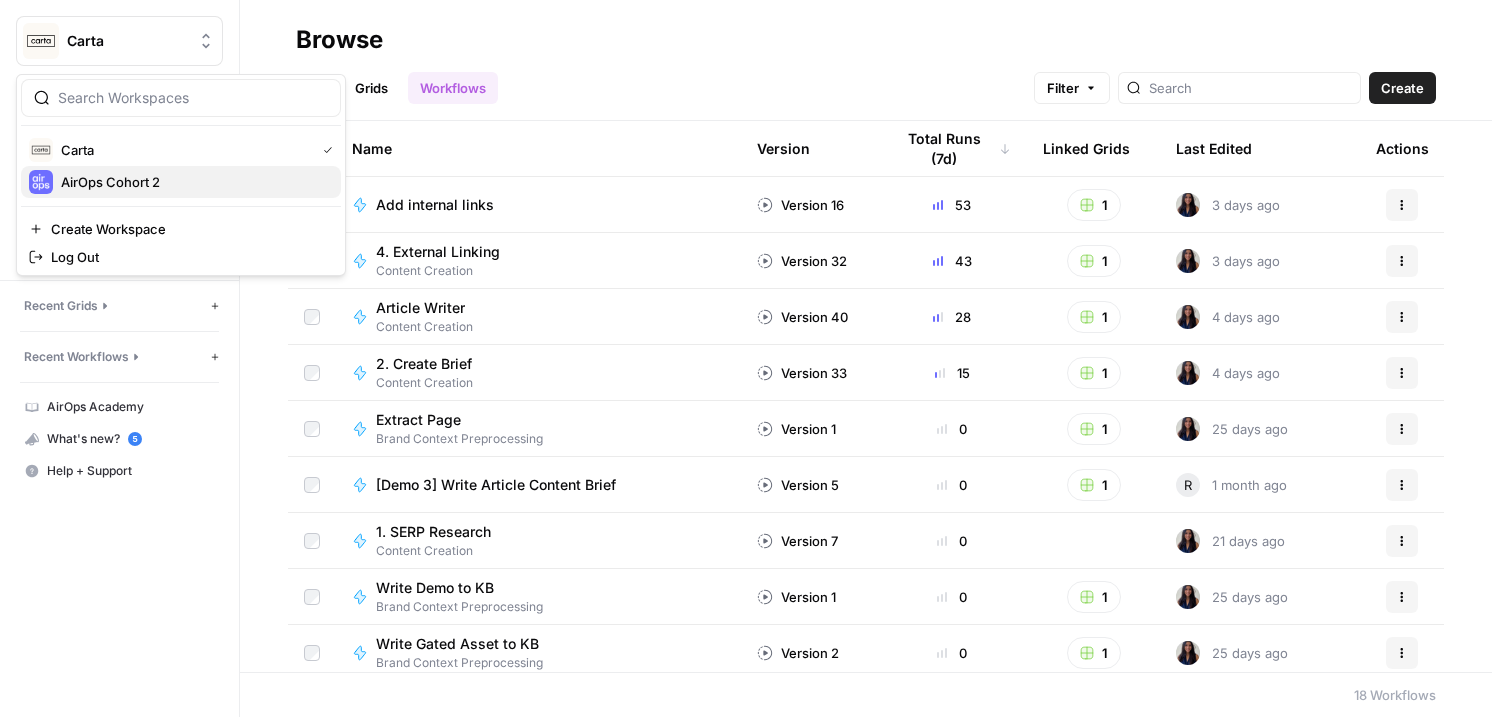 click on "AirOps Cohort 2" at bounding box center (181, 182) 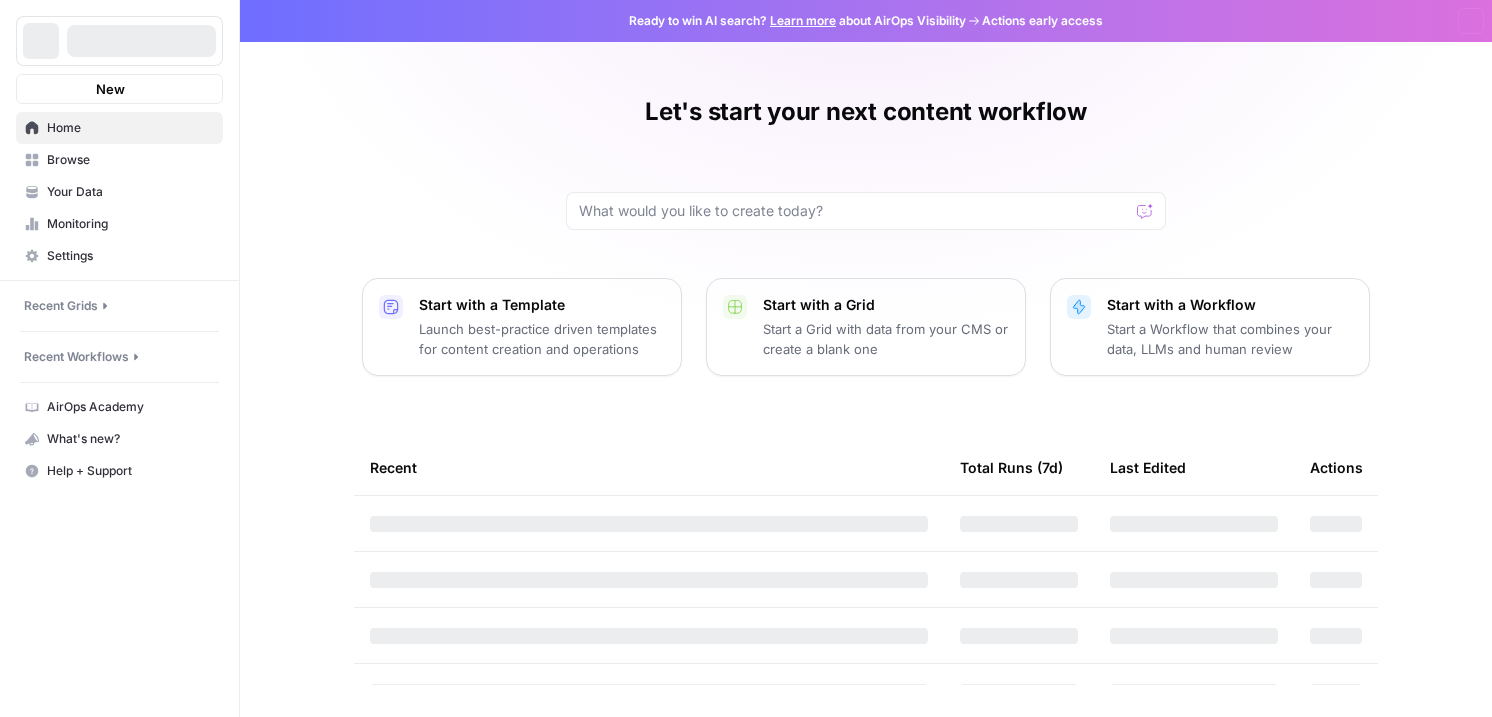 scroll, scrollTop: 0, scrollLeft: 0, axis: both 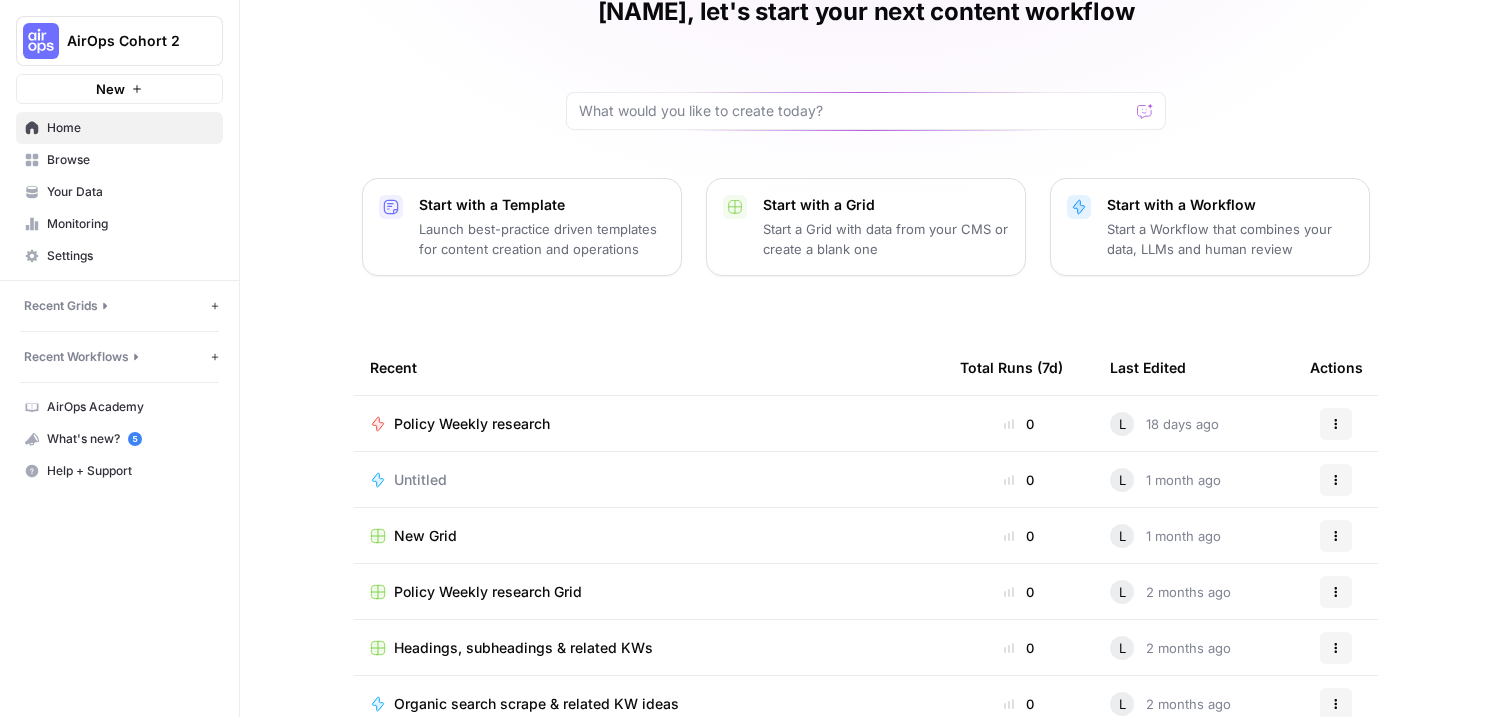 click on "Start a Workflow that combines your data, LLMs and human review" at bounding box center [1230, 239] 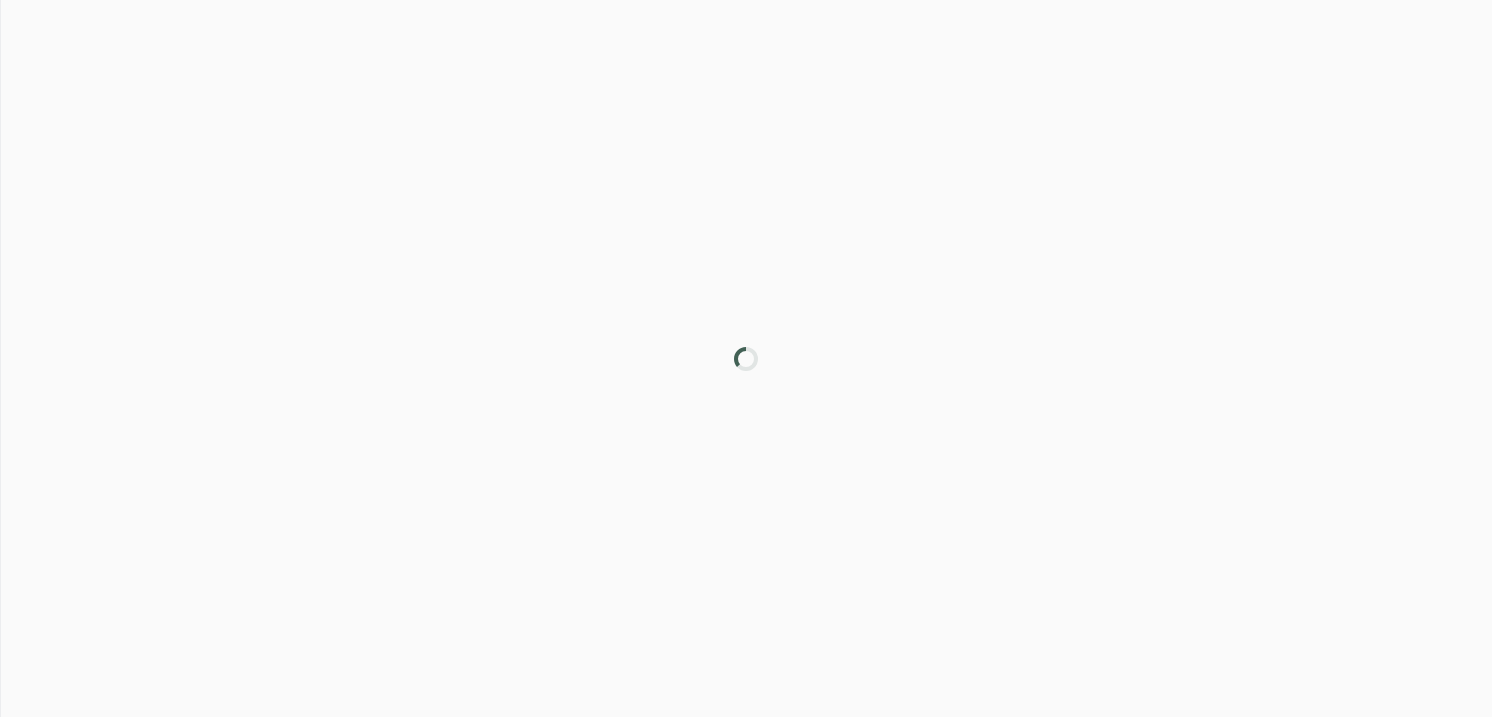 scroll, scrollTop: 0, scrollLeft: 0, axis: both 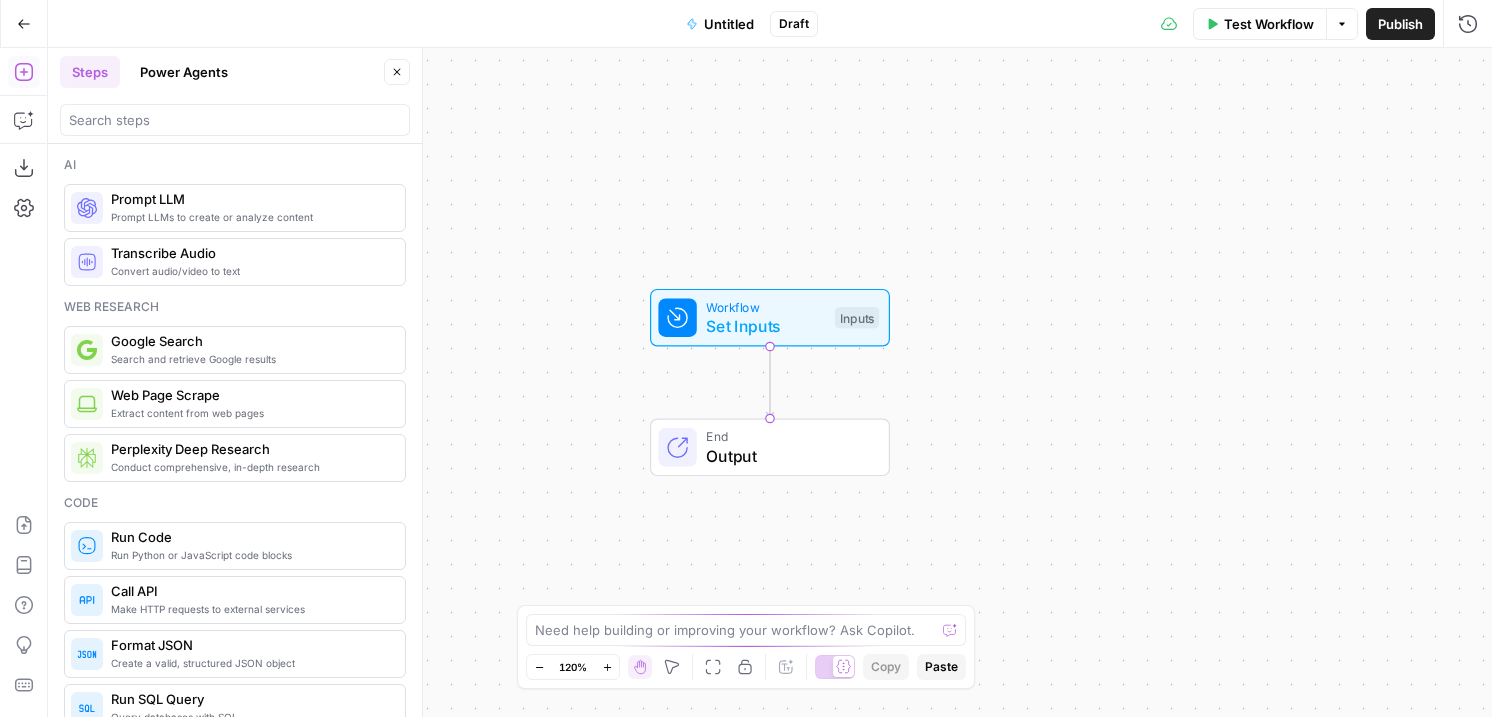 click on "Power Agents" at bounding box center [184, 72] 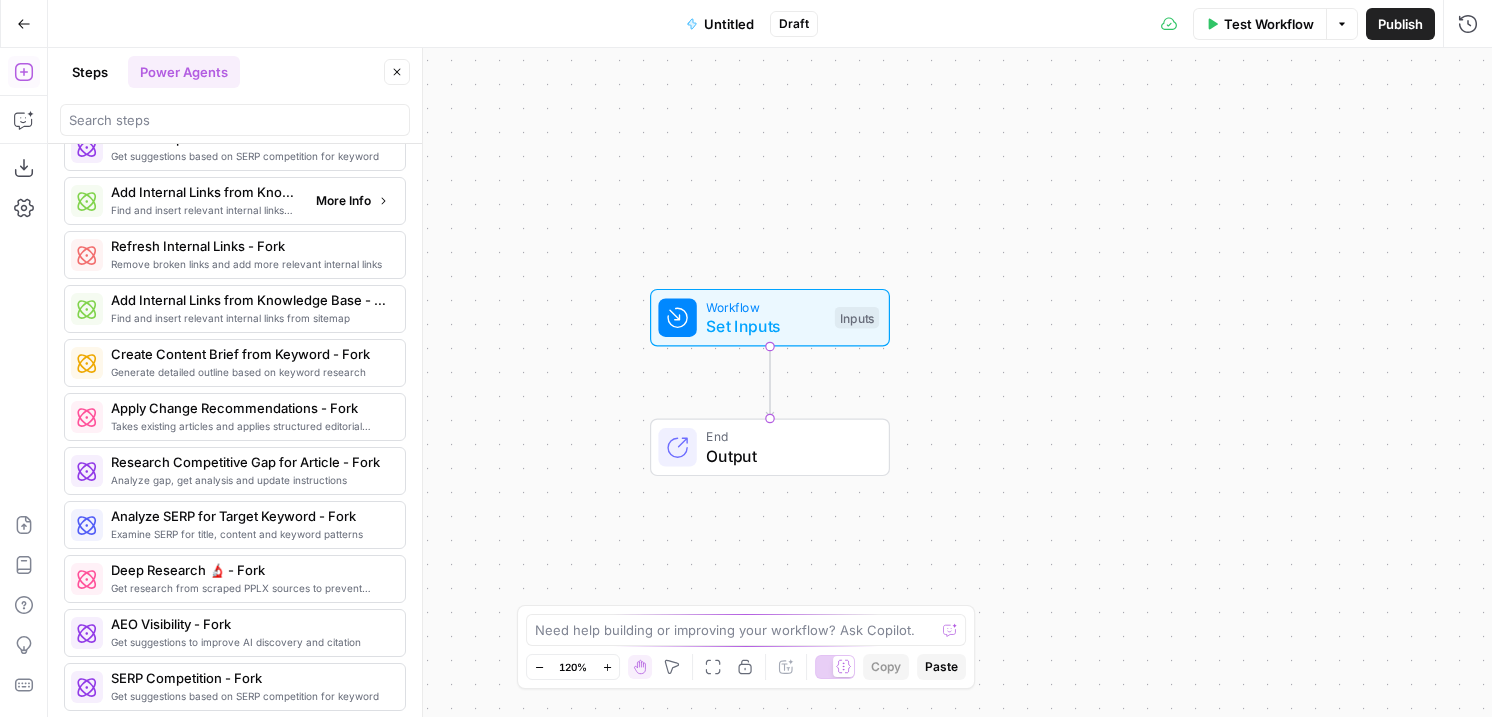 scroll, scrollTop: 1537, scrollLeft: 0, axis: vertical 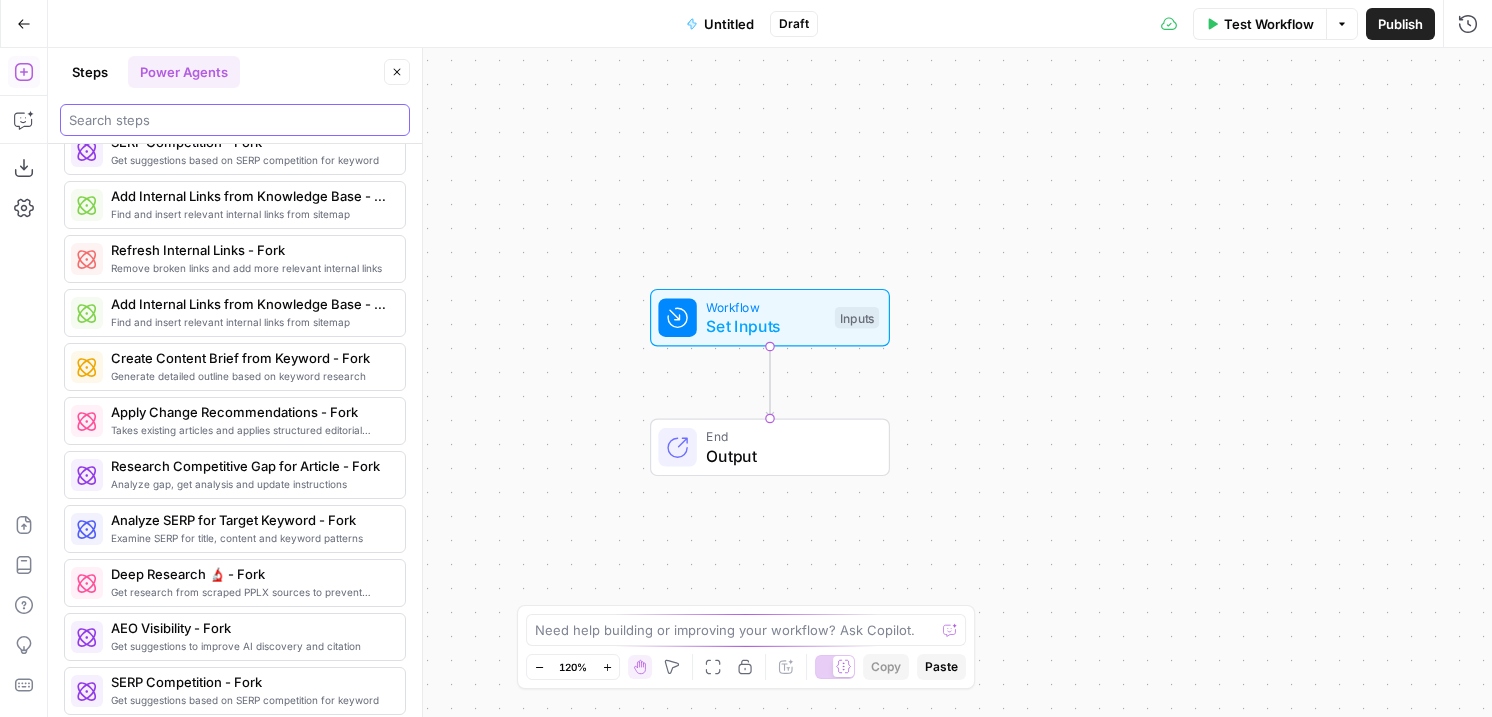 click at bounding box center (235, 120) 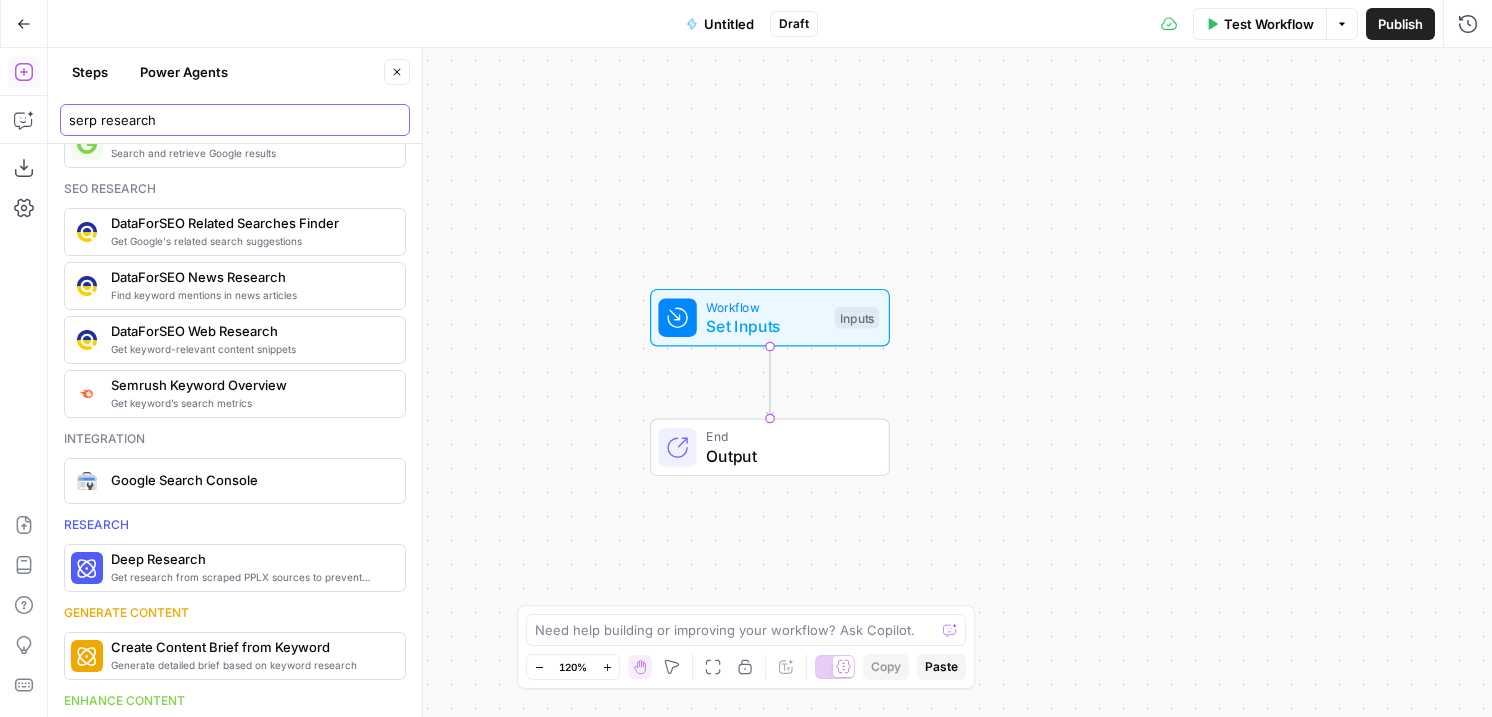 scroll, scrollTop: 0, scrollLeft: 0, axis: both 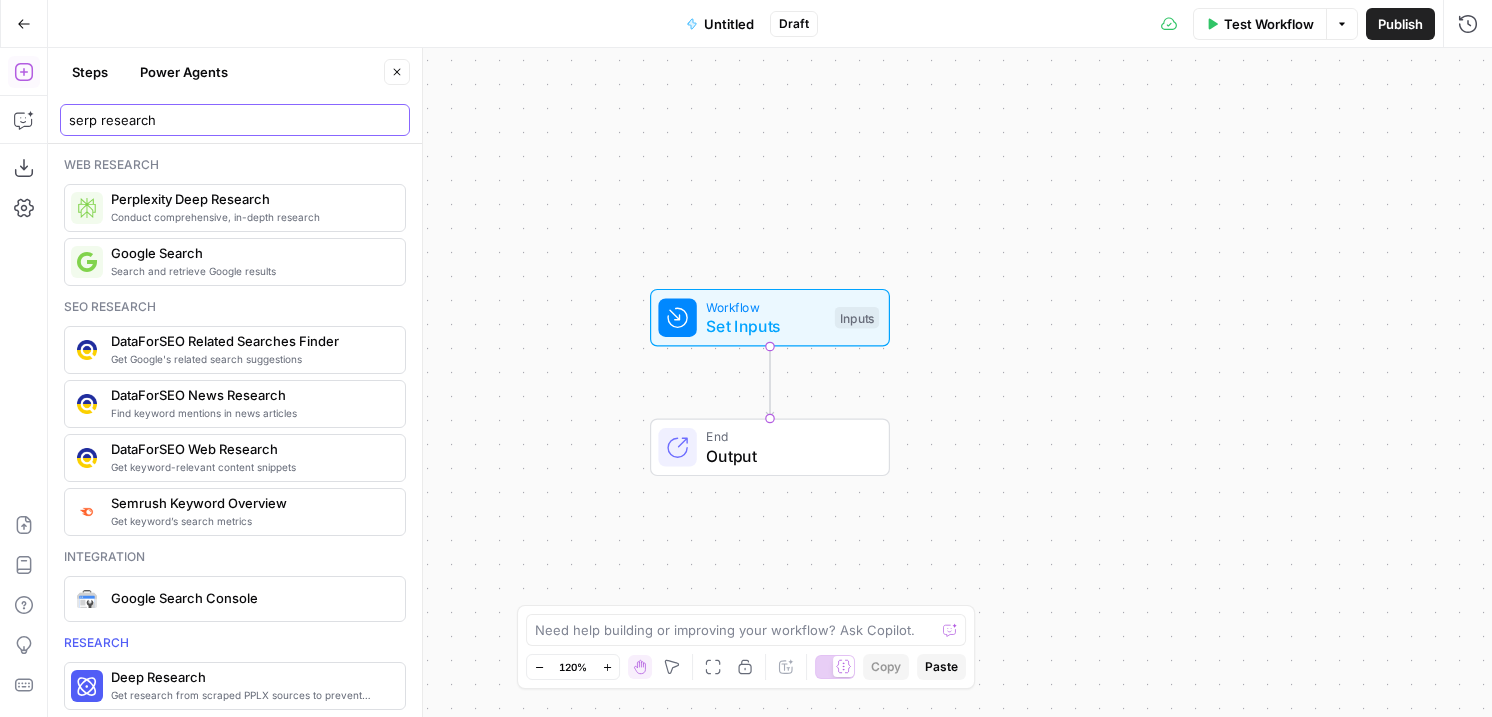 drag, startPoint x: 102, startPoint y: 125, endPoint x: 208, endPoint y: 125, distance: 106 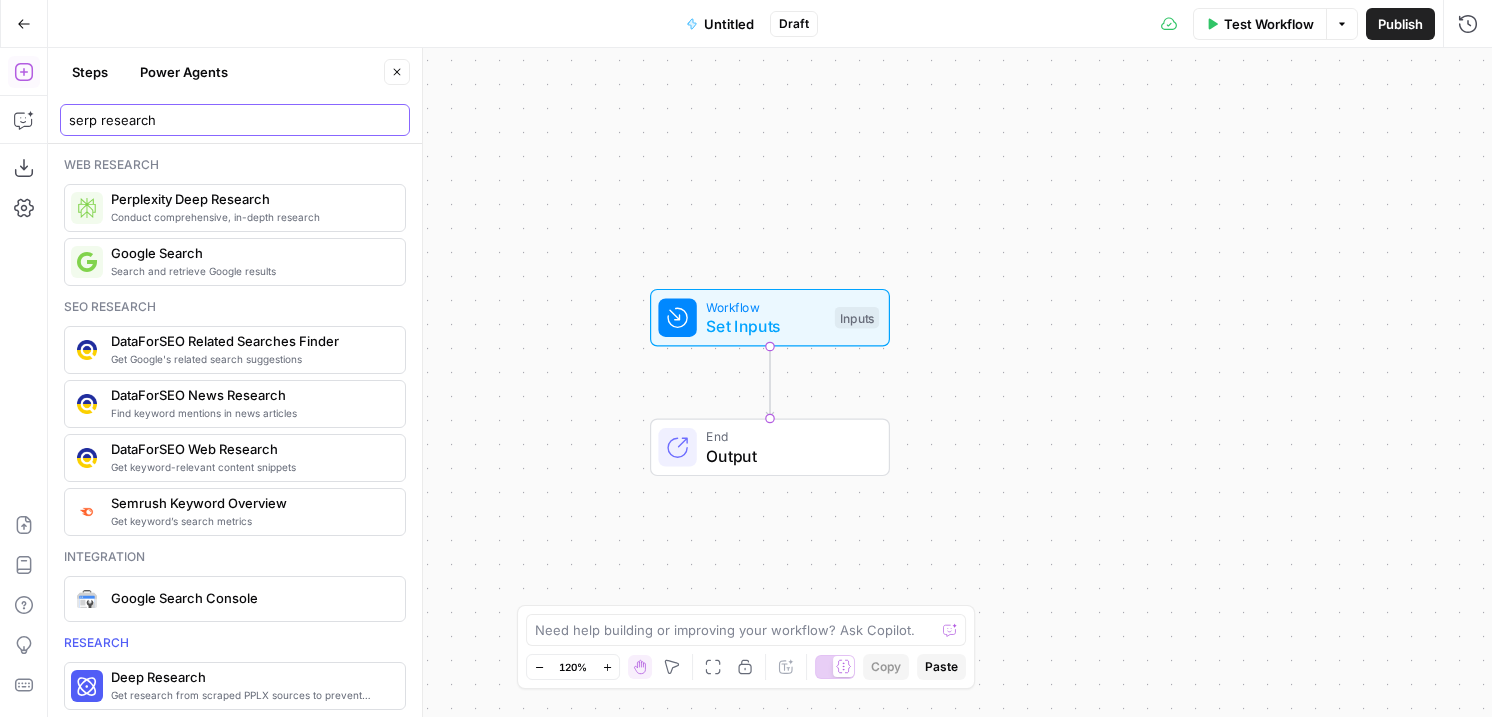 click on "serp research" at bounding box center [235, 120] 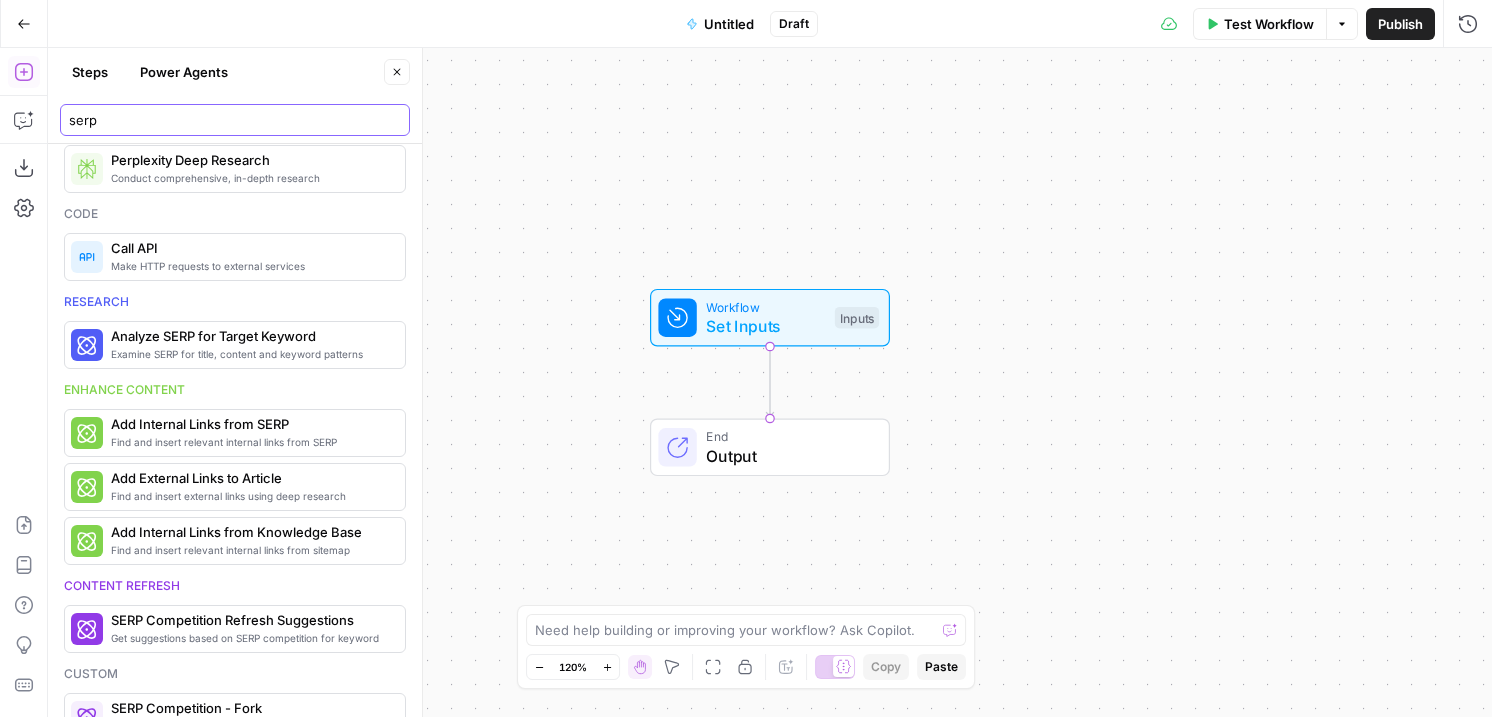 scroll, scrollTop: 0, scrollLeft: 0, axis: both 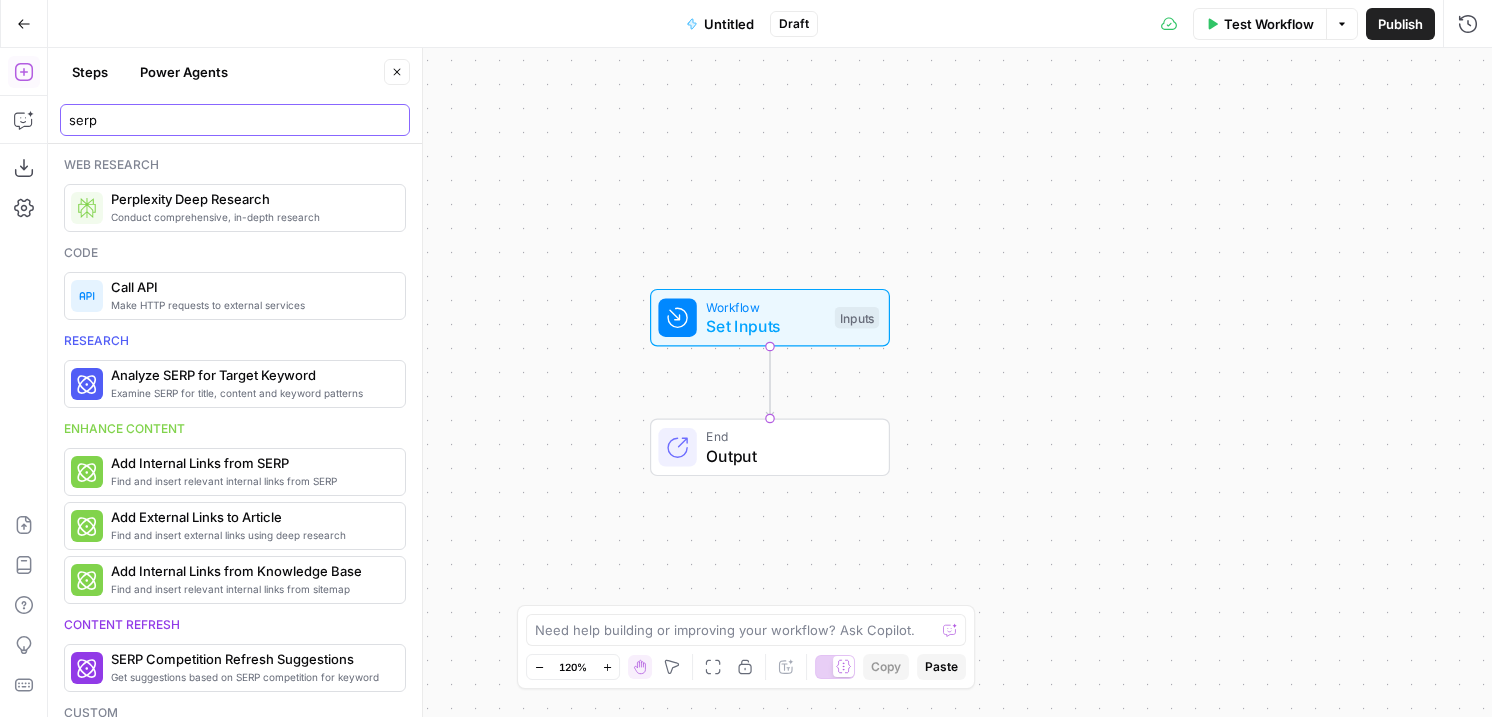 type on "serp" 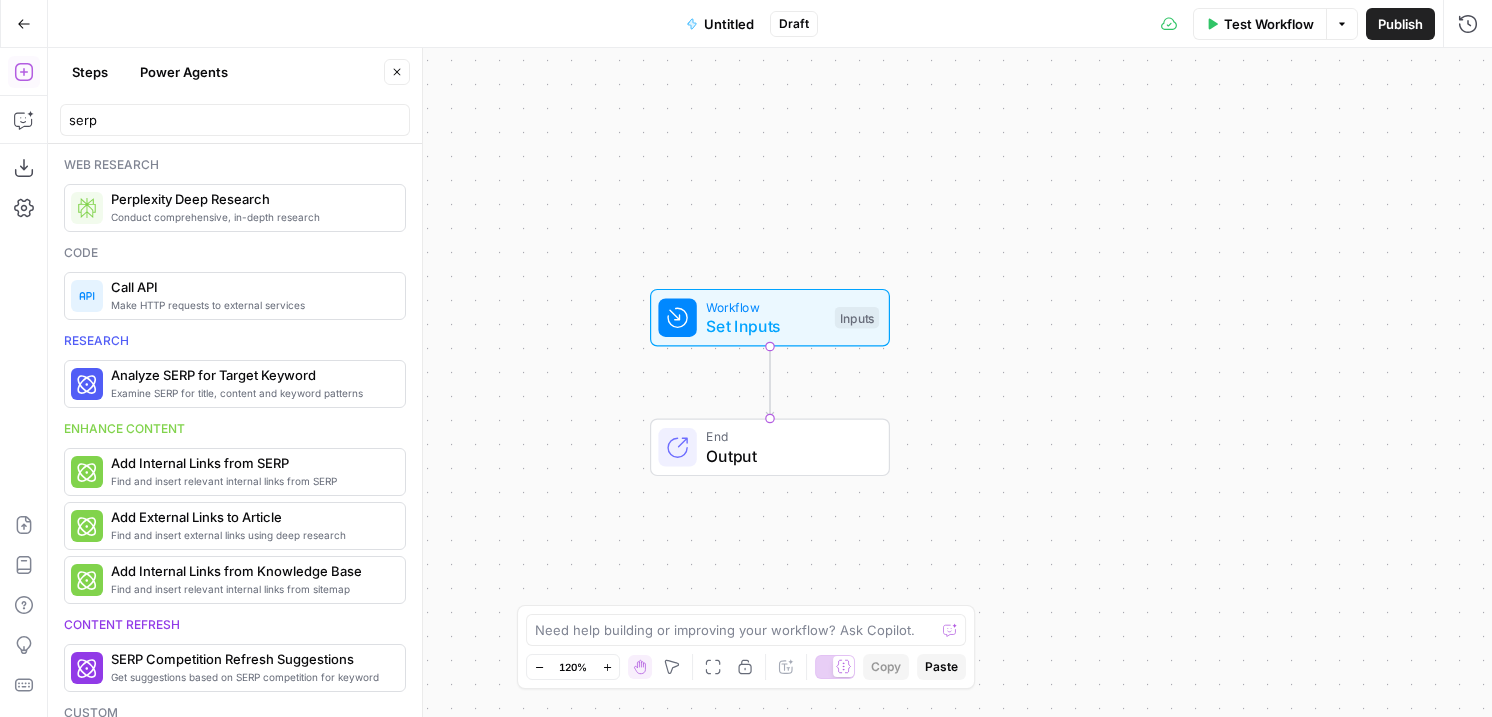 click 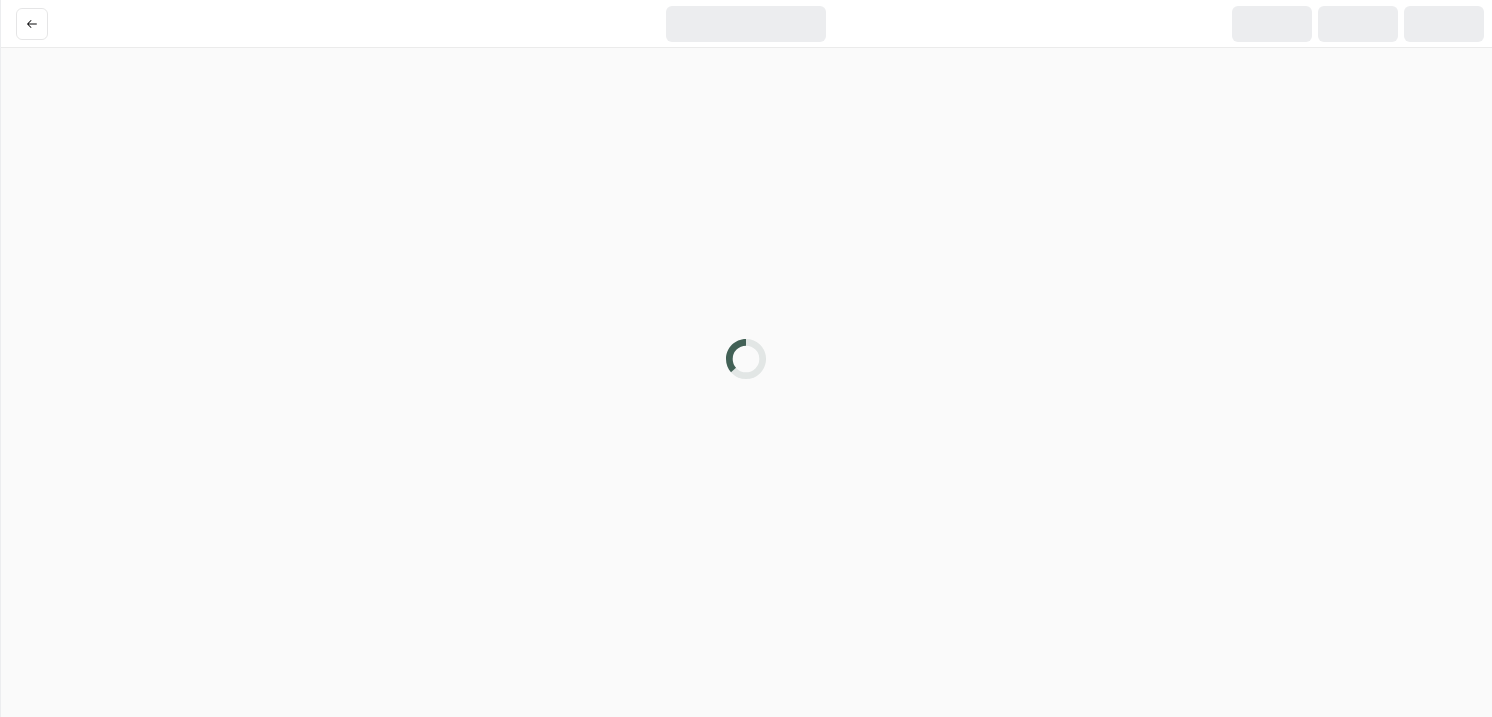 scroll, scrollTop: 0, scrollLeft: 0, axis: both 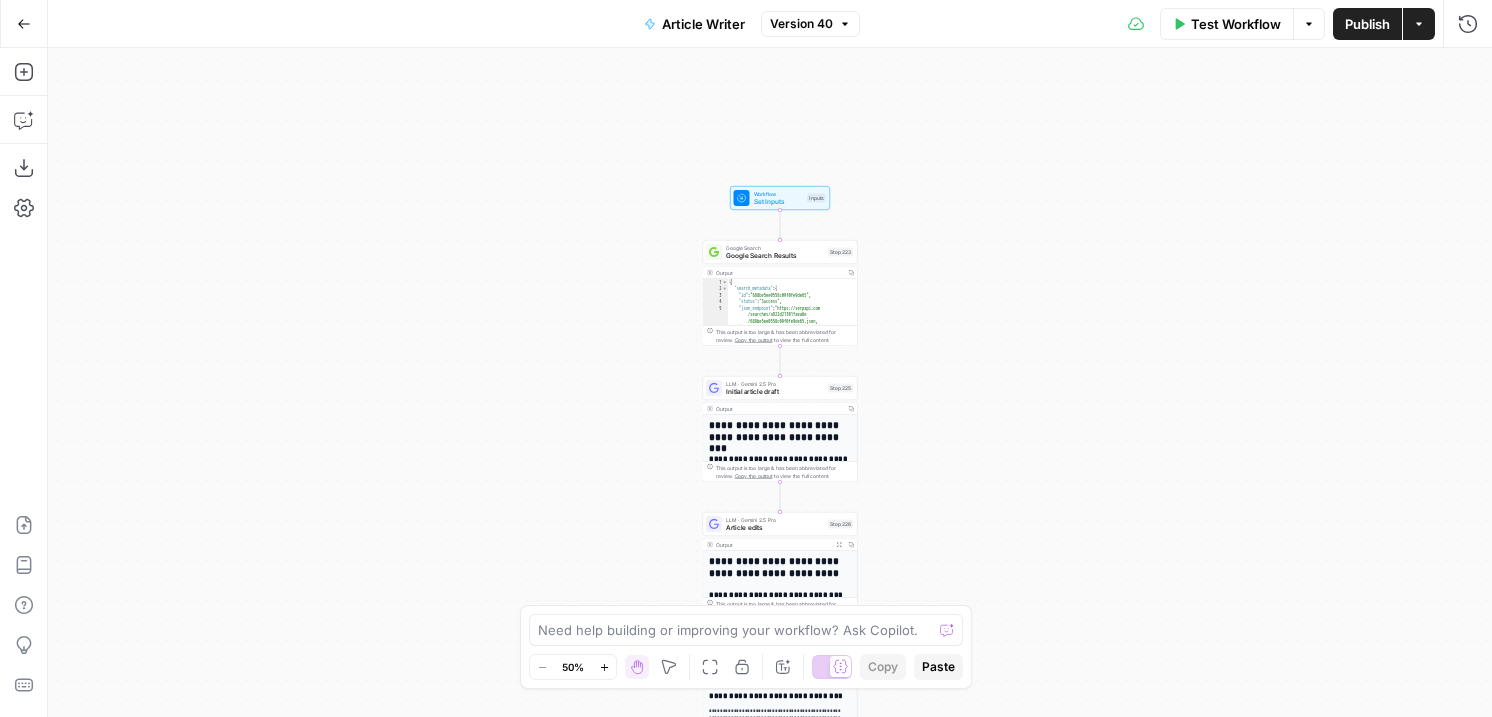 click on "Go Back" at bounding box center [24, 24] 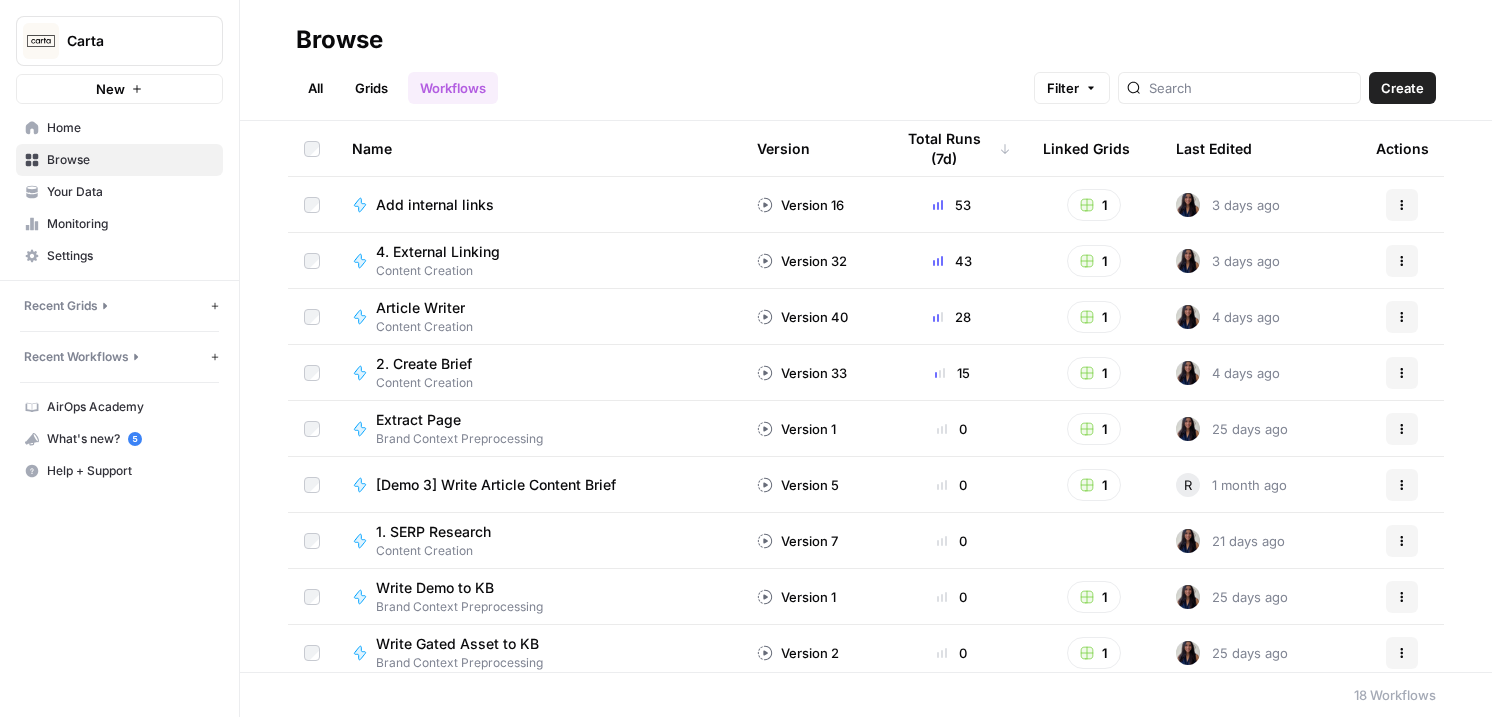click on "Carta" at bounding box center (127, 41) 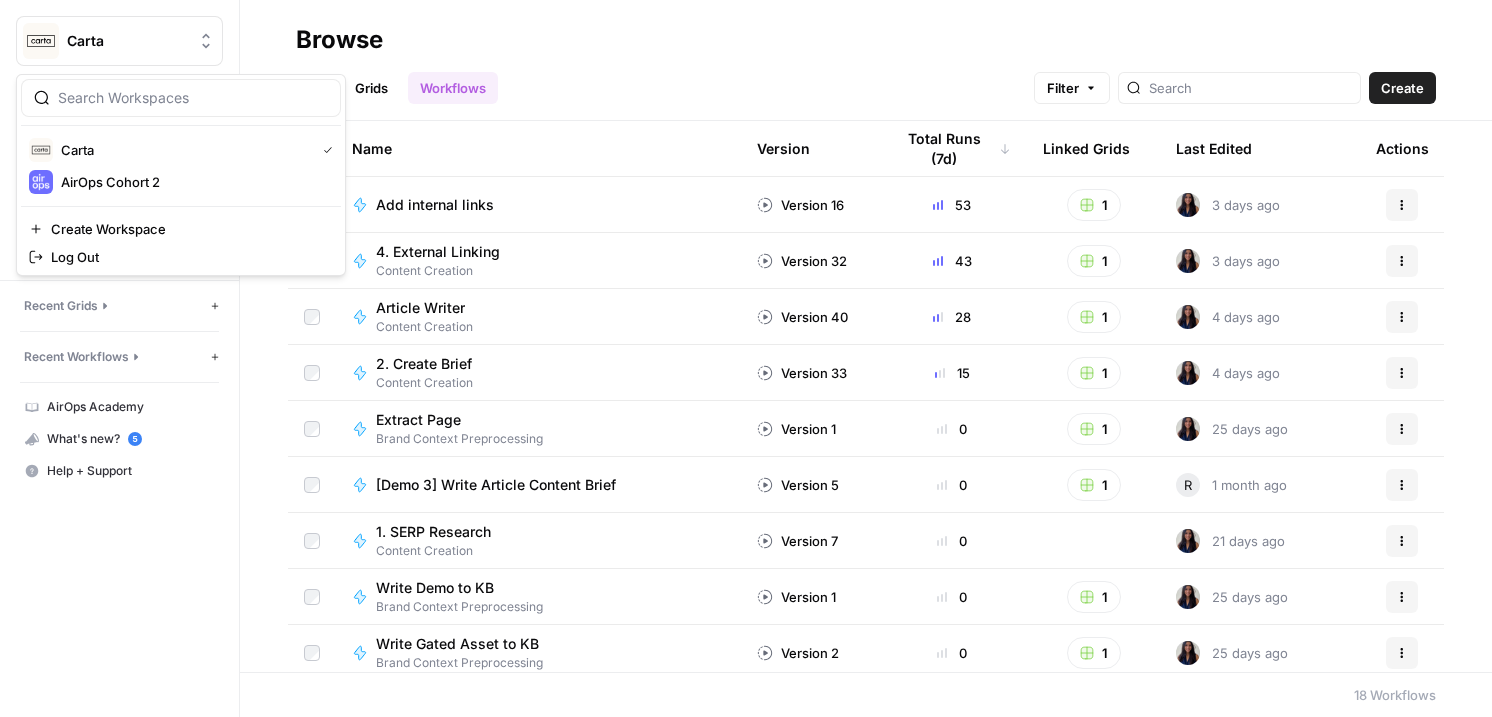 click on "Browse" at bounding box center (866, 40) 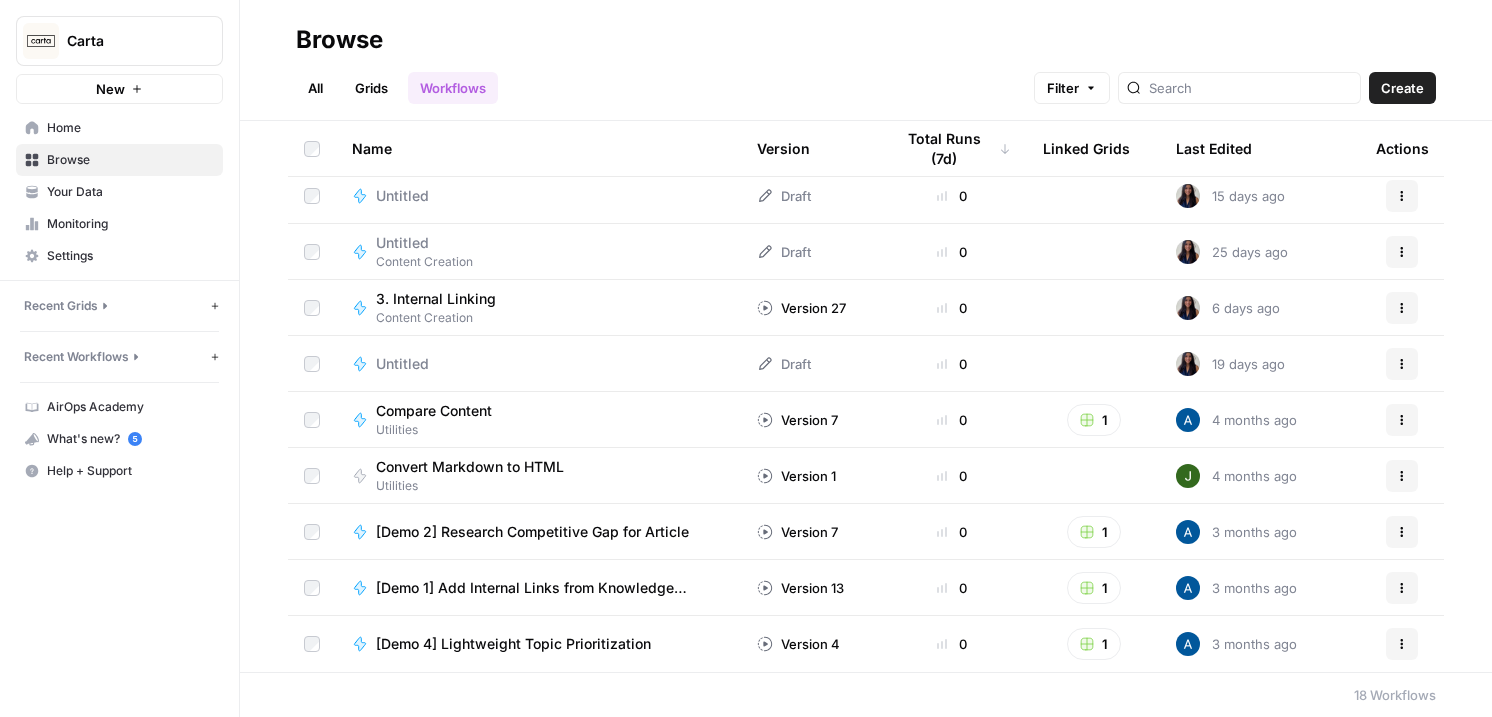 scroll, scrollTop: 0, scrollLeft: 0, axis: both 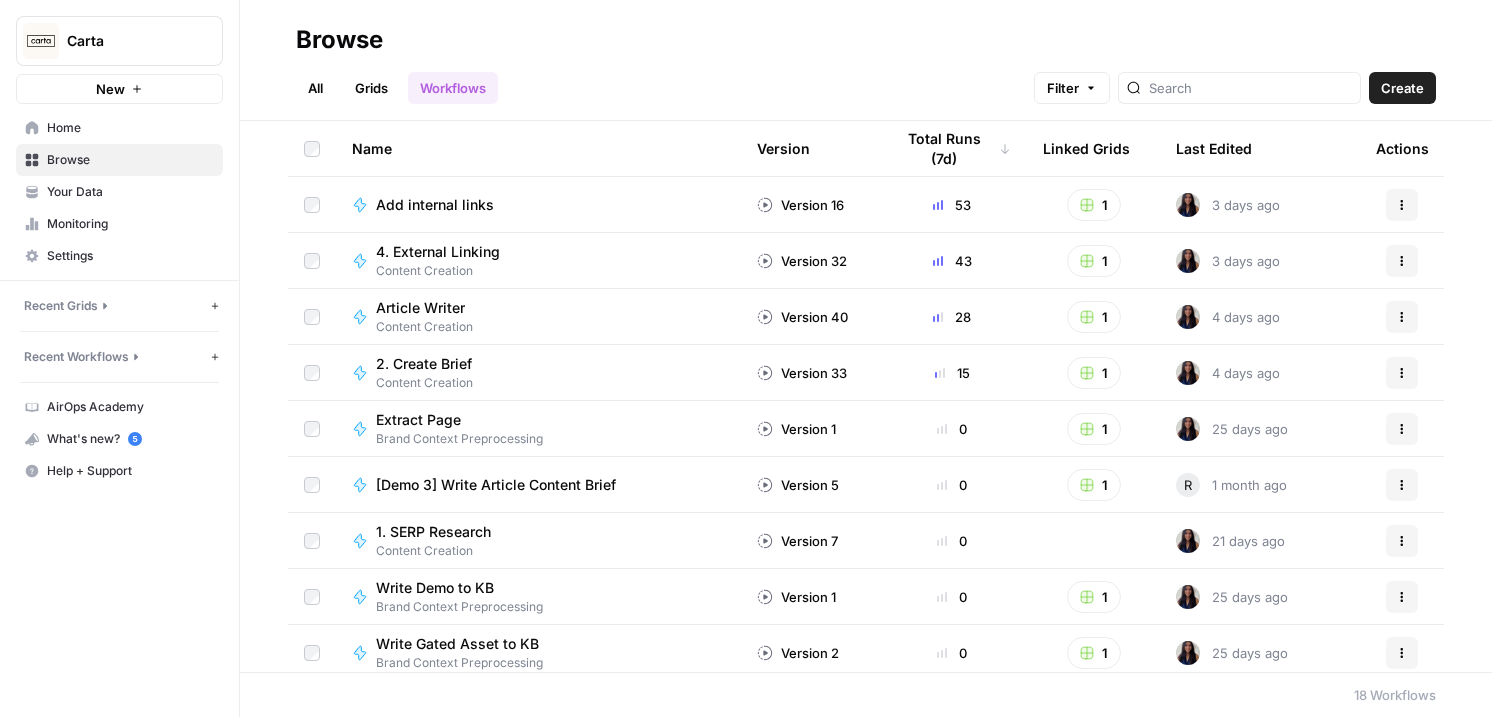 click on "All" at bounding box center [315, 88] 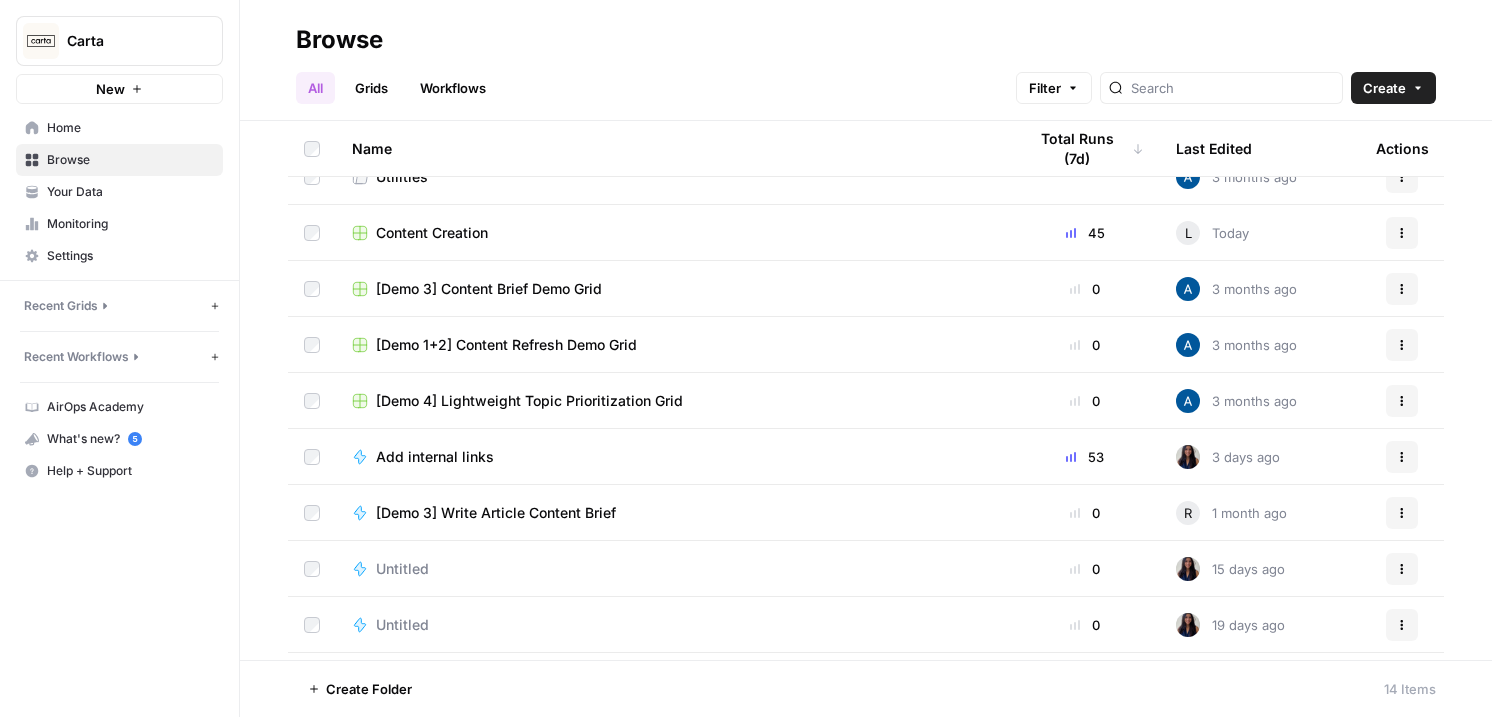 scroll, scrollTop: 0, scrollLeft: 0, axis: both 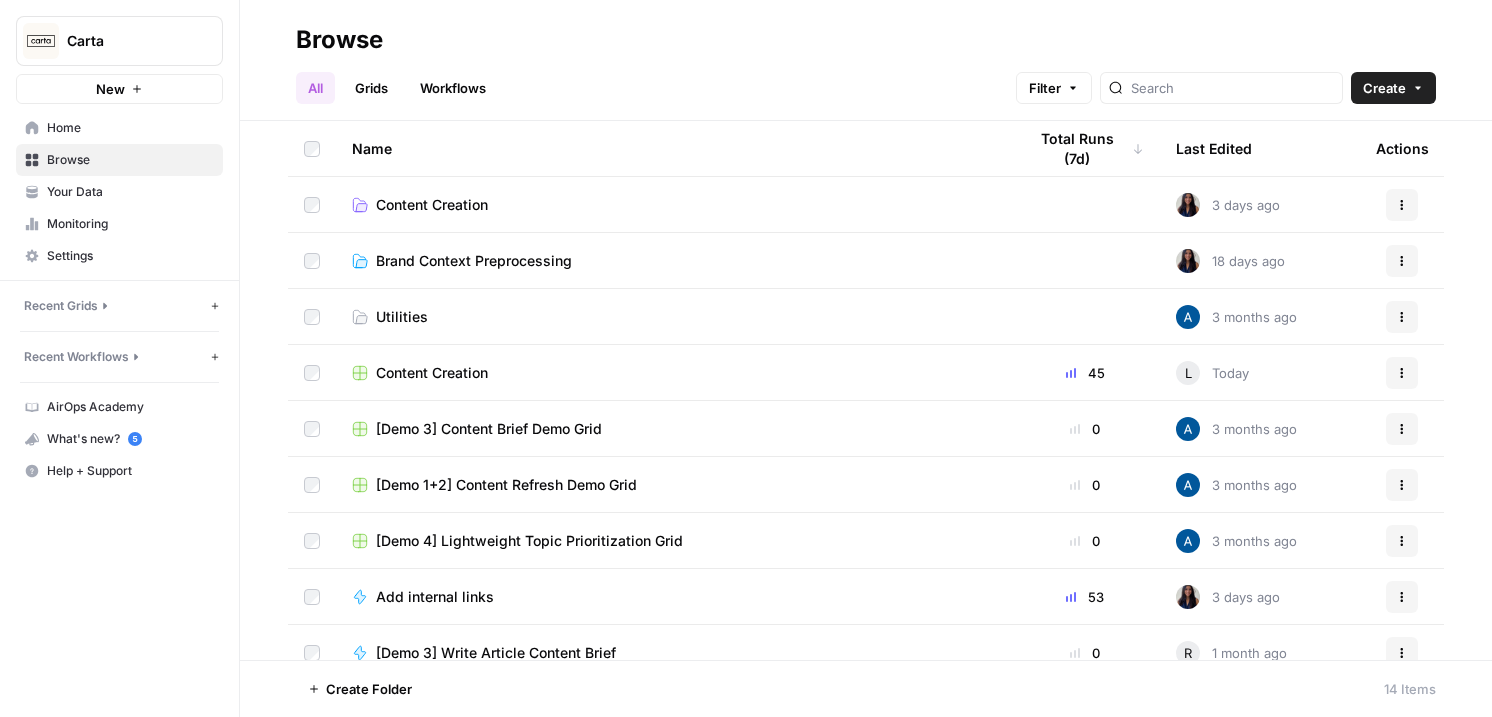 click on "Content Creation" at bounding box center (432, 205) 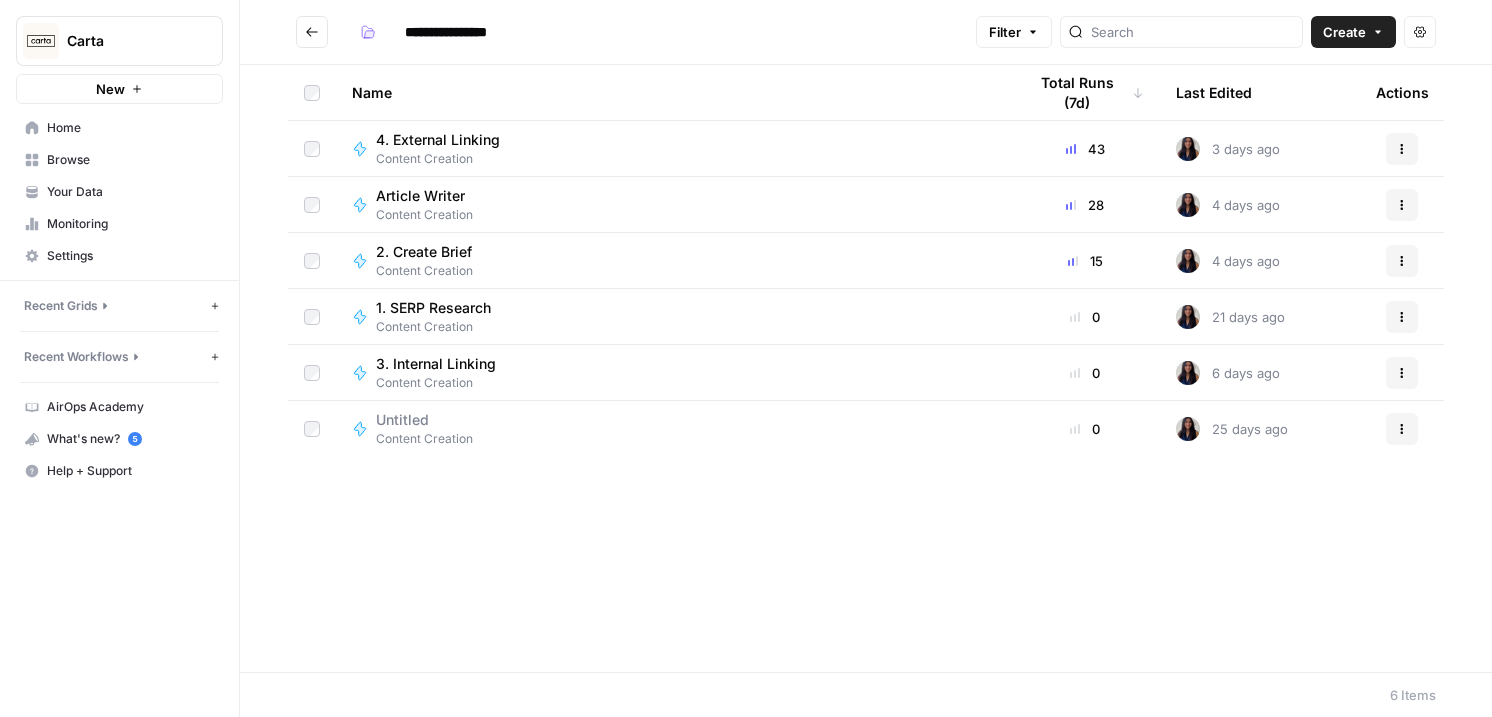 click on "1. SERP Research" at bounding box center (433, 308) 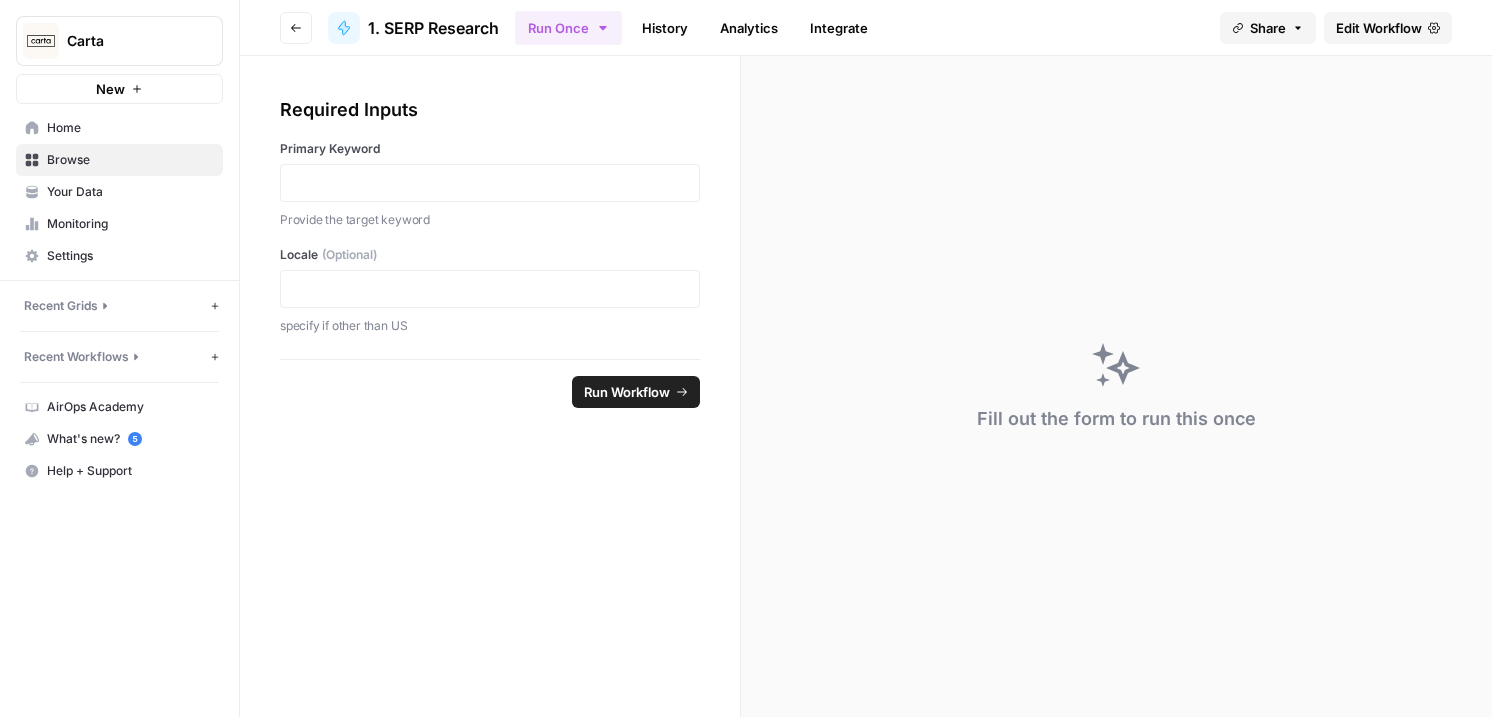 click on "History" at bounding box center [665, 28] 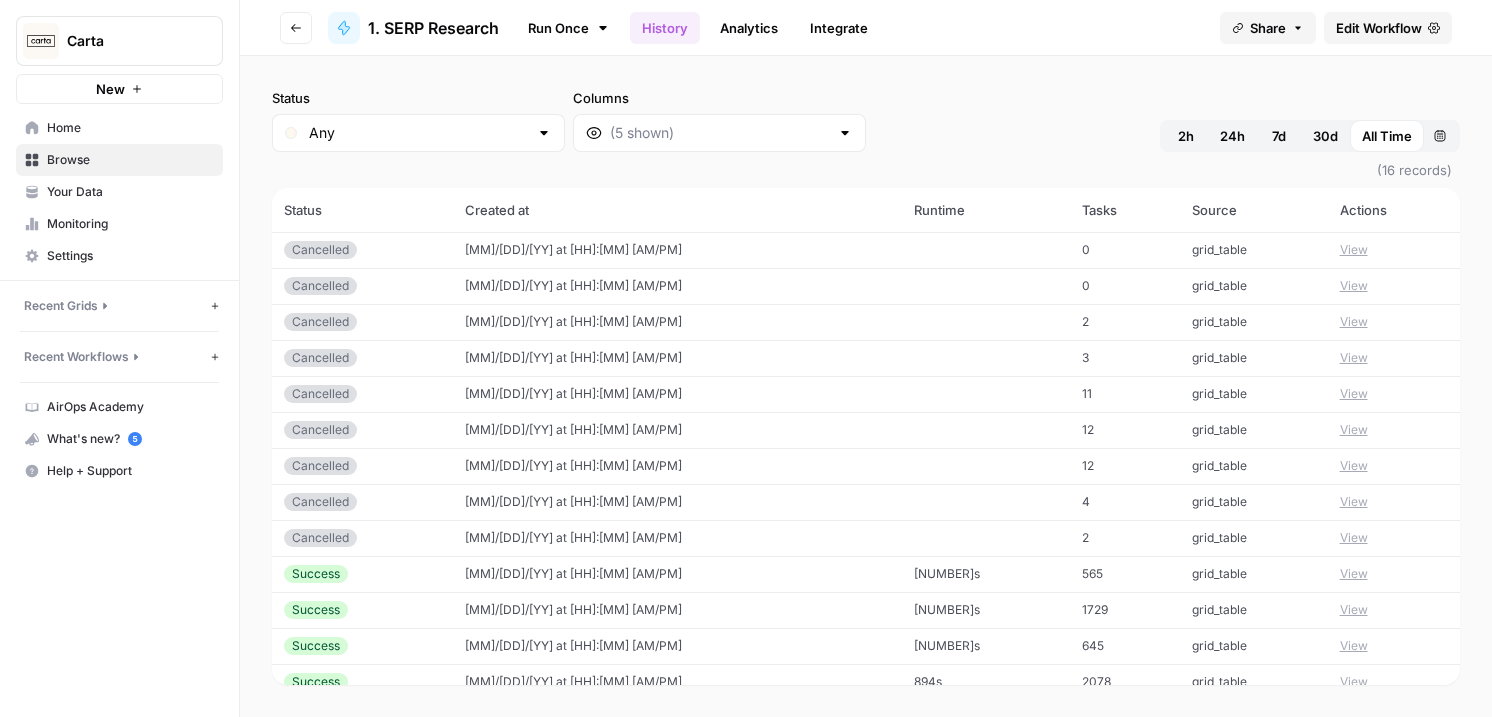 click on "Analytics" at bounding box center [749, 28] 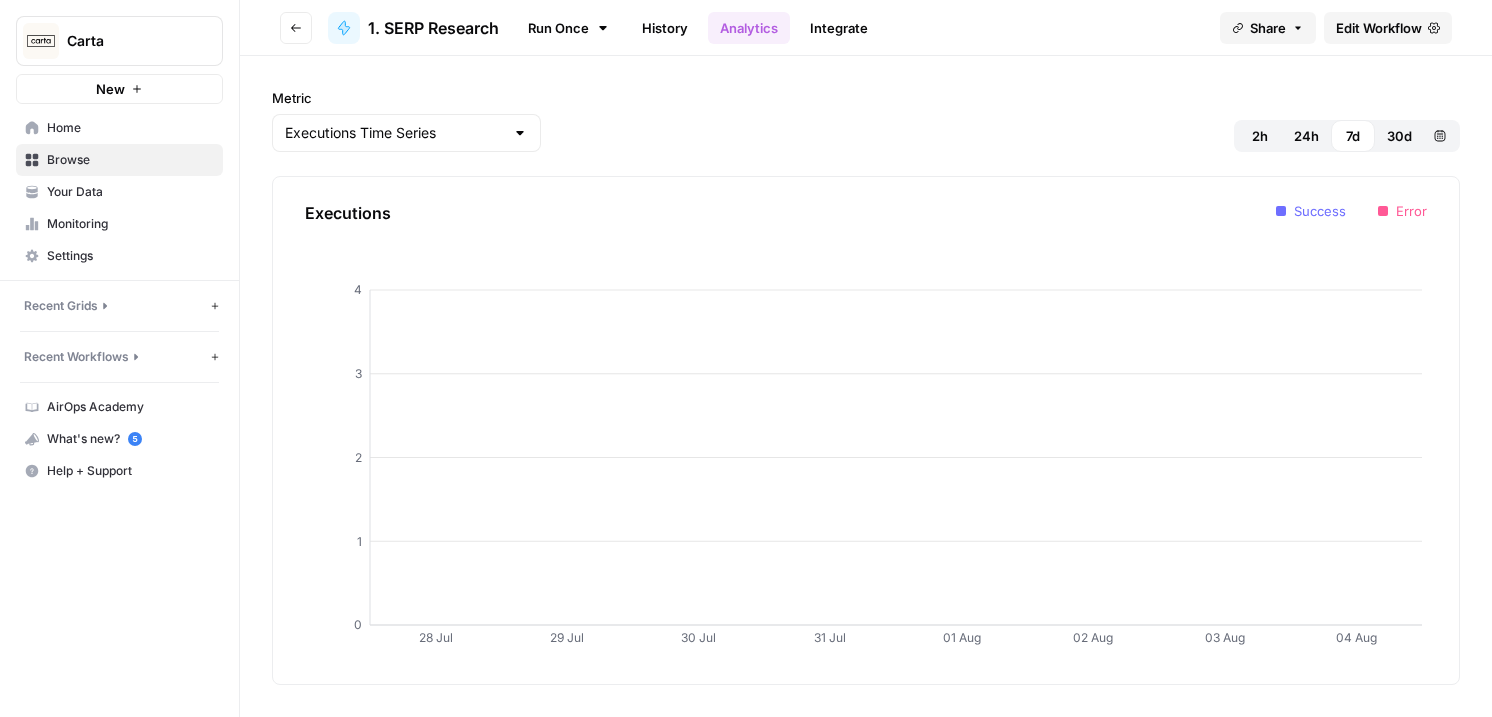 click on "Integrate" at bounding box center [839, 28] 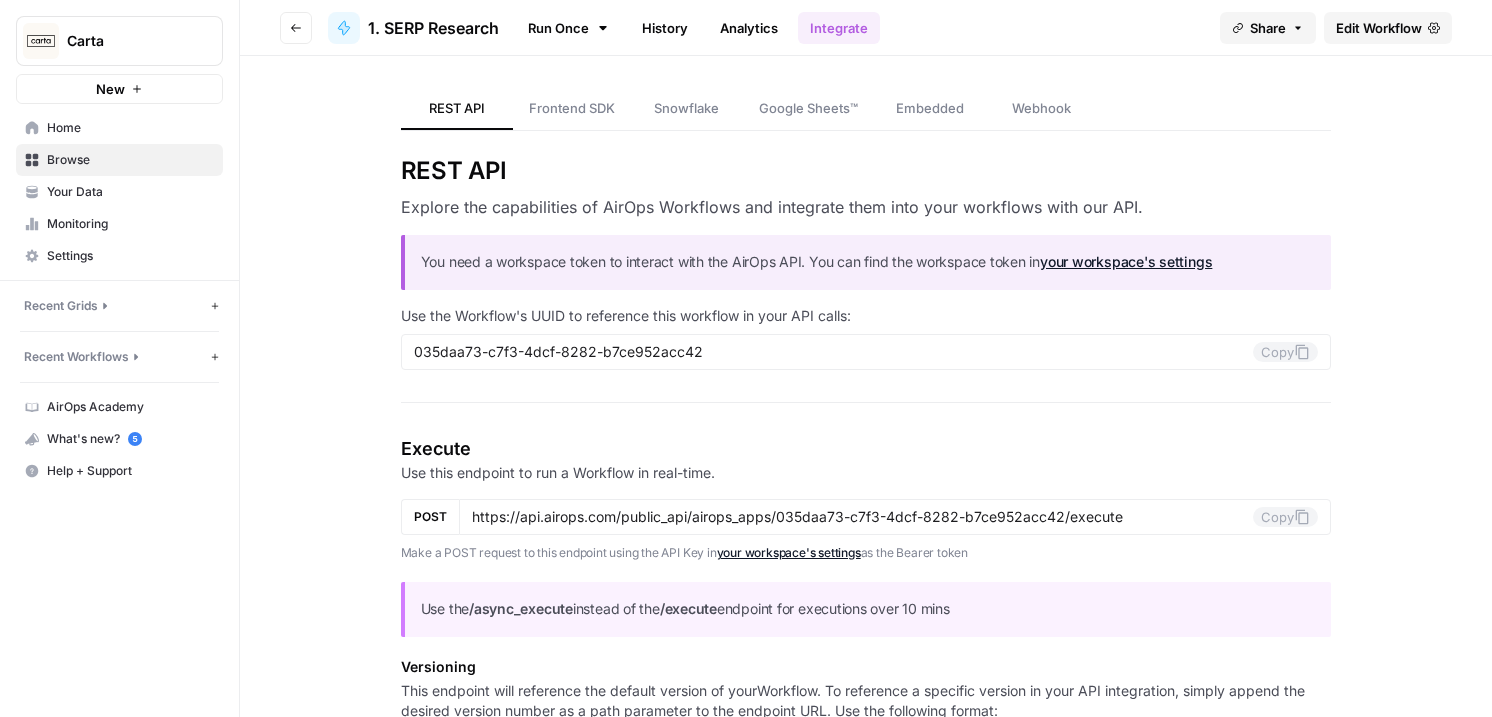 click on "Run Once" at bounding box center [568, 28] 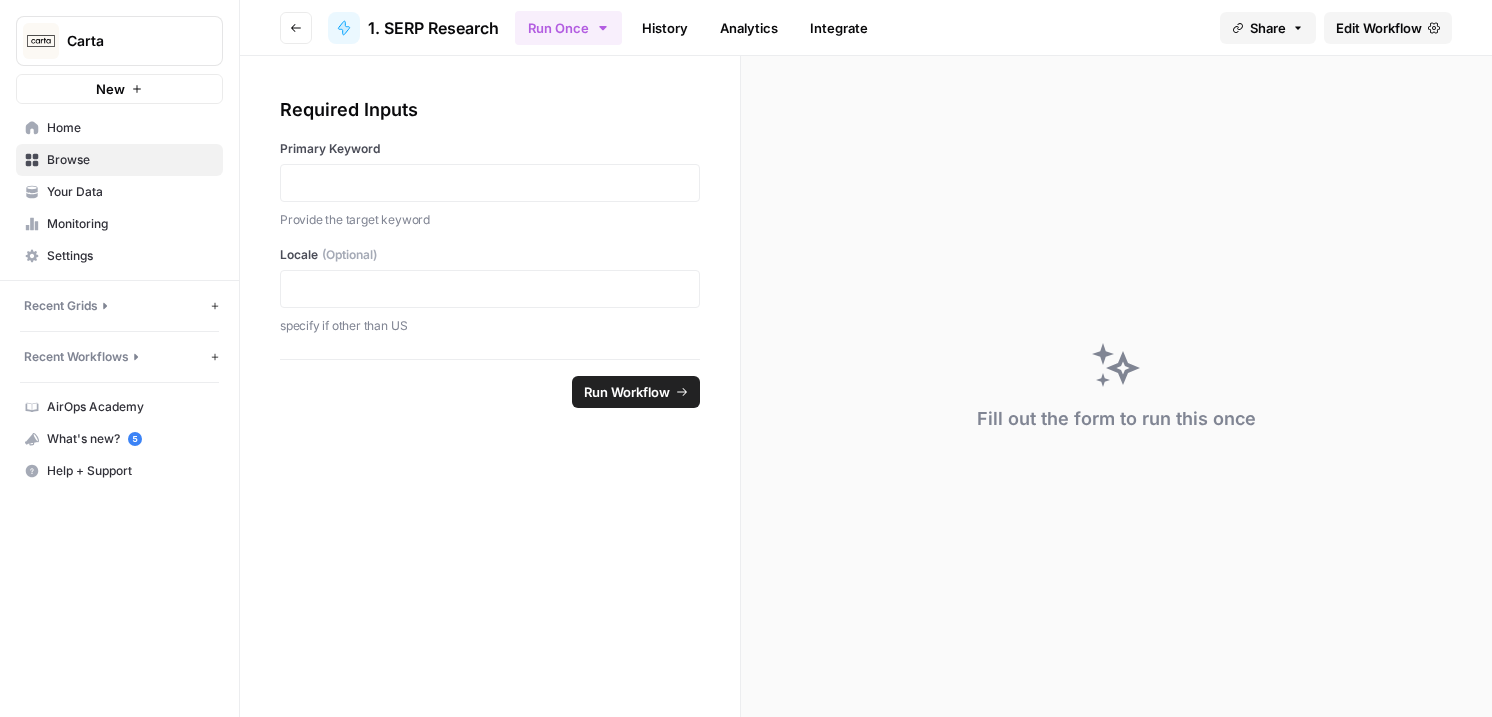 click on "1. SERP Research" at bounding box center [433, 28] 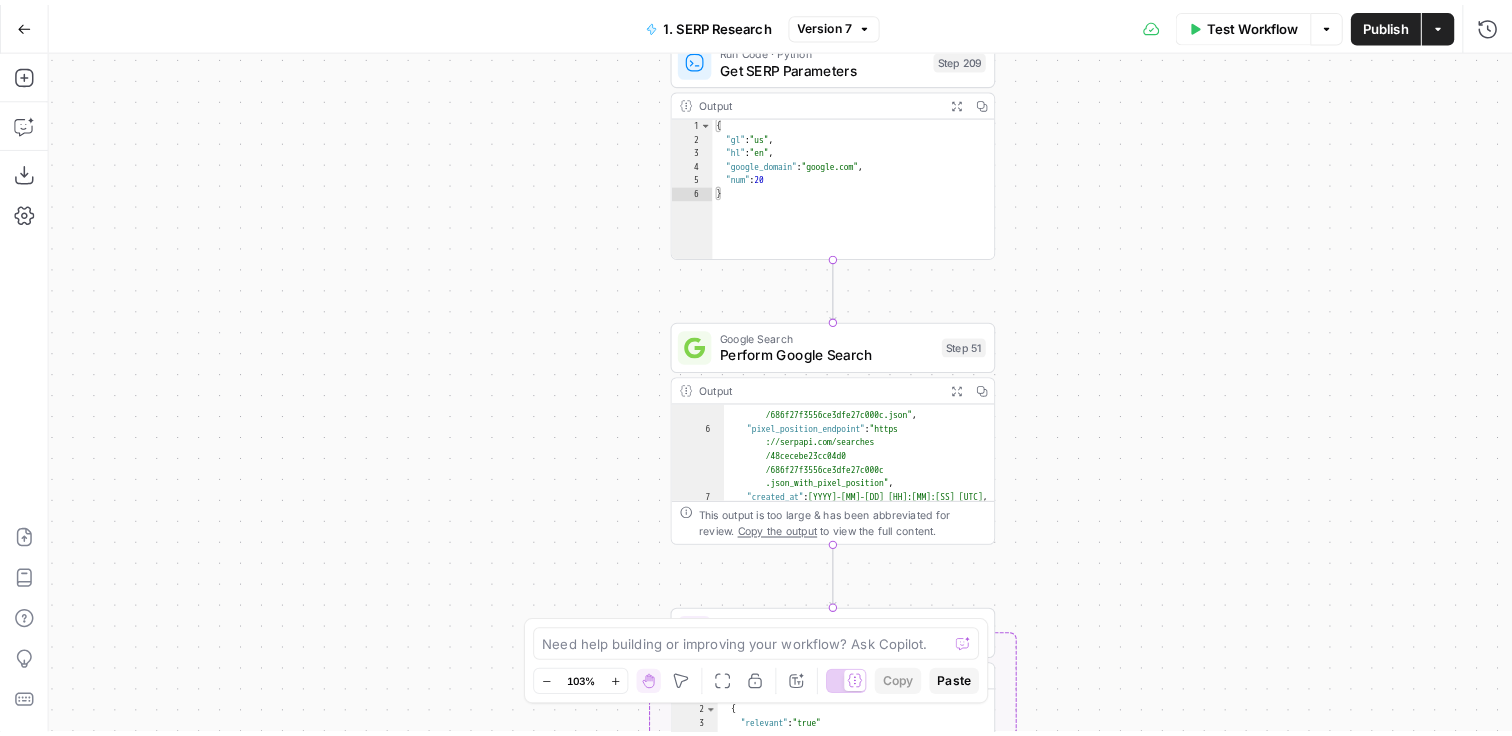 scroll, scrollTop: 87, scrollLeft: 0, axis: vertical 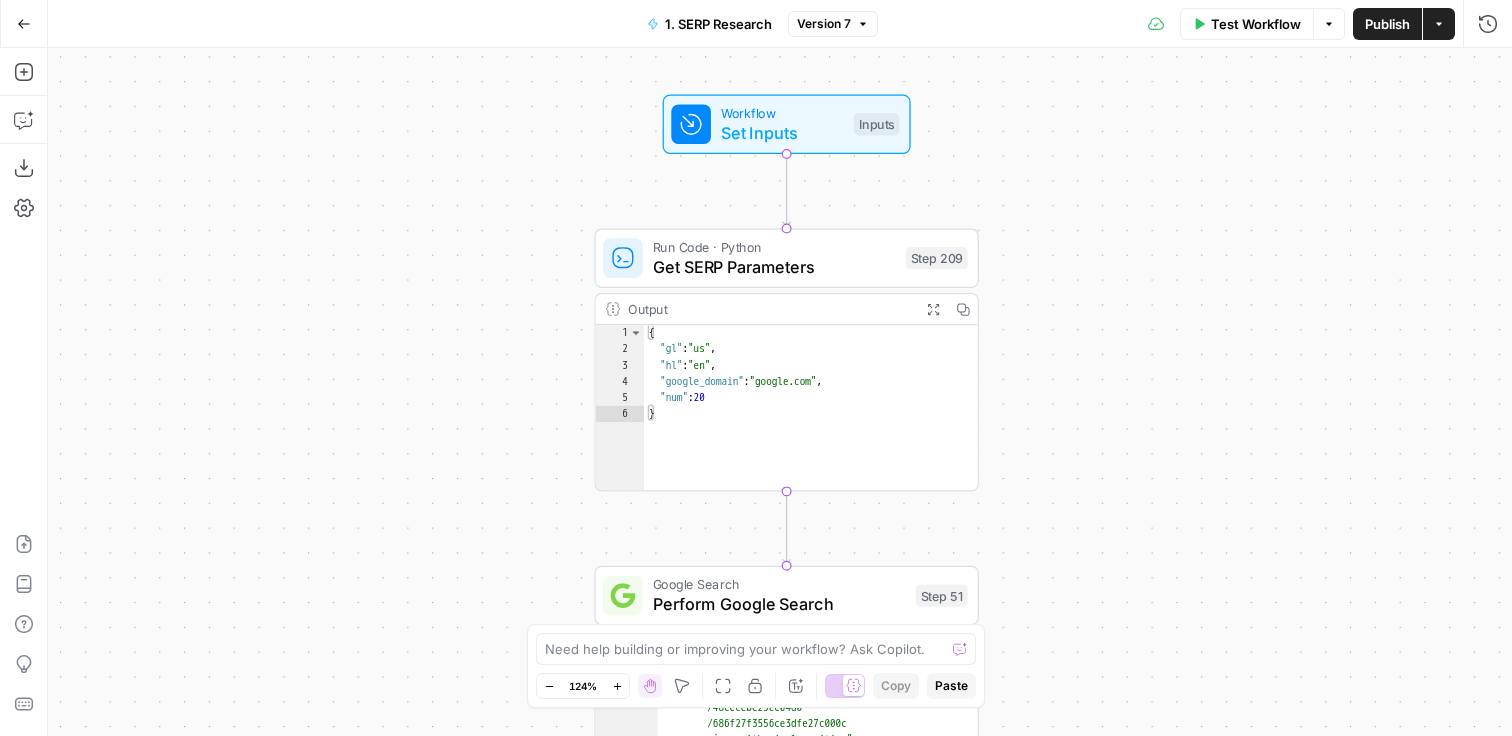 click on "false true Workflow Set Inputs Inputs Run Code · Python Get SERP Parameters Step 209 Output Expand Output Copy 1 2 3 4 5 6 {    "gl" :  "us" ,    "hl" :  "en" ,    "google_domain" :  "google.com" ,    "num" :  20 }     XXXXXXXXXXXXXXXXXXXXXXXXXXXXXXXXXXXXXXXXXXXXXXXXXXXXXXXXXXXXXXXXXXXXXXXXXXXXXXXXXXXXXXXXXXXXXXXXXXXXXXXXXXXXXXXXXXXXXXXXXXXXXXXXXXXXXXXXXXXXXXXXXXXXXXXXXXXXXXXXXXXXXXXXXXXXXXXXXXXXXXXXXXXXXXXXXXXXXXXXXXXXXXXXXXXXXXXXXXXXXXXXXXXXXXXXXXXXXXXXXXXXXXXXXXXXXXXXXXXXXXXXXXXXXXXXXXXXXXXXXXXXXXXXXXXXXXXXXXXXXXXXXXXXXXXXXXXXXXXXXXXXXXXXXXXXXXXXXXXXXXXXXXXXXXXXXXXXXXXXXXXXXXXXXXXXXXXXXXXXXXXXXXXXXXXXXXXXXXXXXXXXXXXXXXXXXXXXXXXXXXXXXXXXXXXXXXXXXXXXXXXXXXXXXXXXXXXXXXXXXXXXXXXXXXXXXXXXXXXXXXXXXXXXXXXXXXXXXXXXXXXXXXXXXXXX Google Search Perform Google Search Step 51 Output Expand Output Copy 5 6 7 8 9 10 11 12      "json_endpoint" :  "https://serpapi.com          /searches/48cecebe23cc04d0          /686f27f3556ce3dfe27c000c.json" ,      "pixel_position_endpoint" :  "https          ," at bounding box center [780, 392] 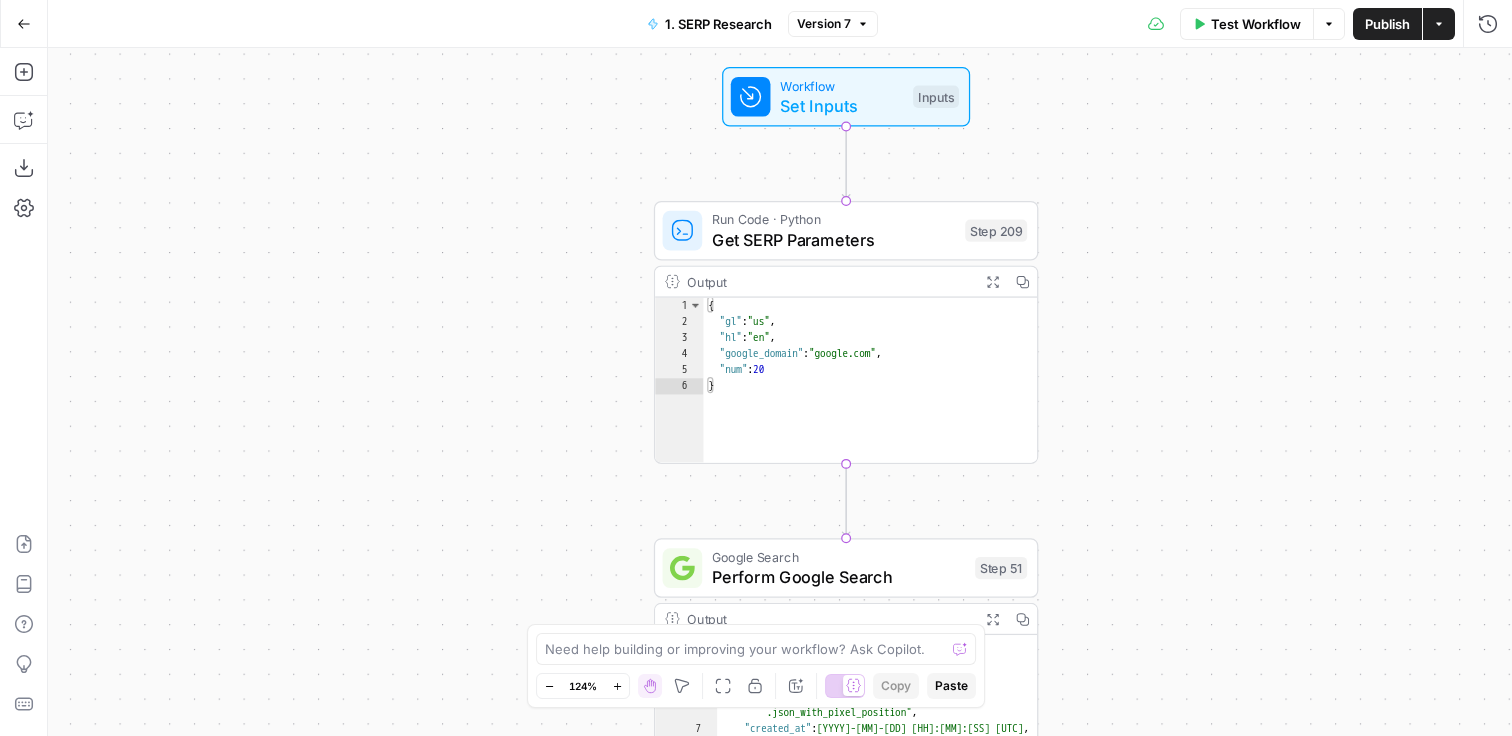 click on "false true Workflow Set Inputs Inputs Run Code · Python Get SERP Parameters Step 209 Output Expand Output Copy 1 2 3 4 5 6 {    "gl" :  "us" ,    "hl" :  "en" ,    "google_domain" :  "google.com" ,    "num" :  20 }     XXXXXXXXXXXXXXXXXXXXXXXXXXXXXXXXXXXXXXXXXXXXXXXXXXXXXXXXXXXXXXXXXXXXXXXXXXXXXXXXXXXXXXXXXXXXXXXXXXXXXXXXXXXXXXXXXXXXXXXXXXXXXXXXXXXXXXXXXXXXXXXXXXXXXXXXXXXXXXXXXXXXXXXXXXXXXXXXXXXXXXXXXXXXXXXXXXXXXXXXXXXXXXXXXXXXXXXXXXXXXXXXXXXXXXXXXXXXXXXXXXXXXXXXXXXXXXXXXXXXXXXXXXXXXXXXXXXXXXXXXXXXXXXXXXXXXXXXXXXXXXXXXXXXXXXXXXXXXXXXXXXXXXXXXXXXXXXXXXXXXXXXXXXXXXXXXXXXXXXXXXXXXXXXXXXXXXXXXXXXXXXXXXXXXXXXXXXXXXXXXXXXXXXXXXXXXXXXXXXXXXXXXXXXXXXXXXXXXXXXXXXXXXXXXXXXXXXXXXXXXXXXXXXXXXXXXXXXXXXXXXXXXXXXXXXXXXXXXXXXXXXXXXXXXXXX Google Search Perform Google Search Step 51 Output Expand Output Copy 5 6 7 8 9 10 11 12      "json_endpoint" :  "https://serpapi.com          /searches/48cecebe23cc04d0          /686f27f3556ce3dfe27c000c.json" ,      "pixel_position_endpoint" :  "https          ," at bounding box center [780, 392] 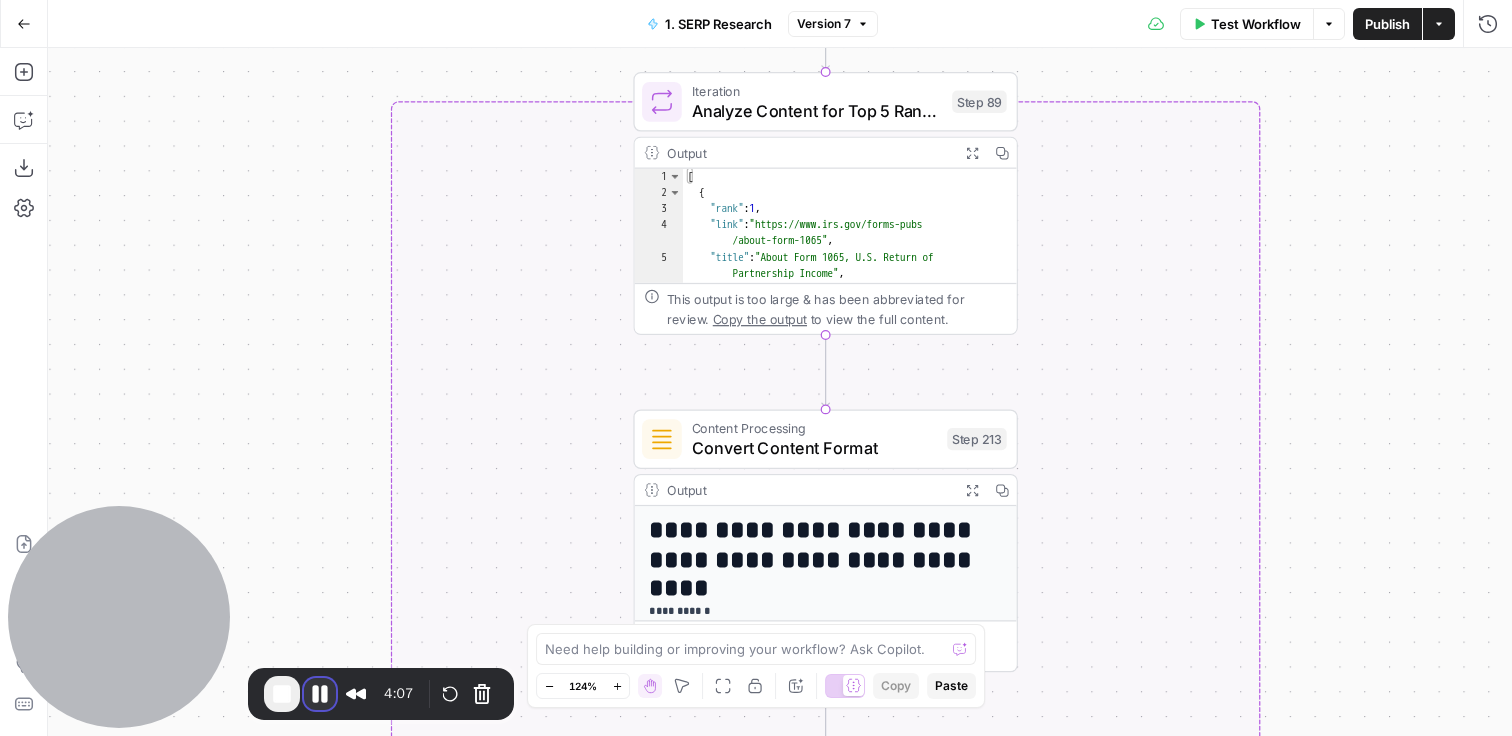 click at bounding box center [320, 694] 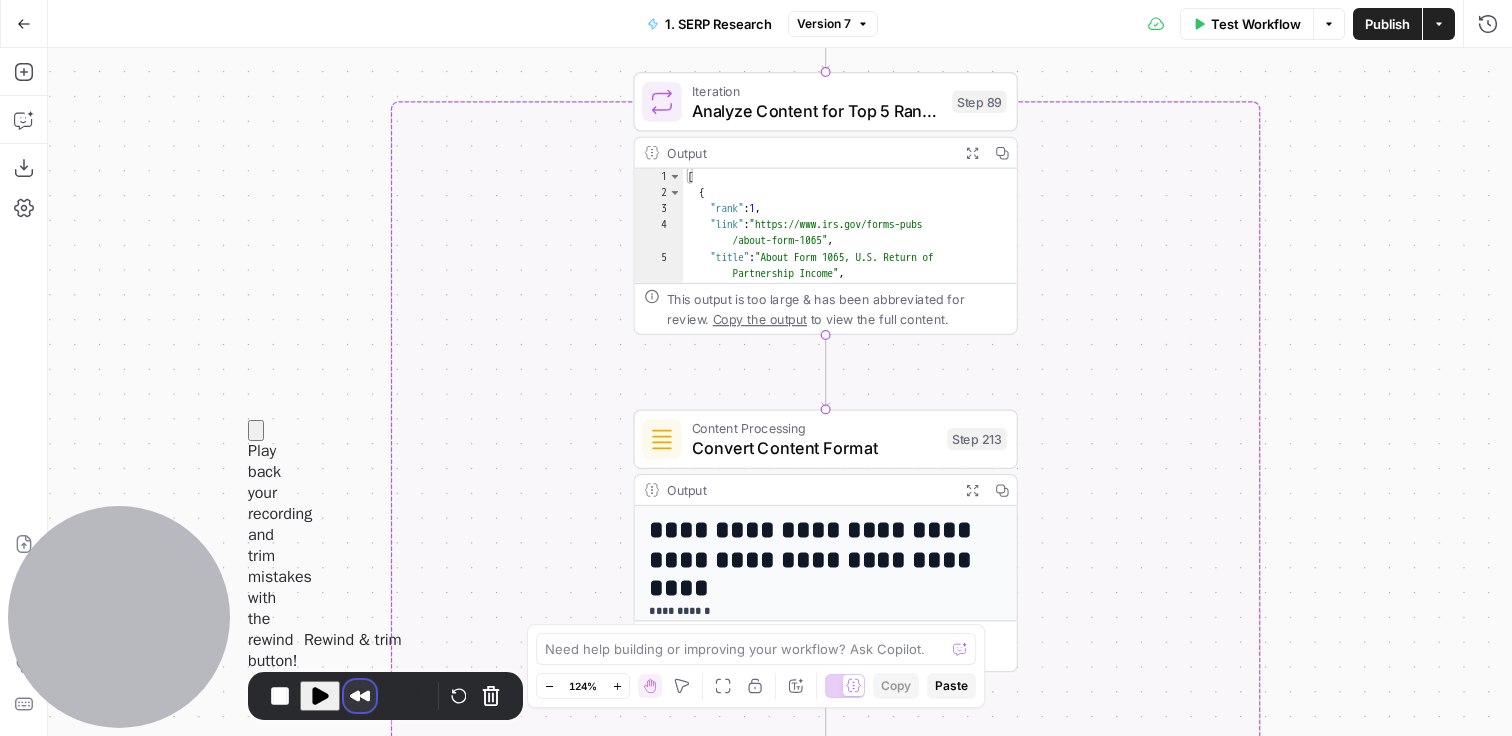 click at bounding box center (360, 696) 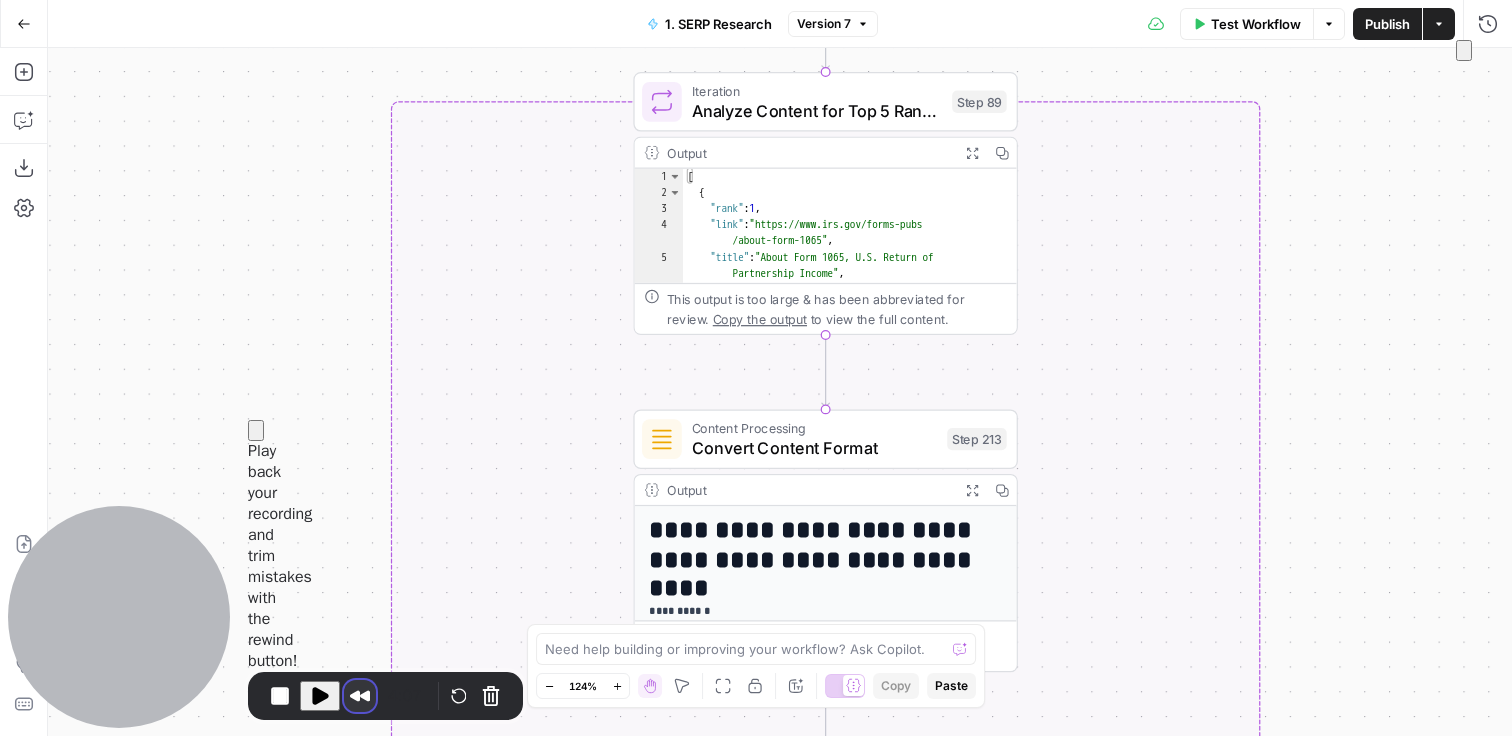 scroll, scrollTop: 124, scrollLeft: 0, axis: vertical 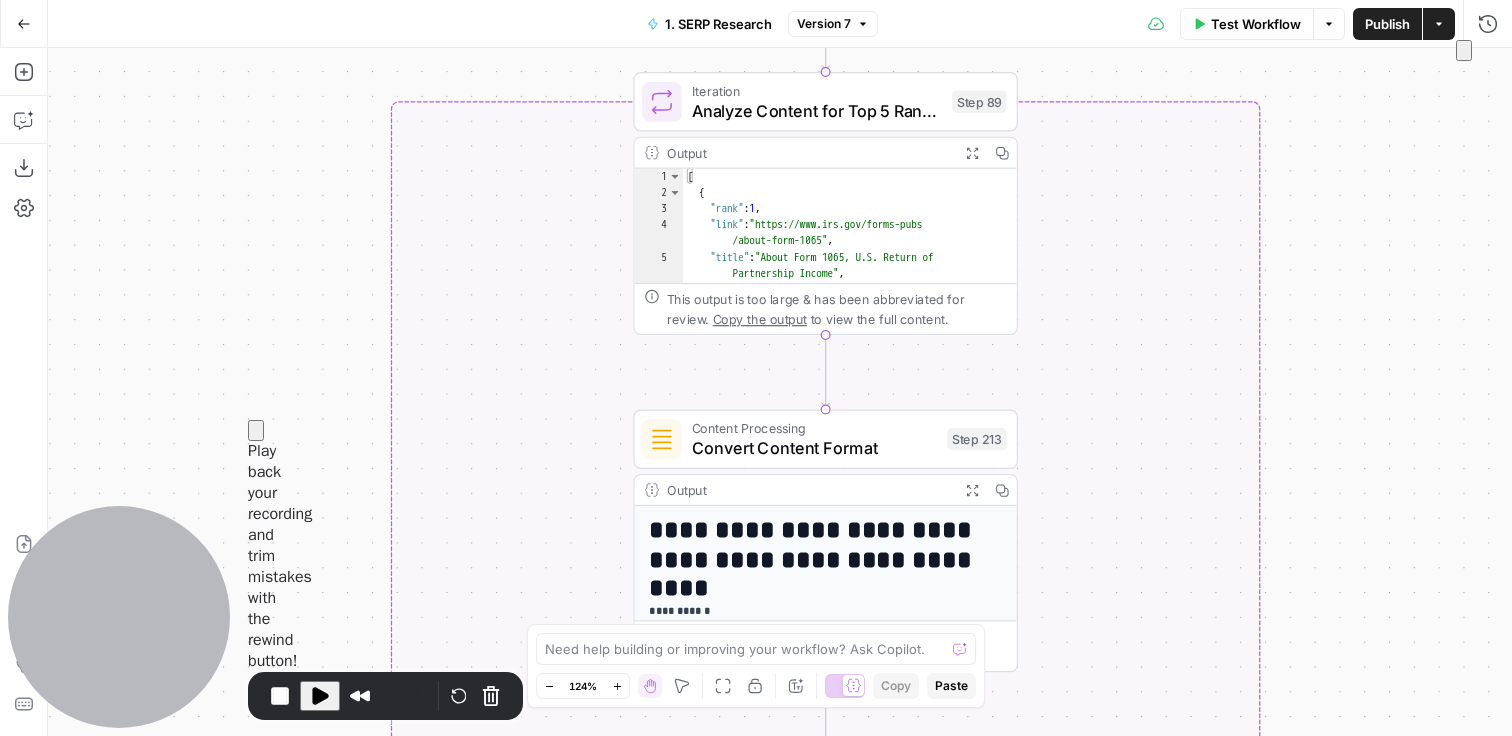 click at bounding box center (1464, 50) 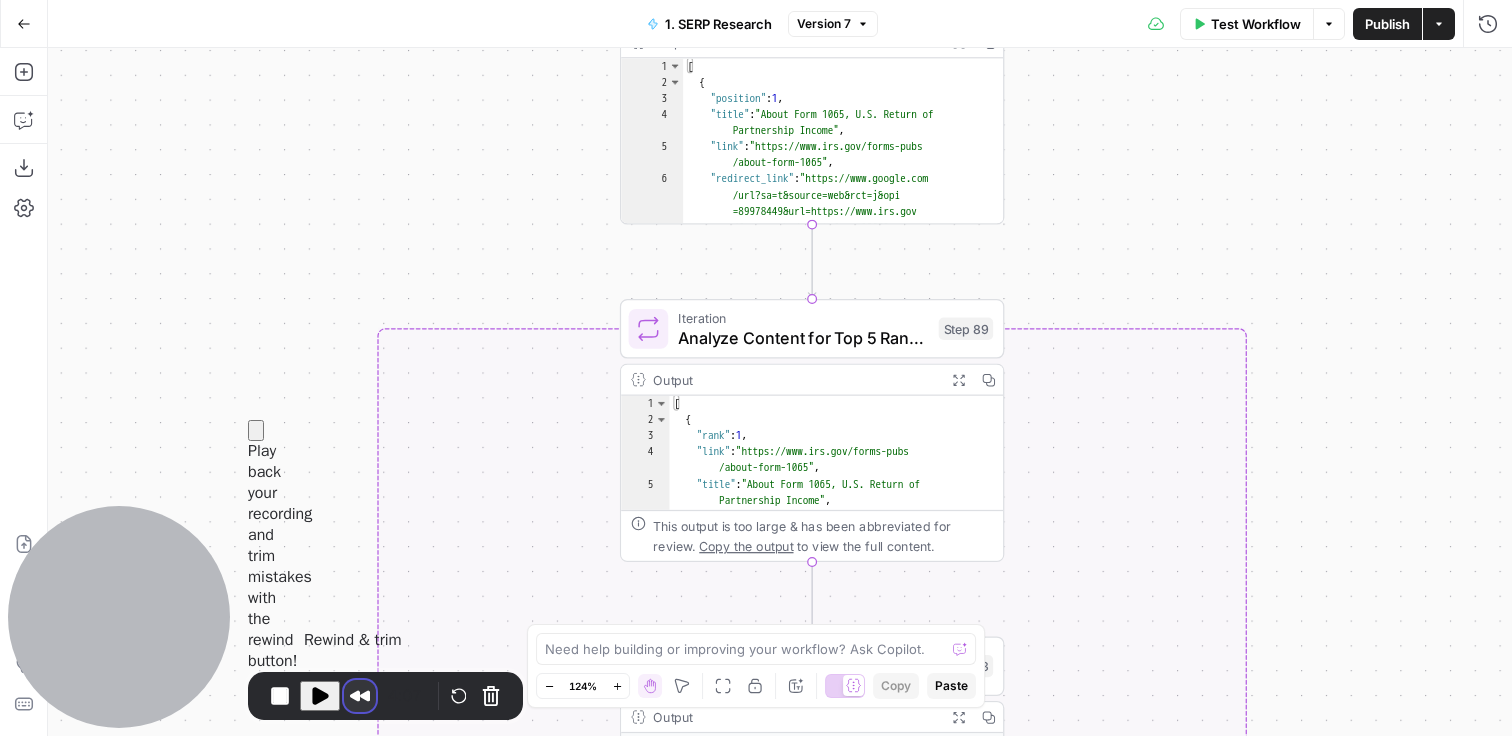 click at bounding box center [360, 696] 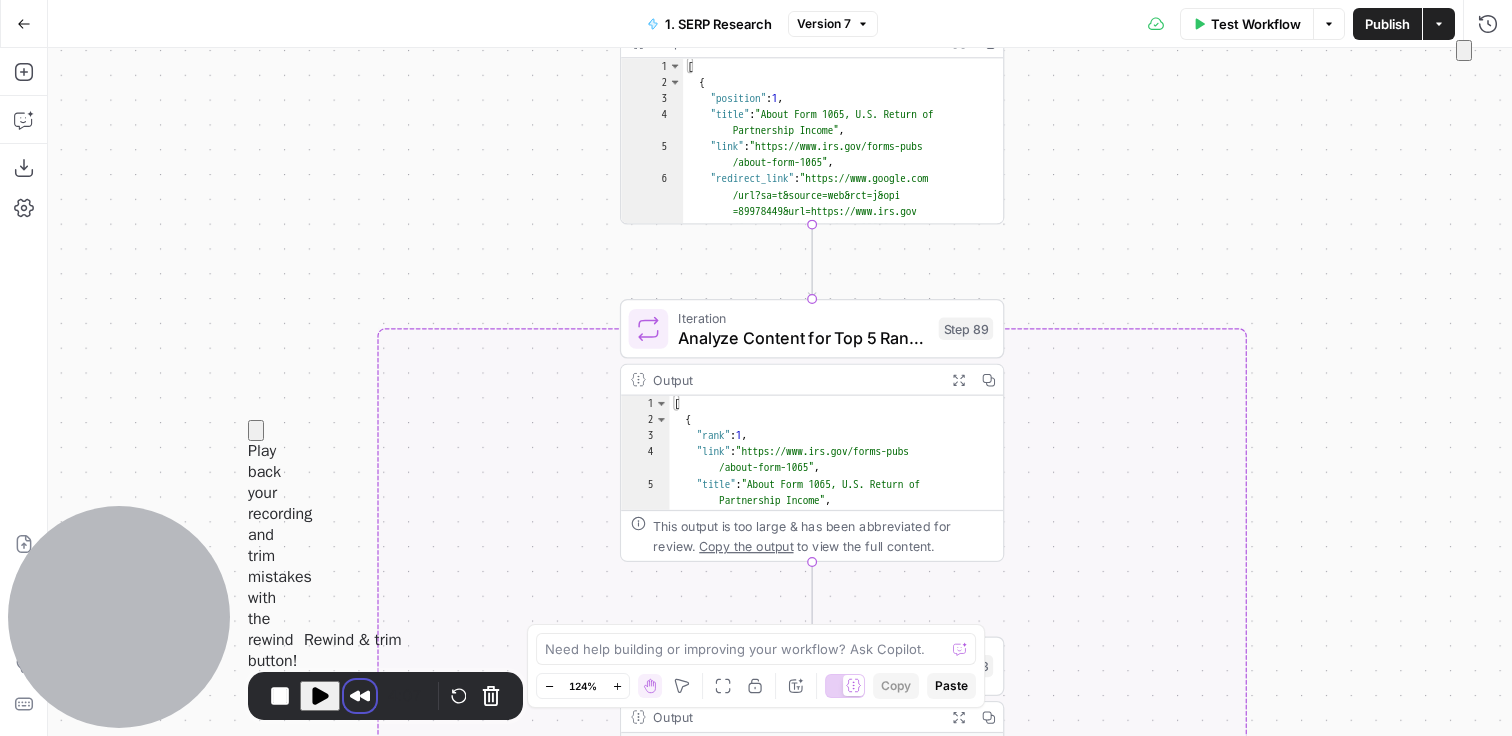scroll, scrollTop: 124, scrollLeft: 0, axis: vertical 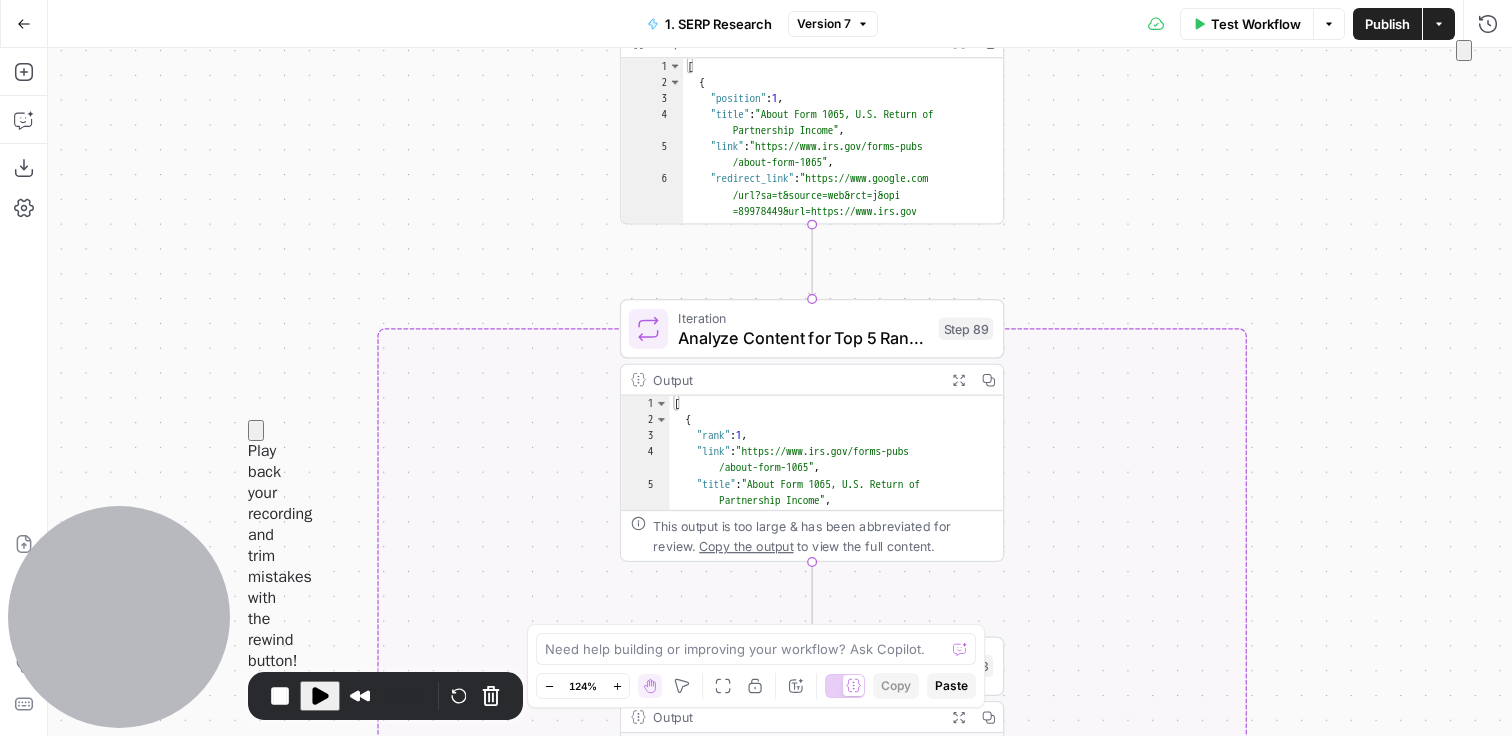 click at bounding box center (1464, 50) 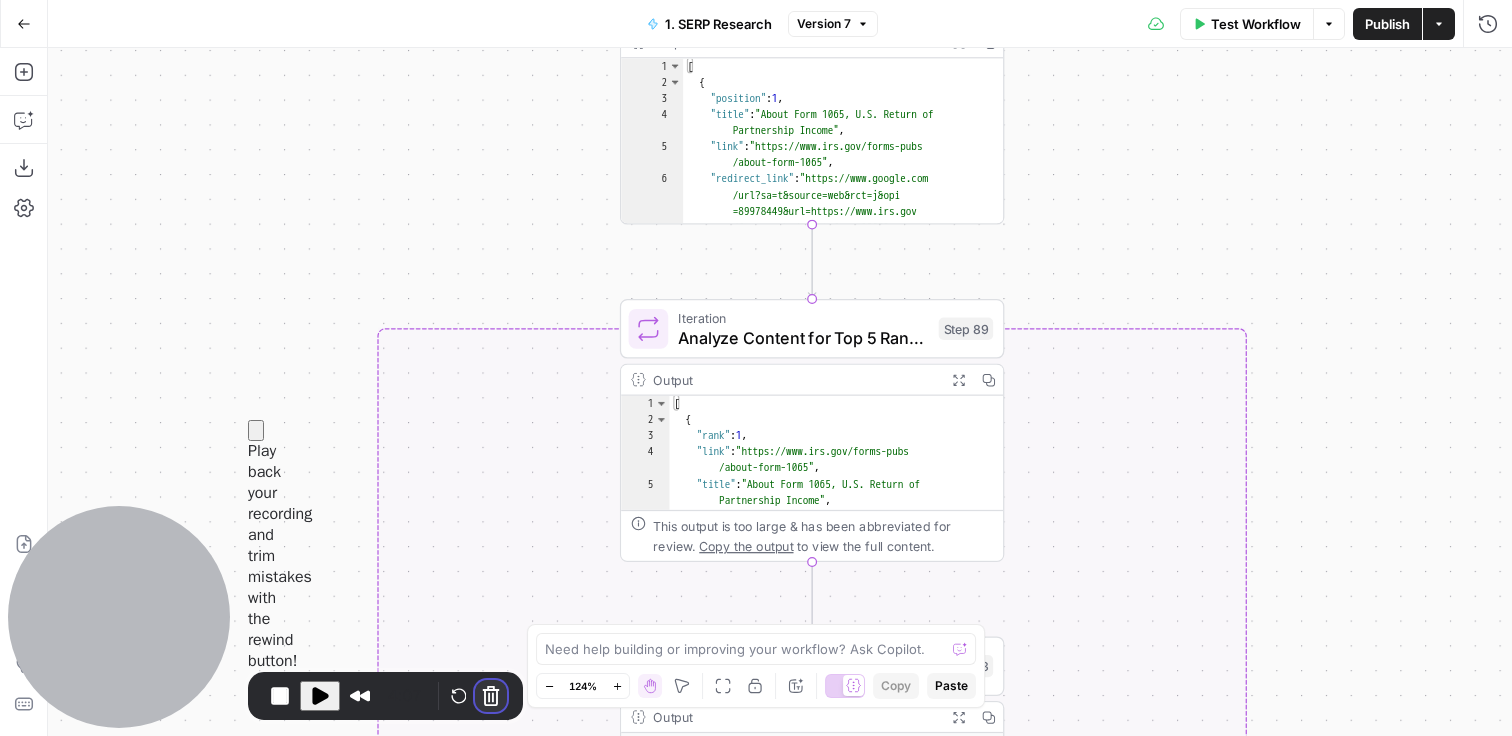 click at bounding box center (491, 696) 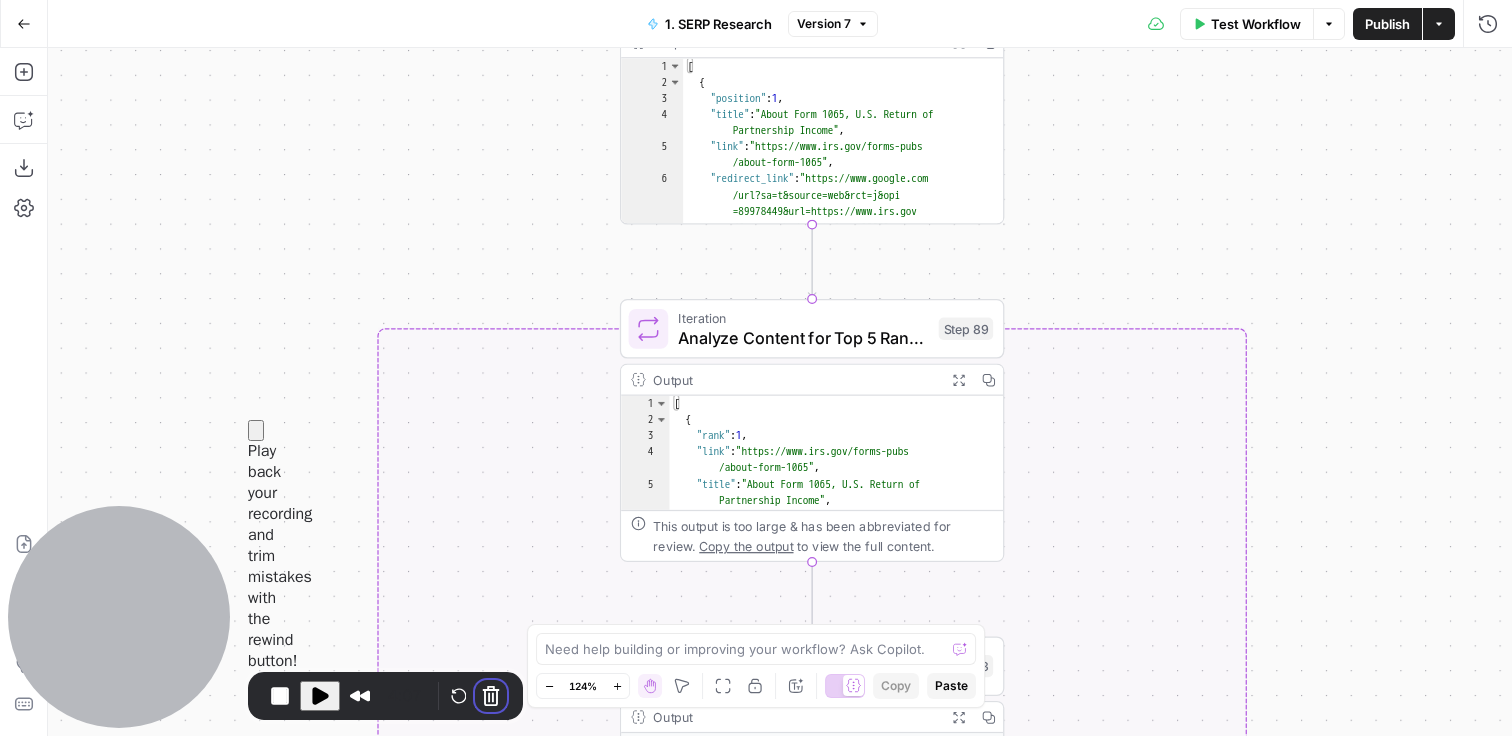 click on "Cancel recording" at bounding box center (587, 1070) 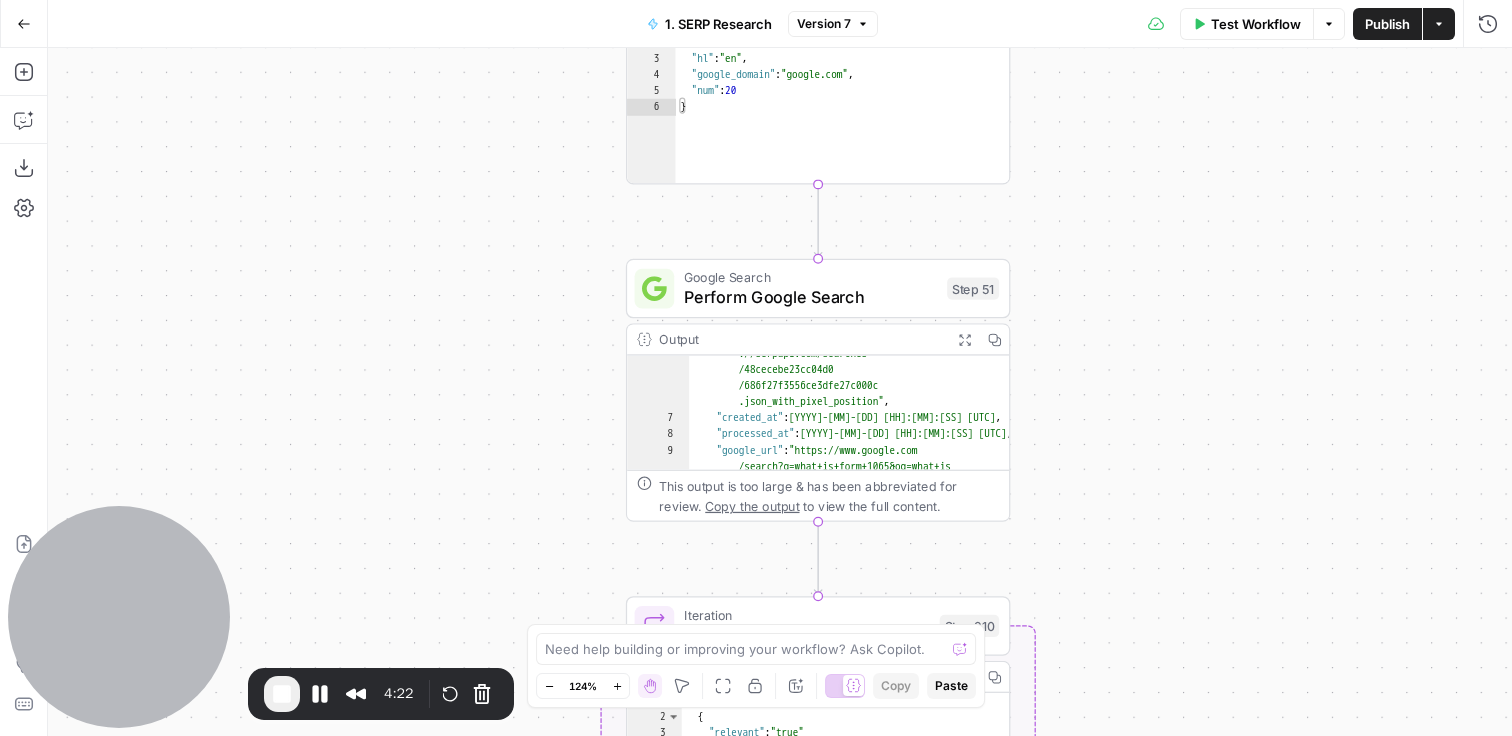 scroll, scrollTop: 96, scrollLeft: 0, axis: vertical 